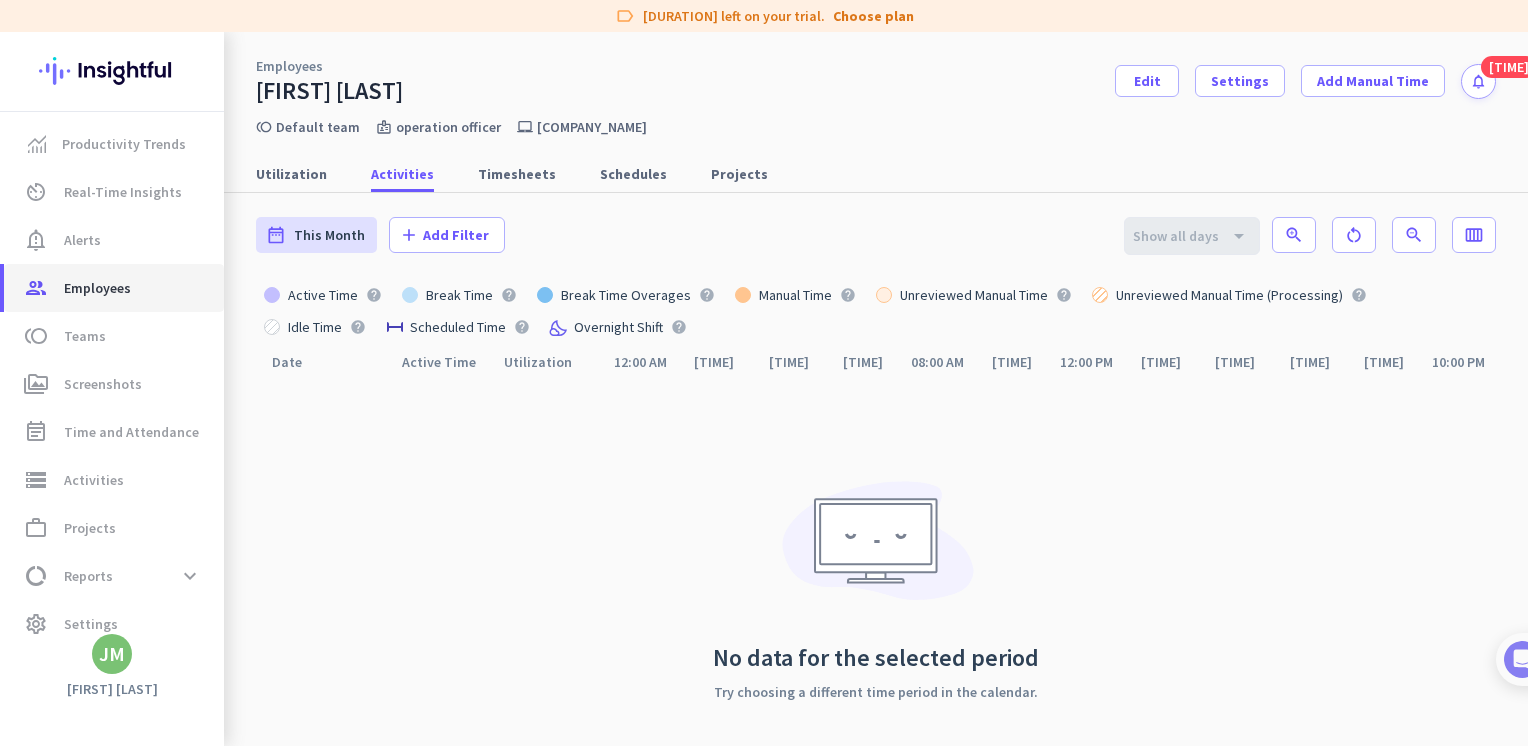 scroll, scrollTop: 0, scrollLeft: 0, axis: both 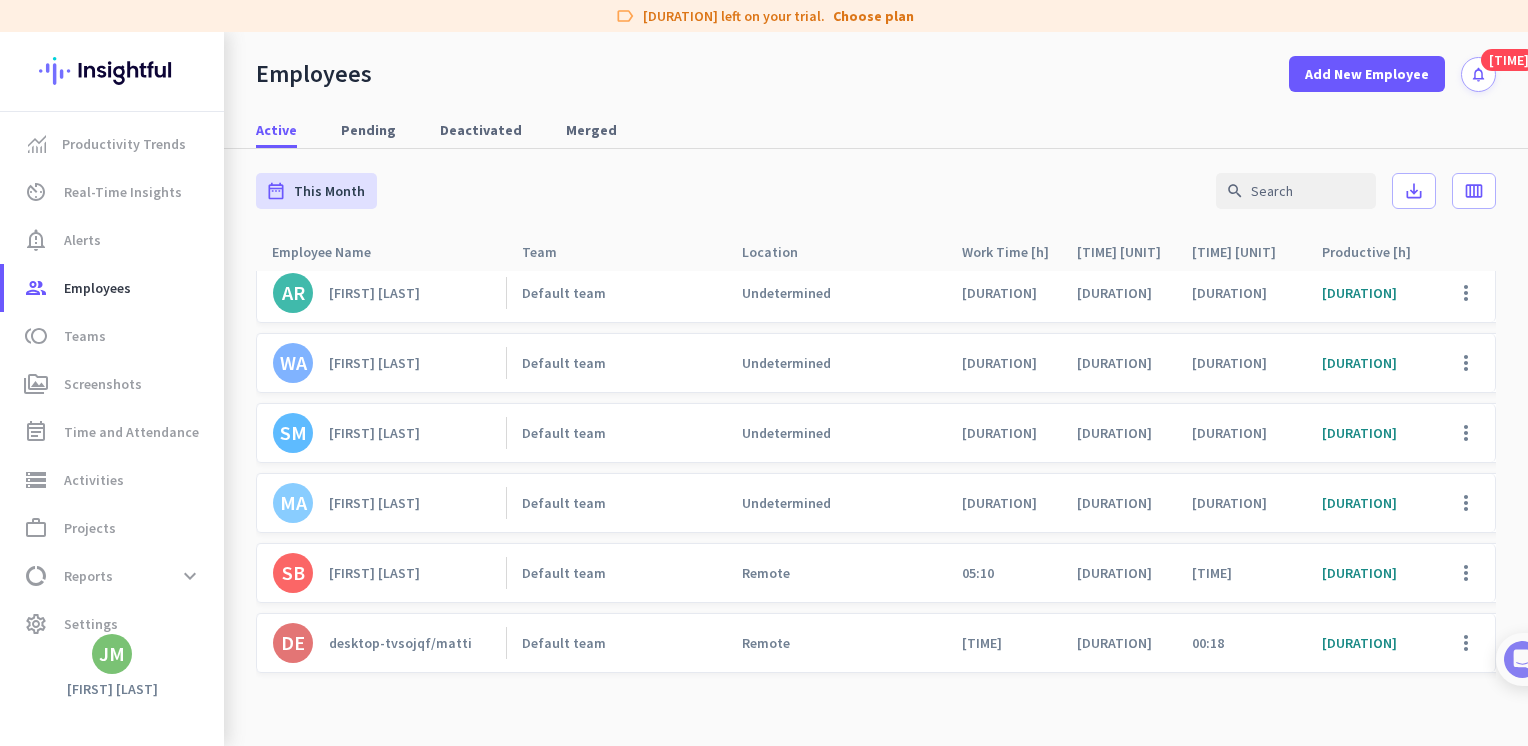 click on "desktop-tvsojqf/matti" 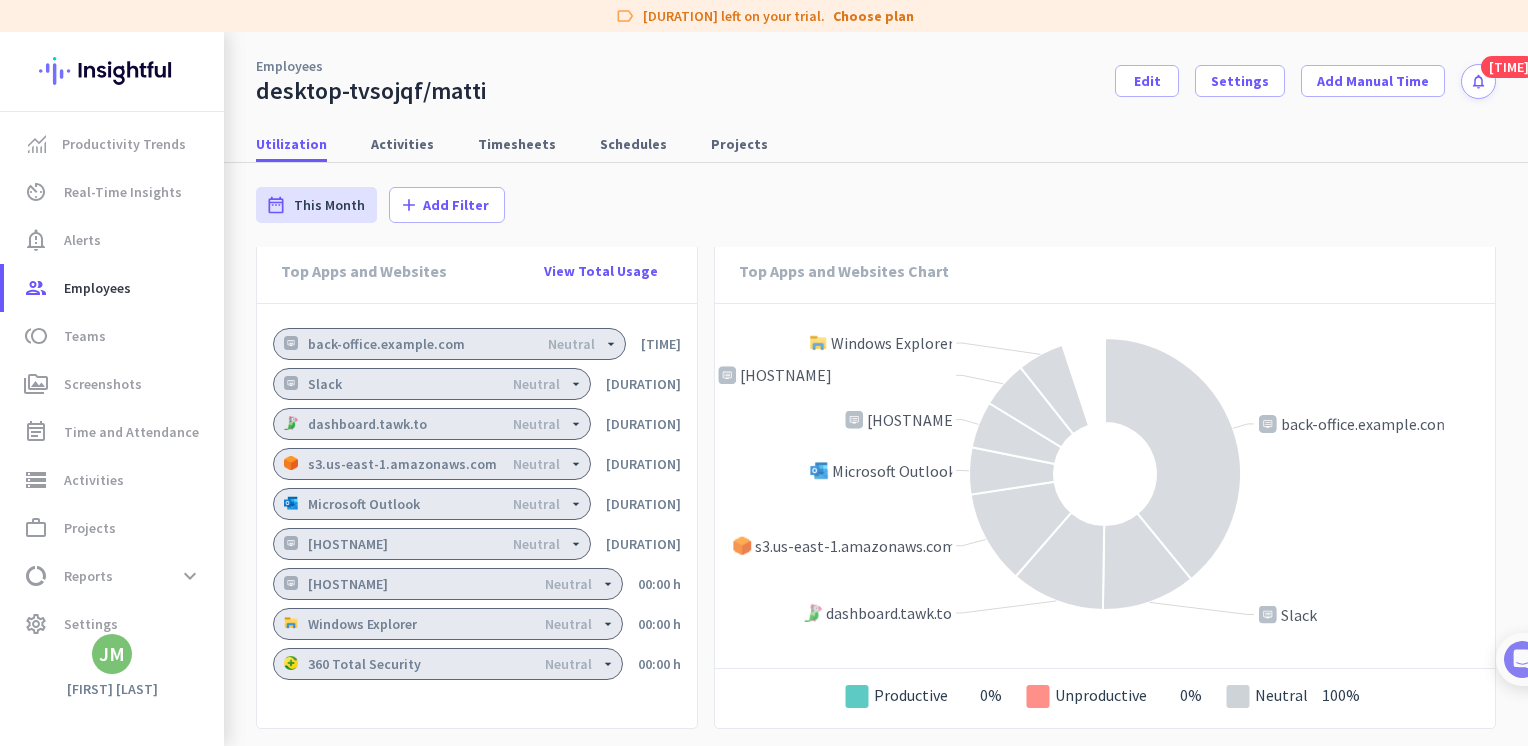 scroll, scrollTop: 1521, scrollLeft: 0, axis: vertical 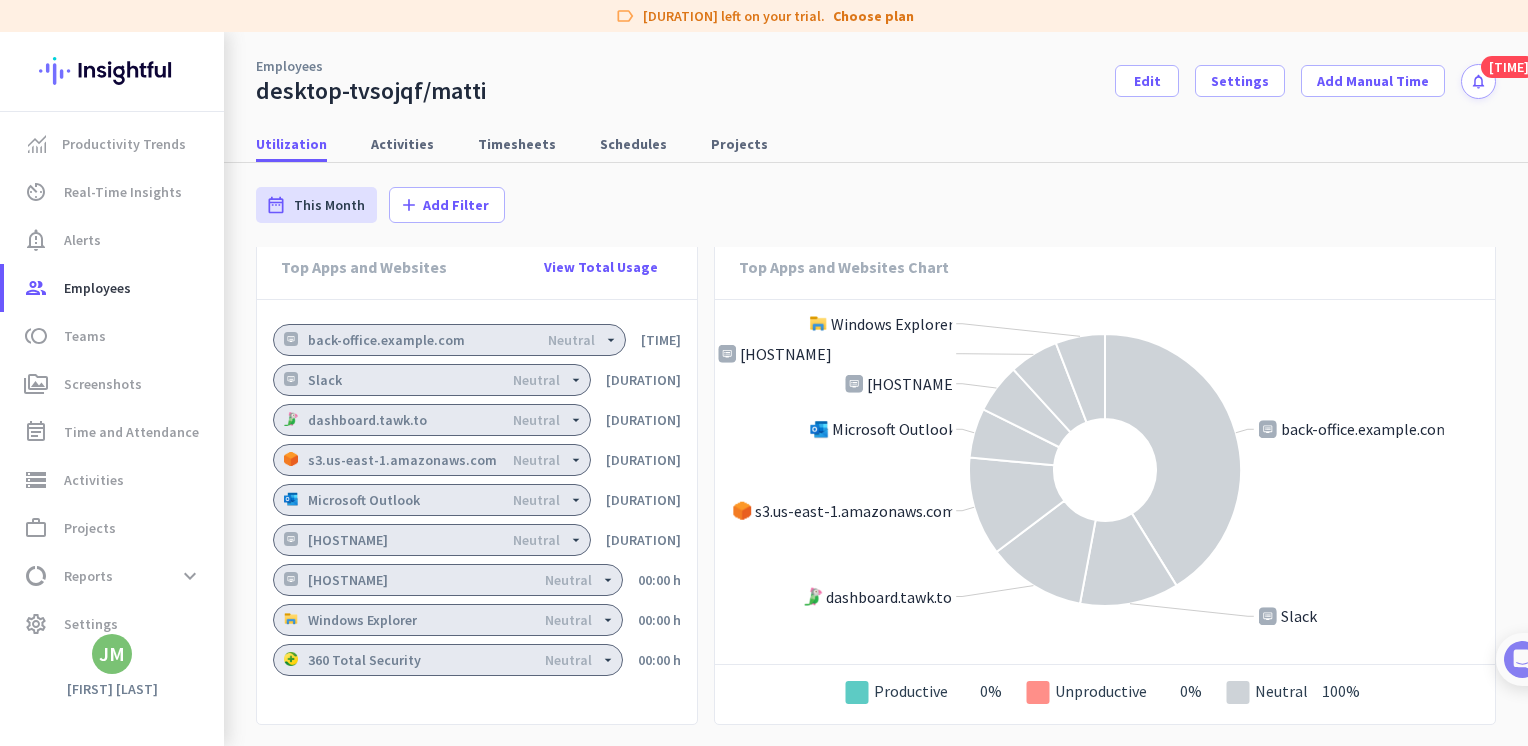 click on "arrow_drop_down" 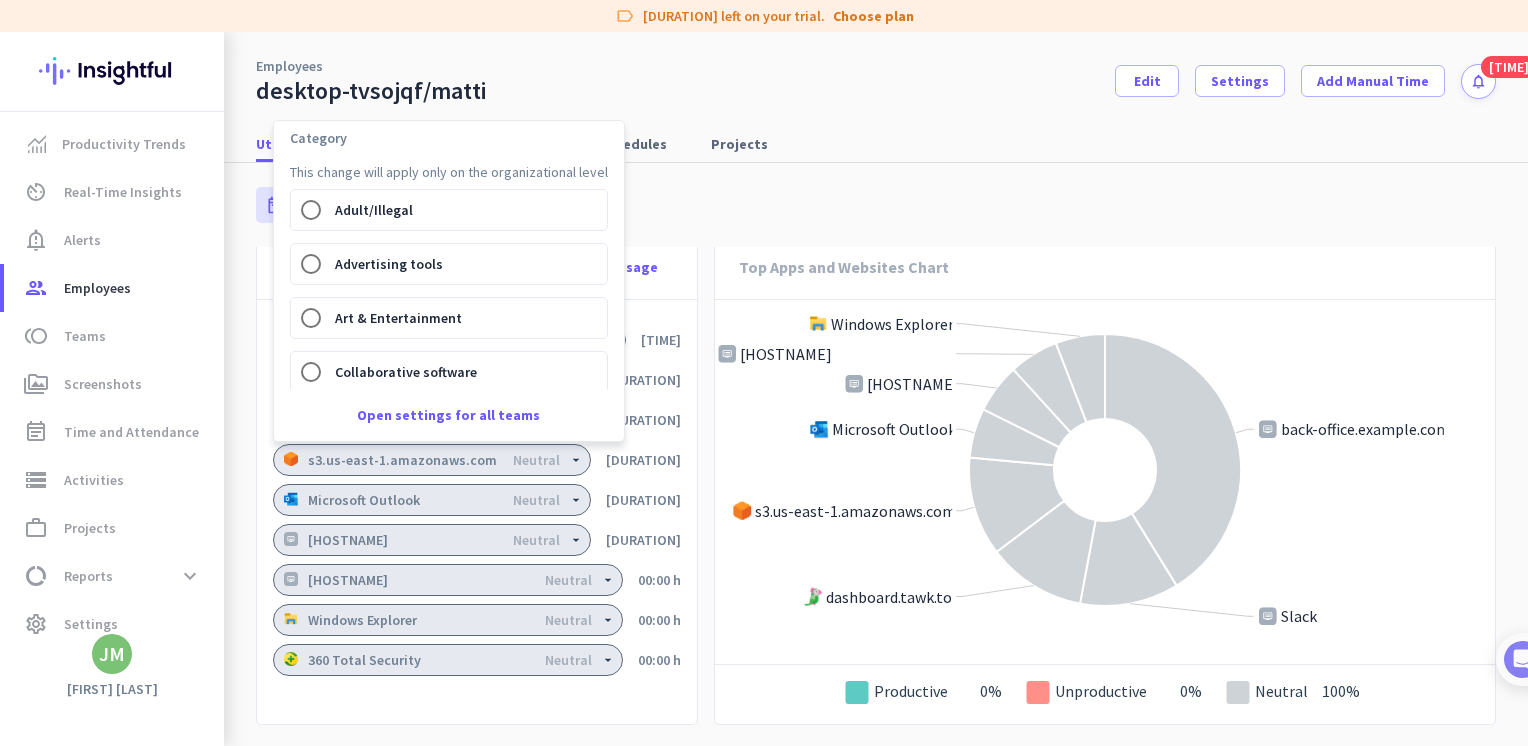 click at bounding box center [764, 373] 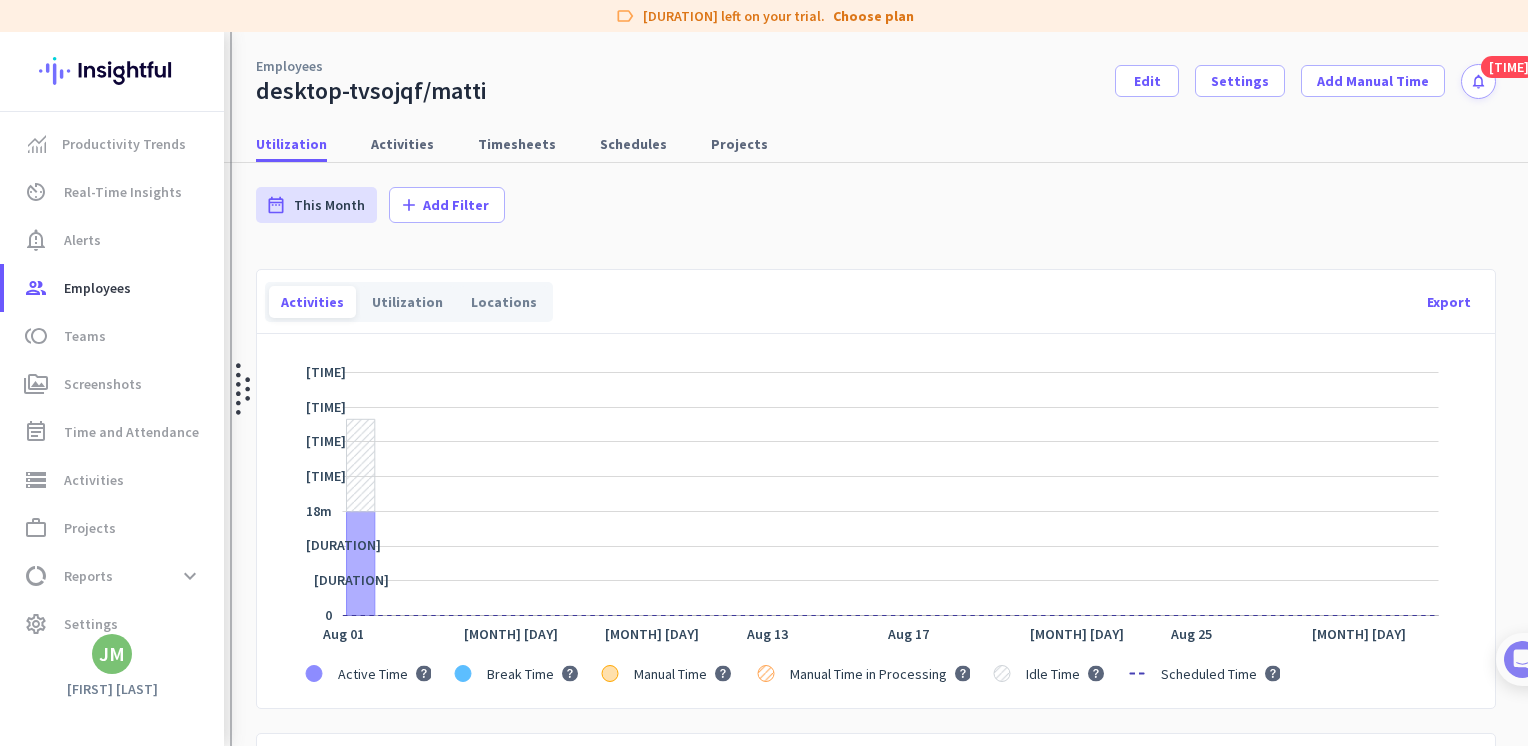 scroll, scrollTop: 0, scrollLeft: 0, axis: both 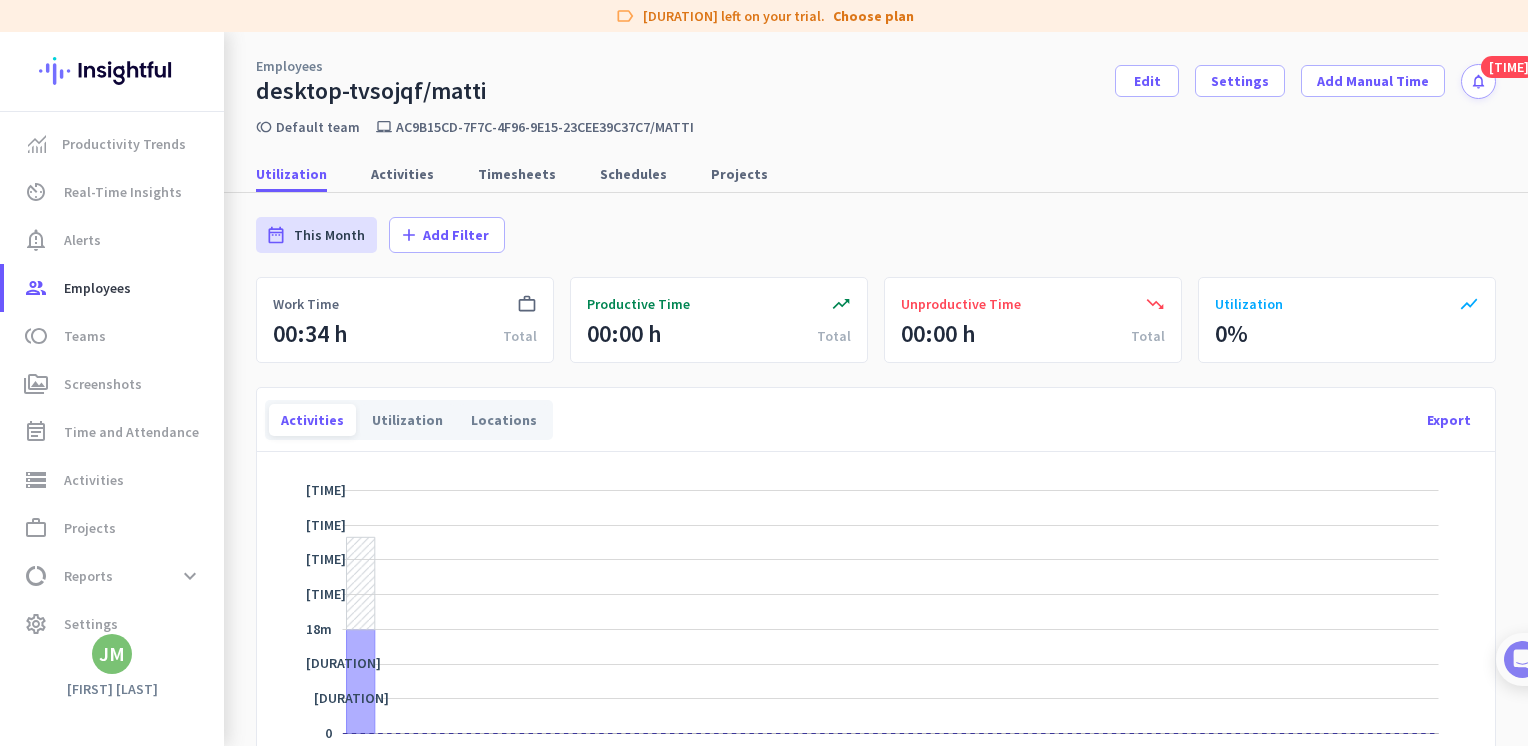 click on "notifications" at bounding box center (1478, 81) 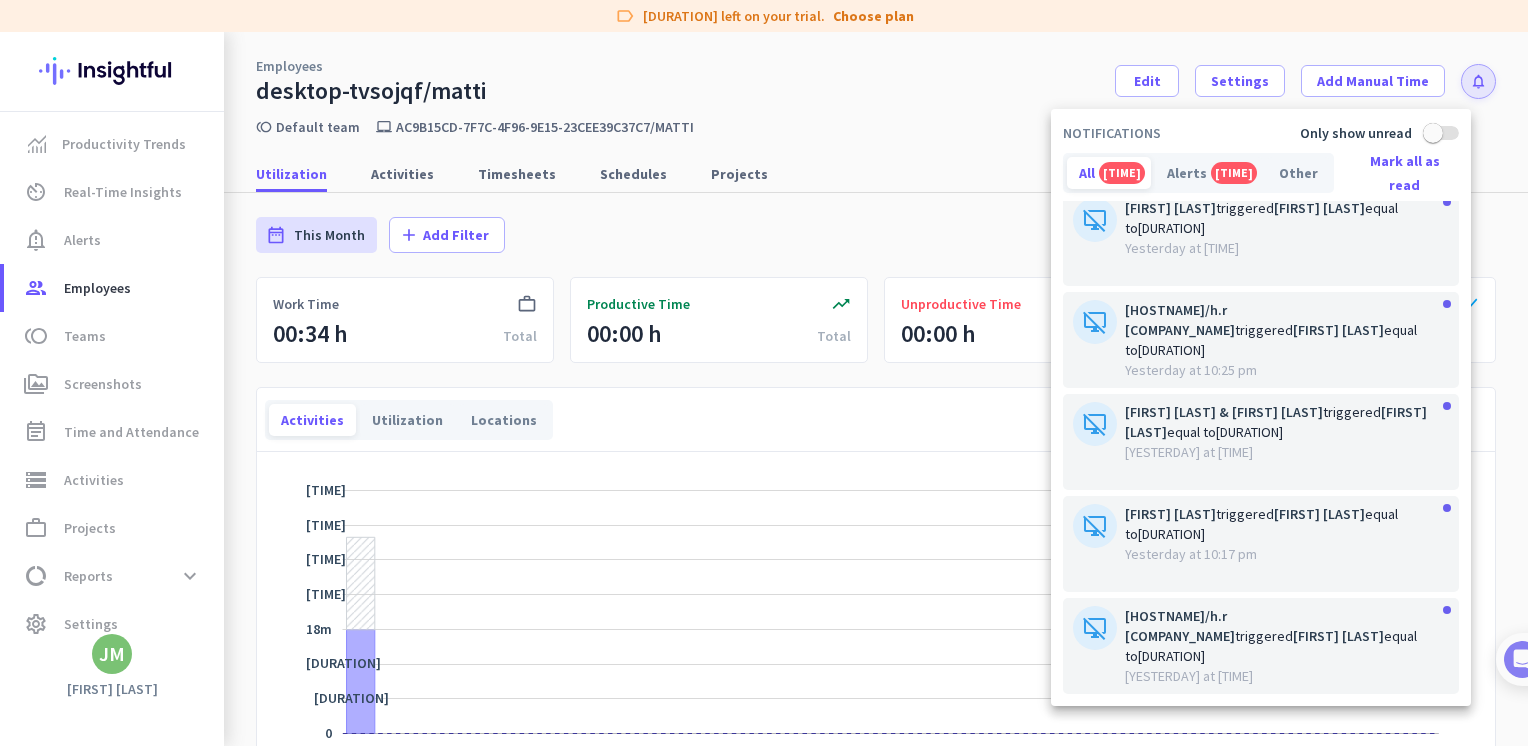 scroll, scrollTop: 2159, scrollLeft: 0, axis: vertical 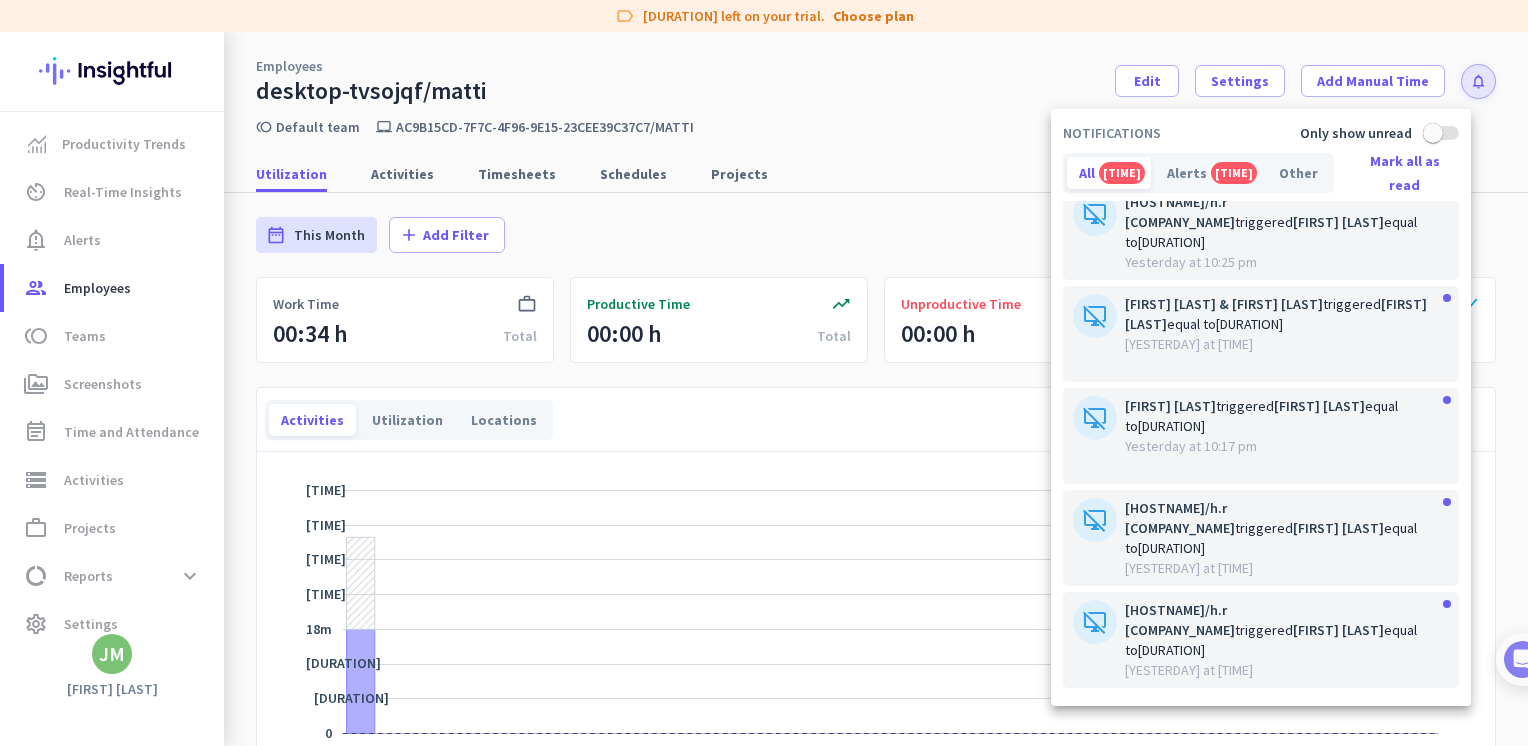 click at bounding box center (764, 373) 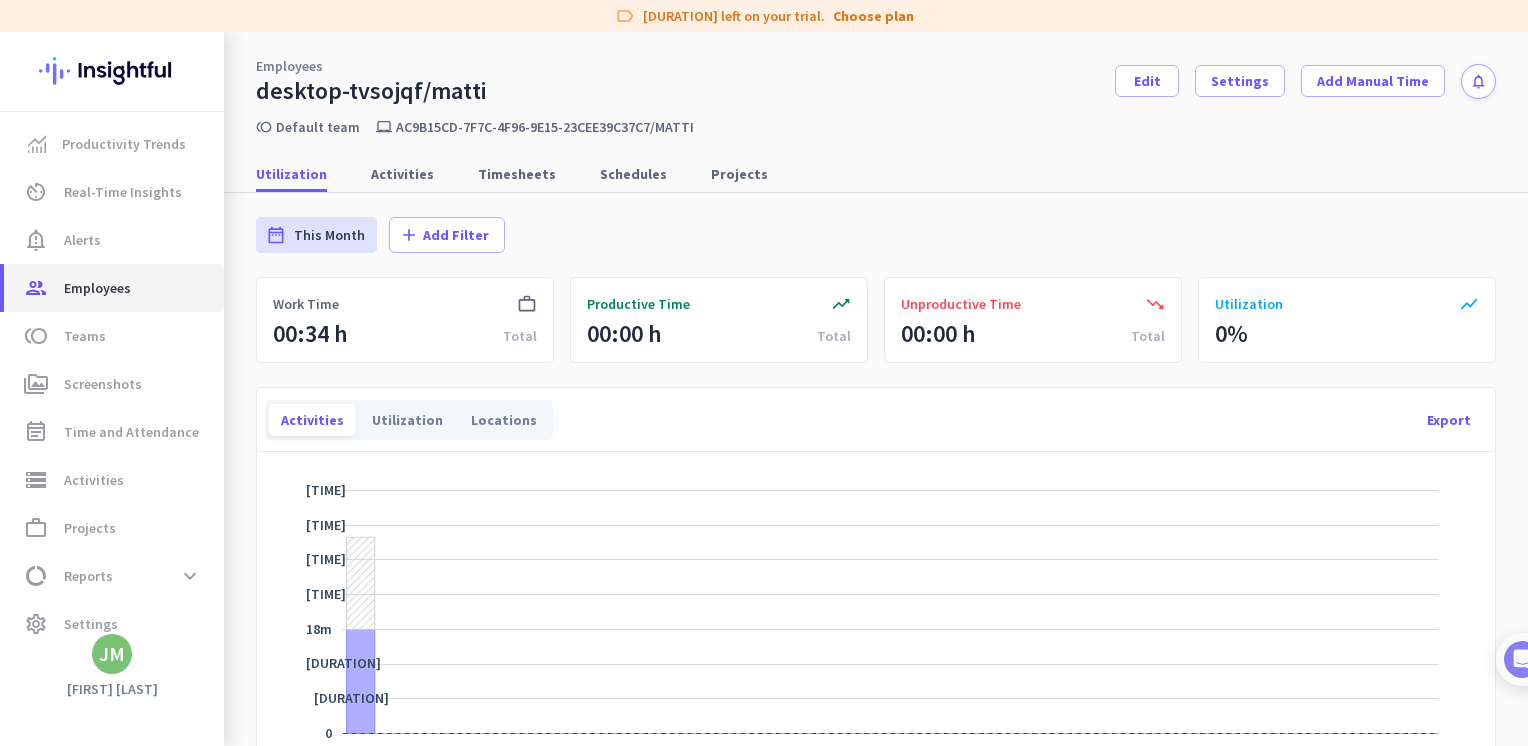 click on "Employees" 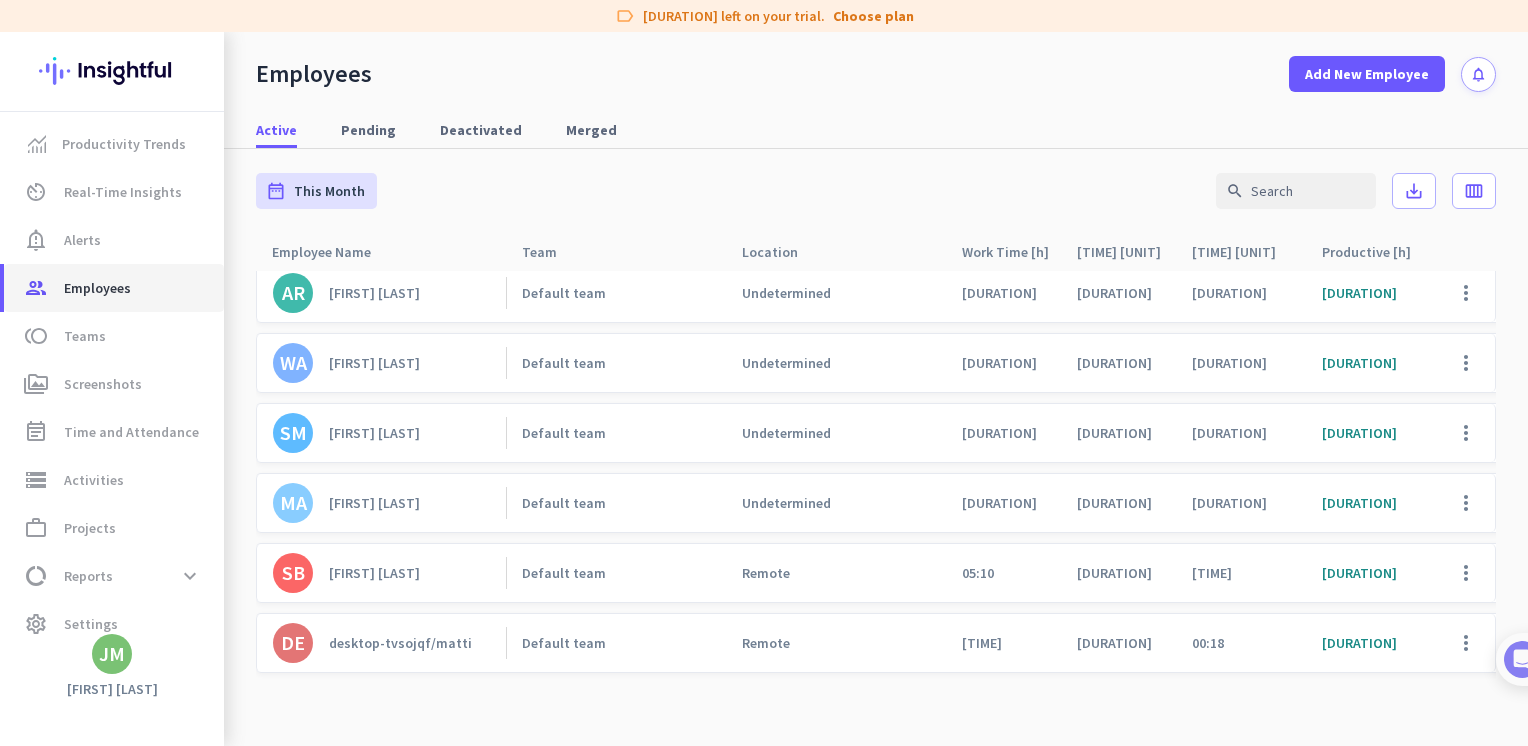 scroll, scrollTop: 163, scrollLeft: 0, axis: vertical 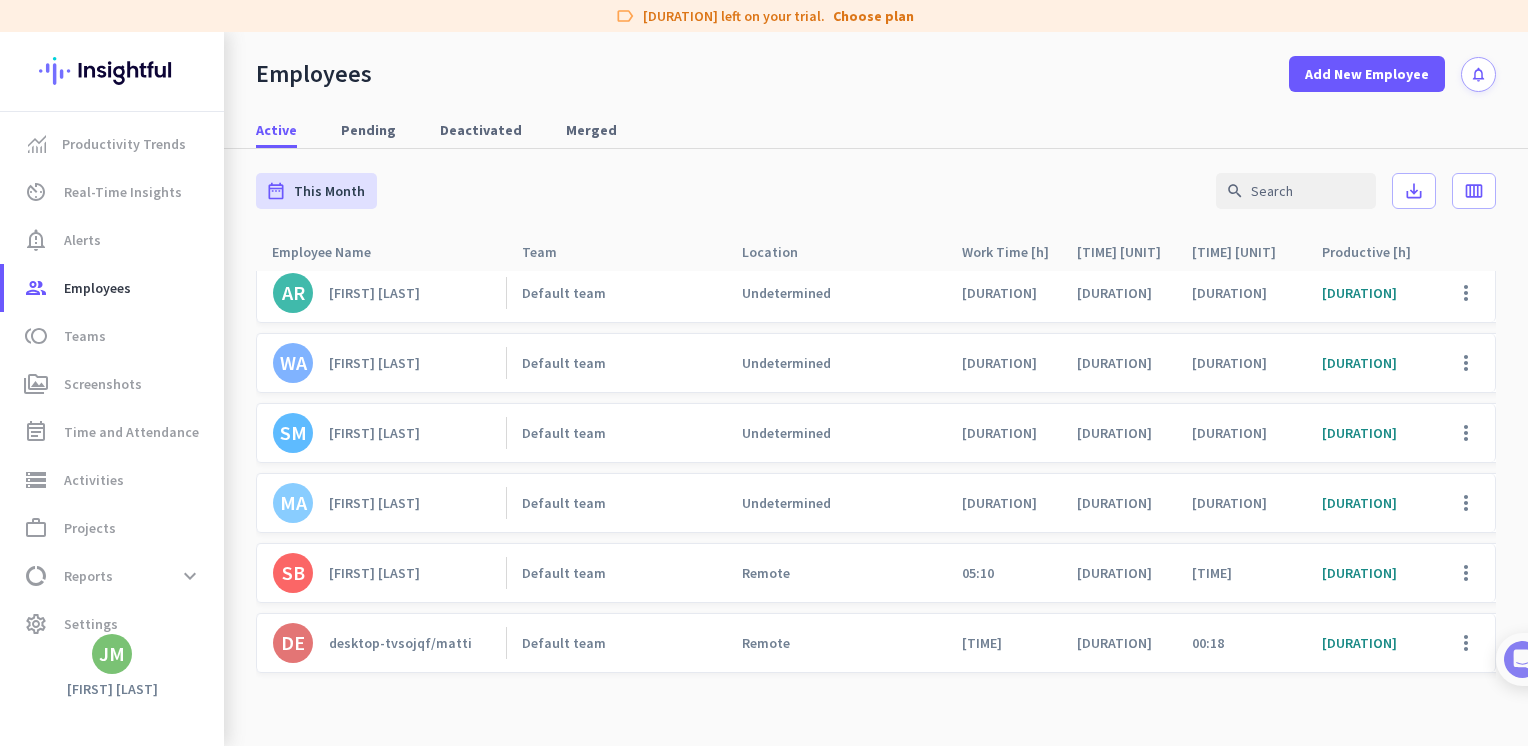 click on "[FIRST] [LAST]" 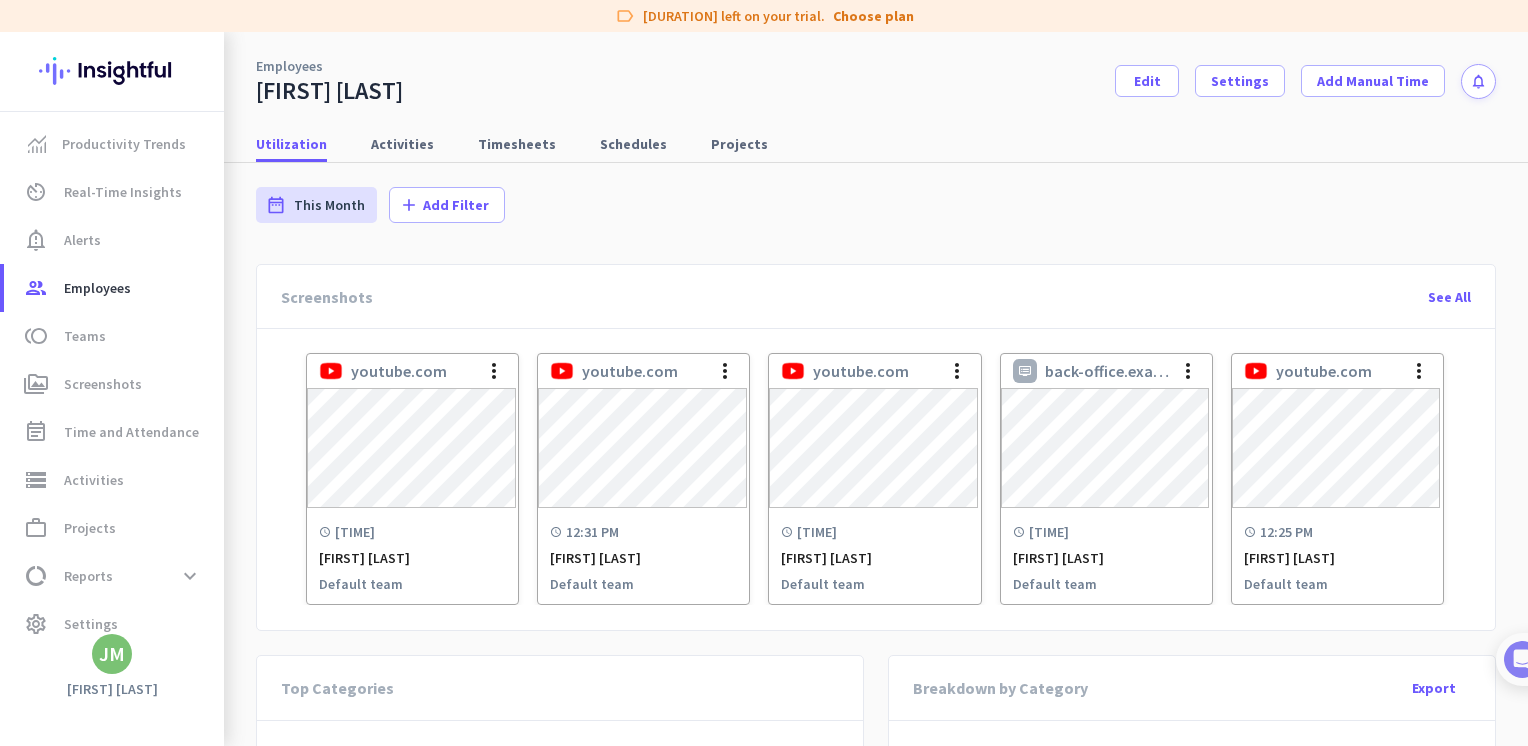 scroll, scrollTop: 600, scrollLeft: 0, axis: vertical 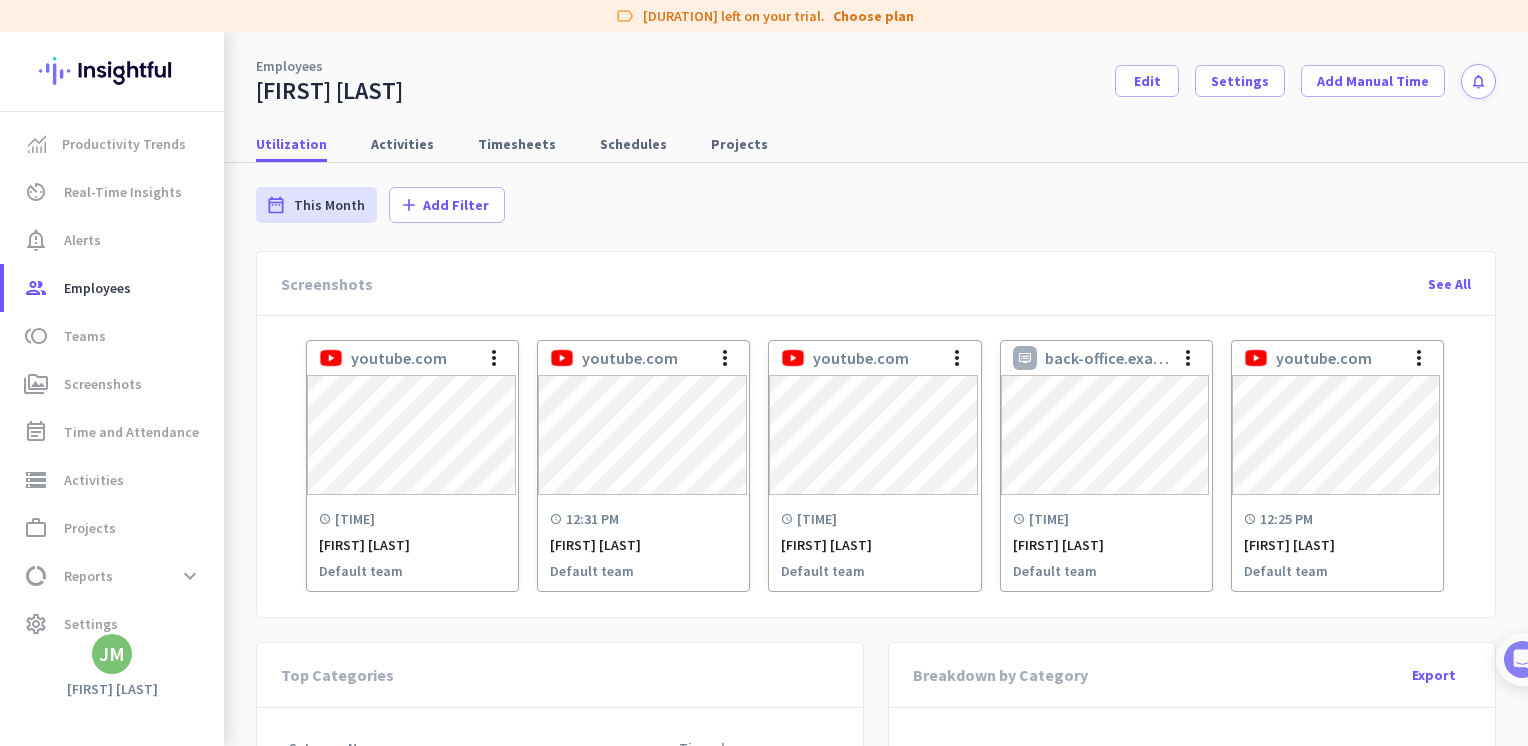 click on "See All" 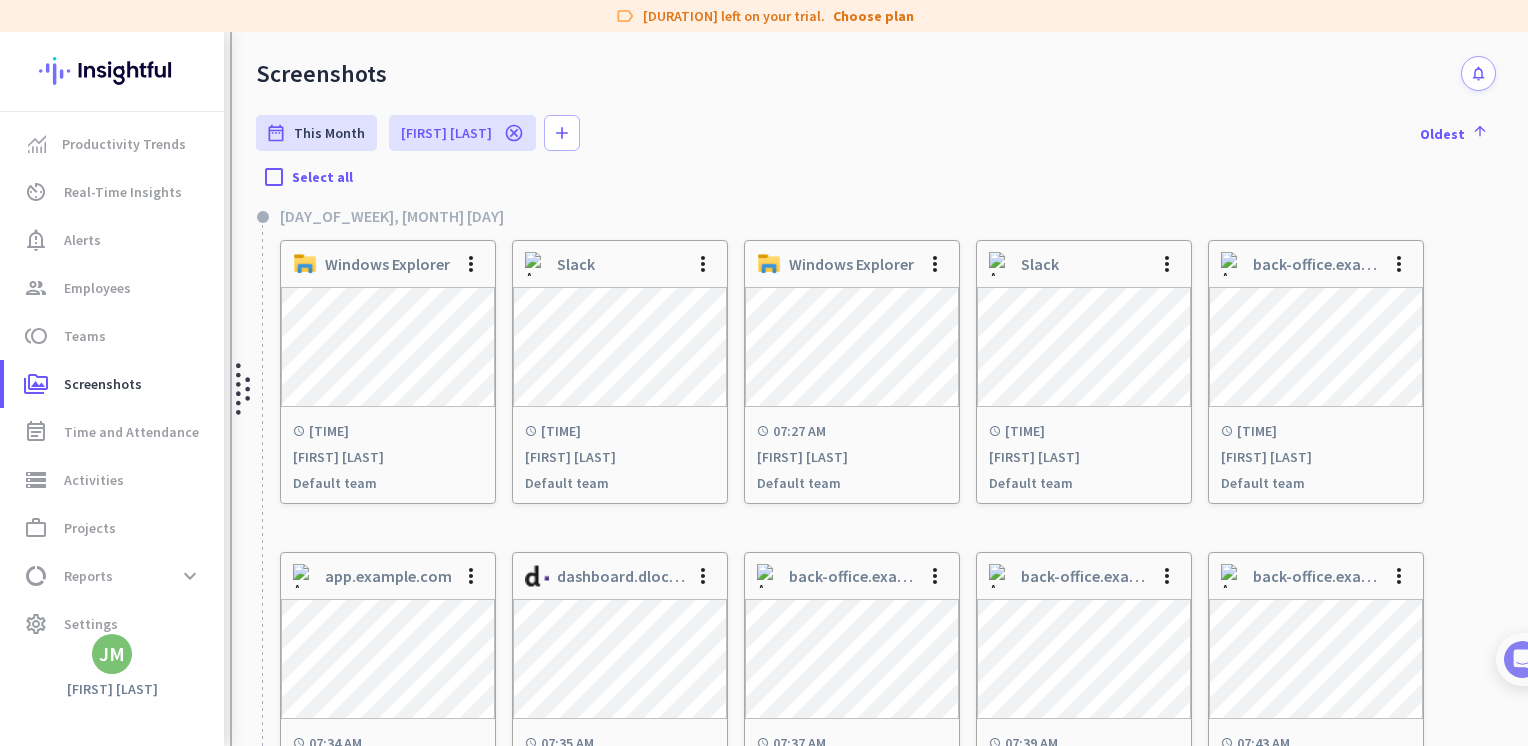 scroll, scrollTop: 0, scrollLeft: 0, axis: both 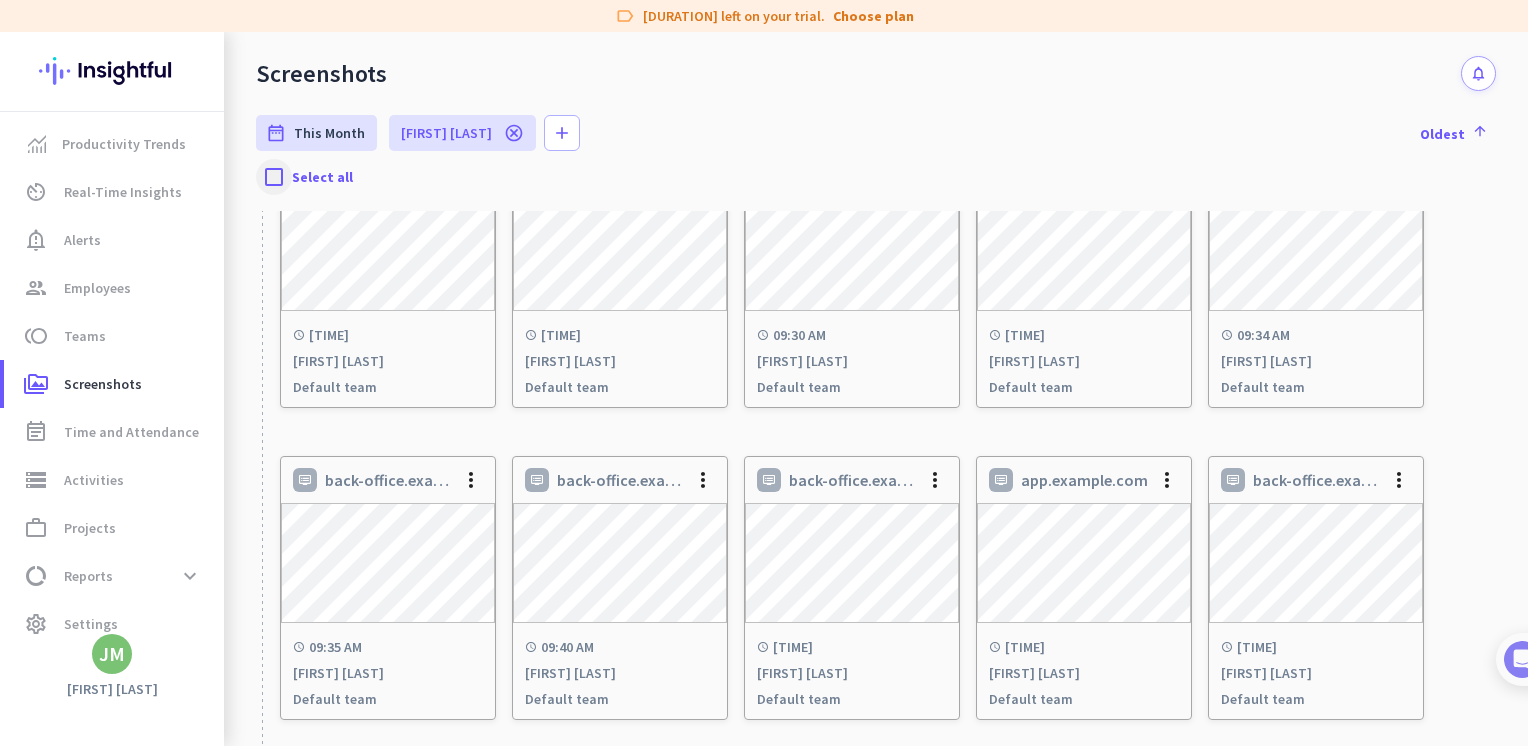 click at bounding box center (274, 177) 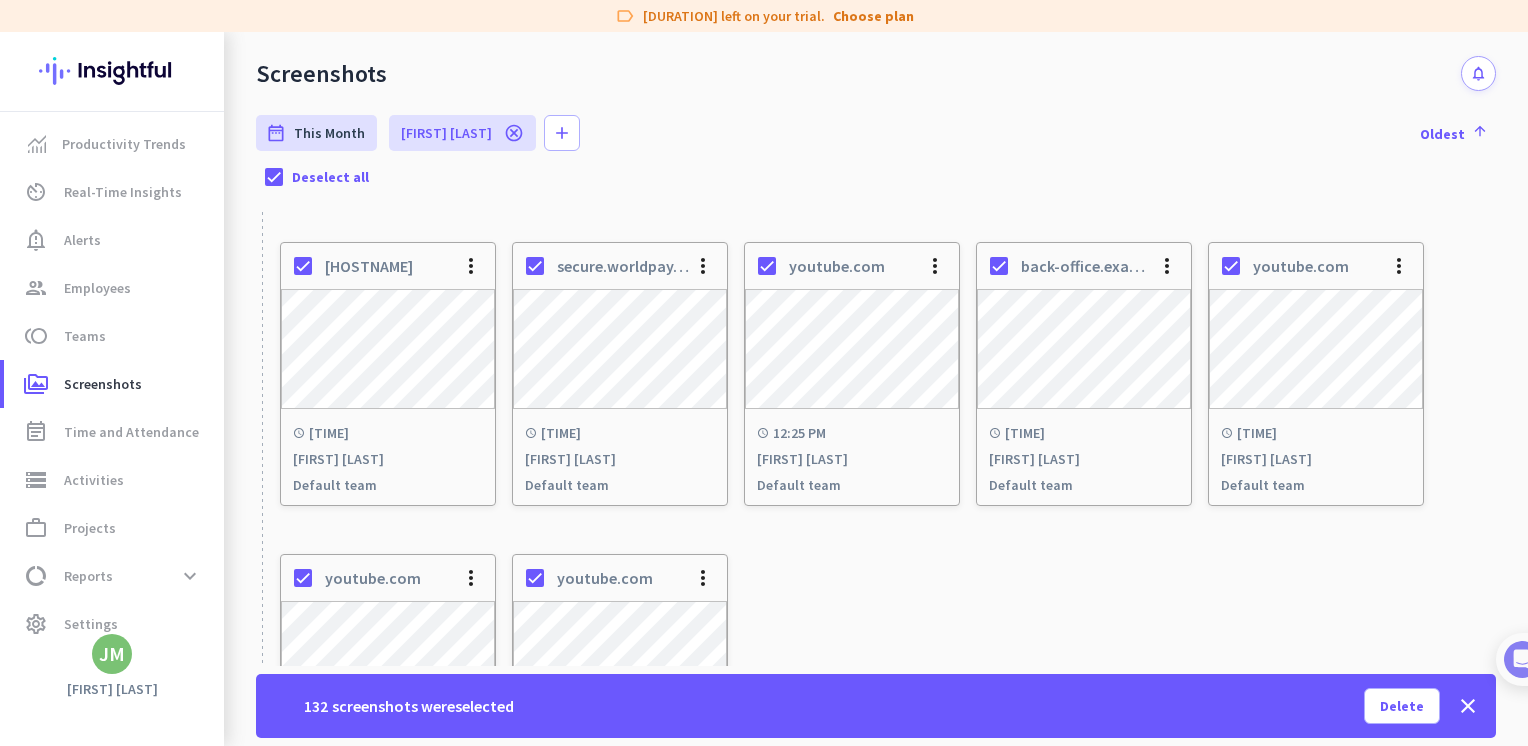 scroll, scrollTop: 7996, scrollLeft: 0, axis: vertical 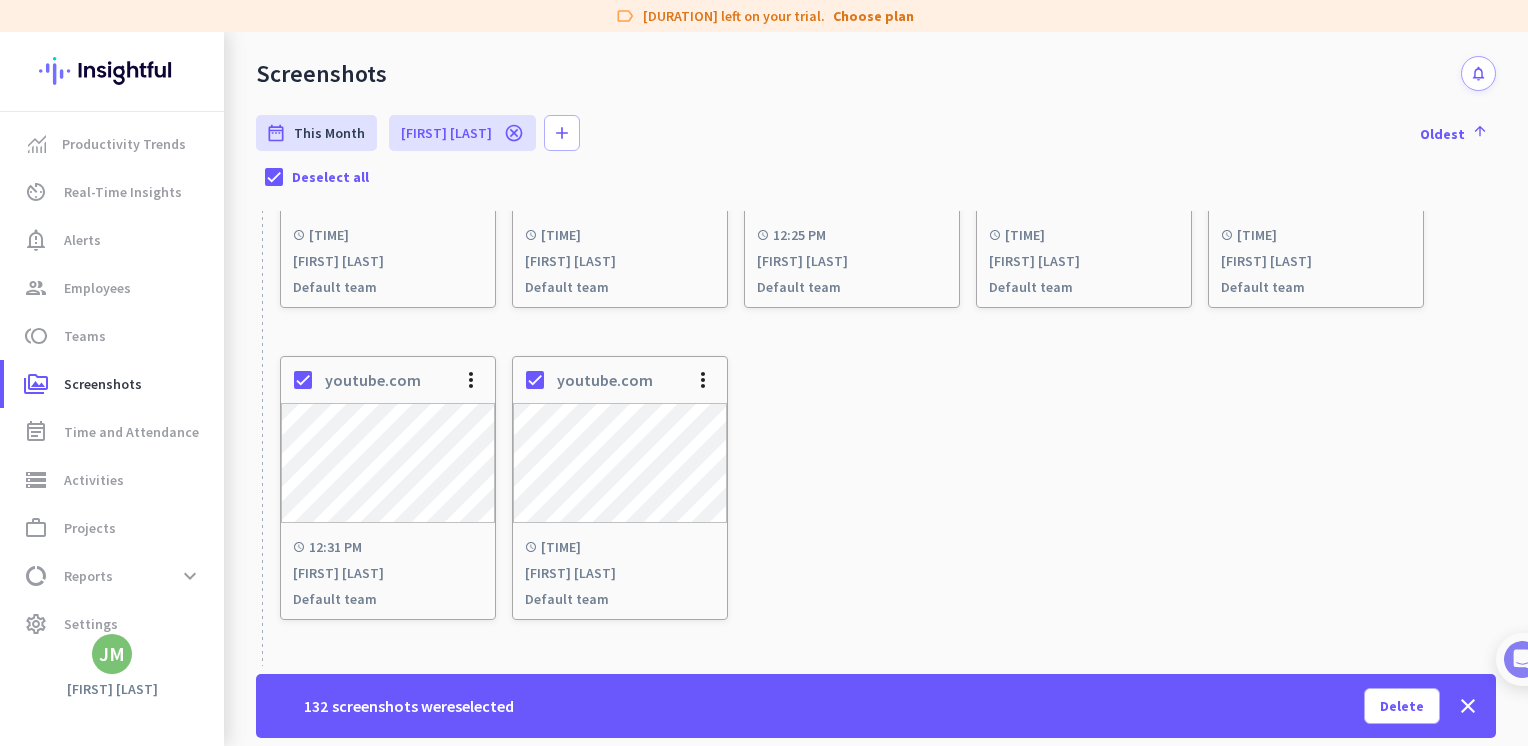 click on "youtube.com more_vert schedule 12:31 PM [FIRST] [LAST] Default team youtube.com more_vert schedule 12:33 PM [FIRST] [LAST] Default team" 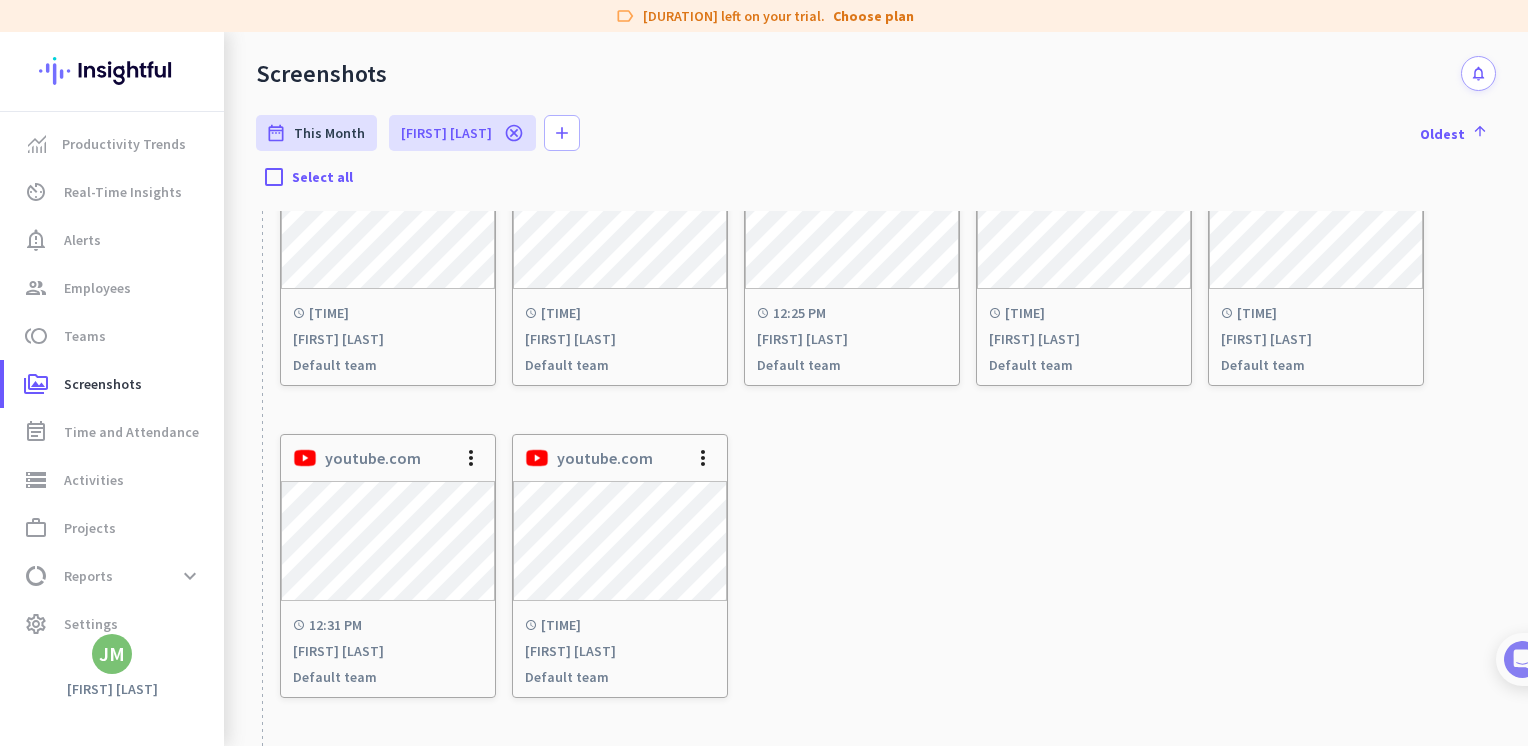 scroll, scrollTop: 7916, scrollLeft: 0, axis: vertical 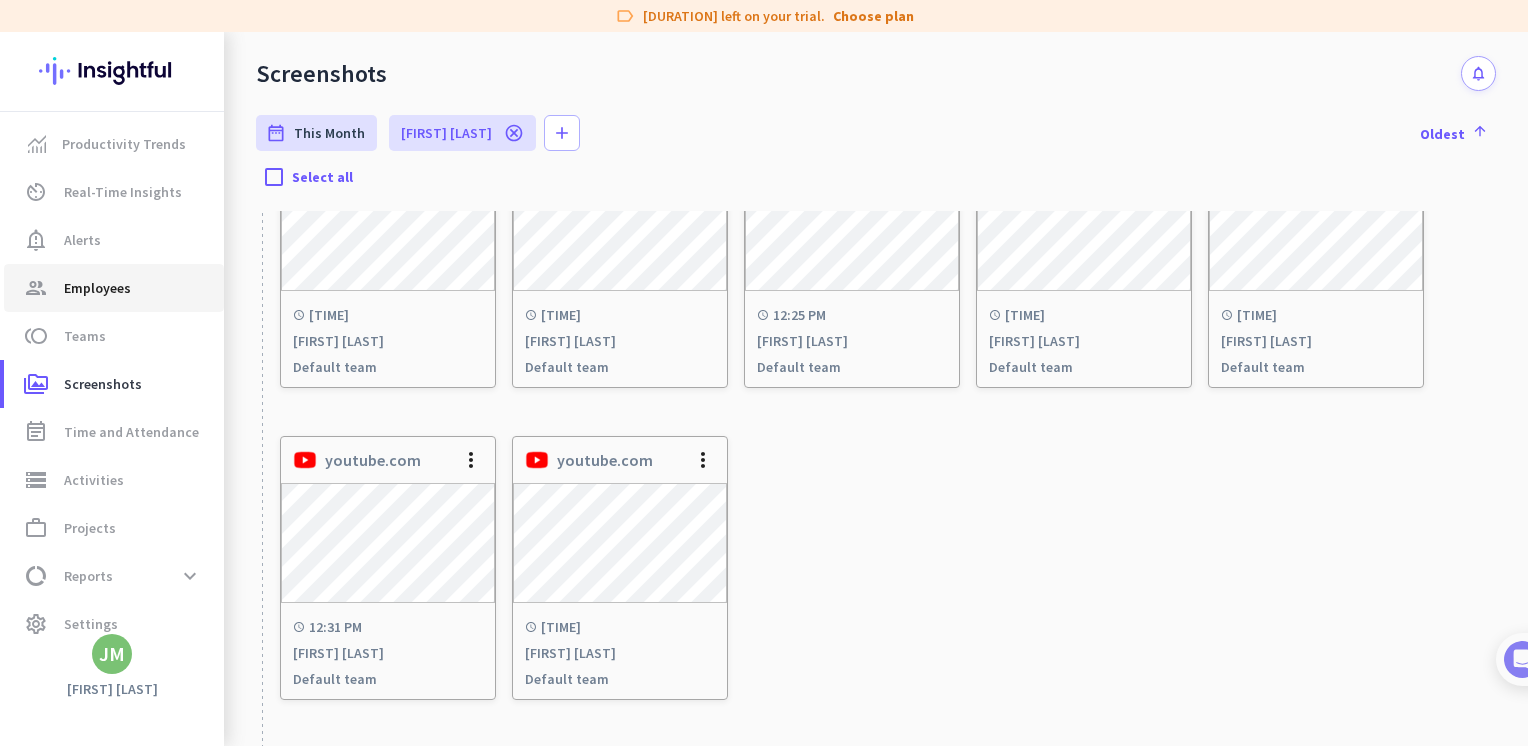 click on "Employees" 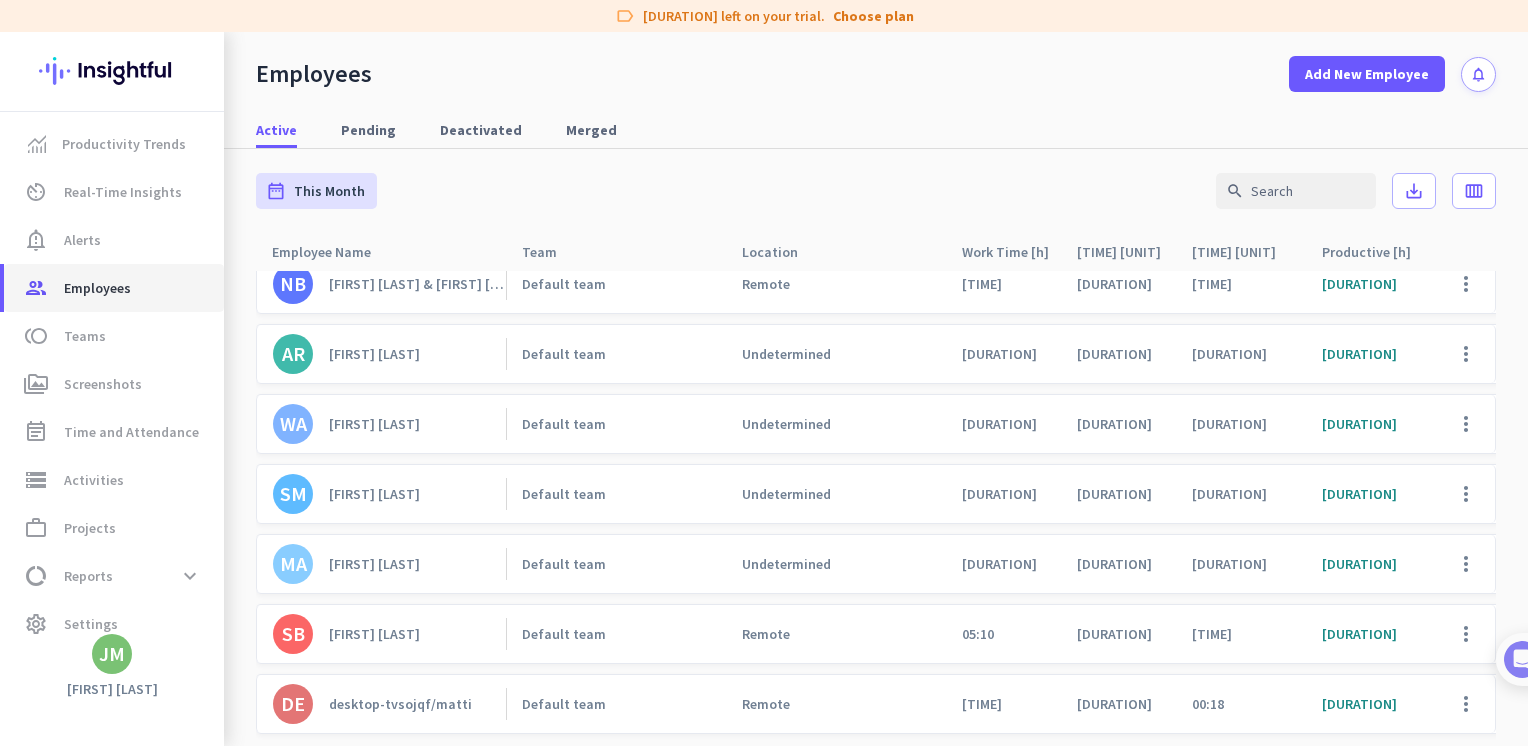 scroll, scrollTop: 163, scrollLeft: 0, axis: vertical 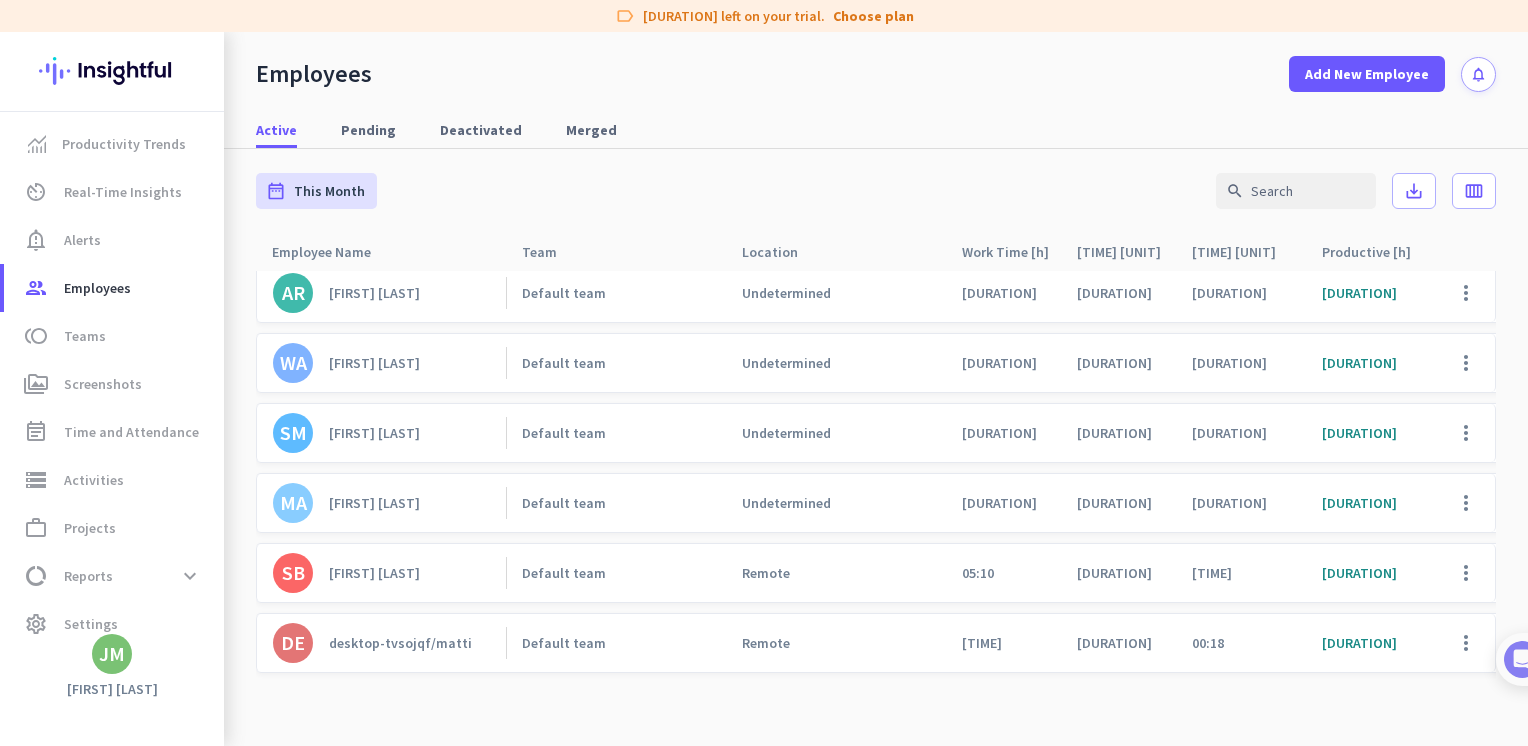click on "[FIRST] [LAST]" 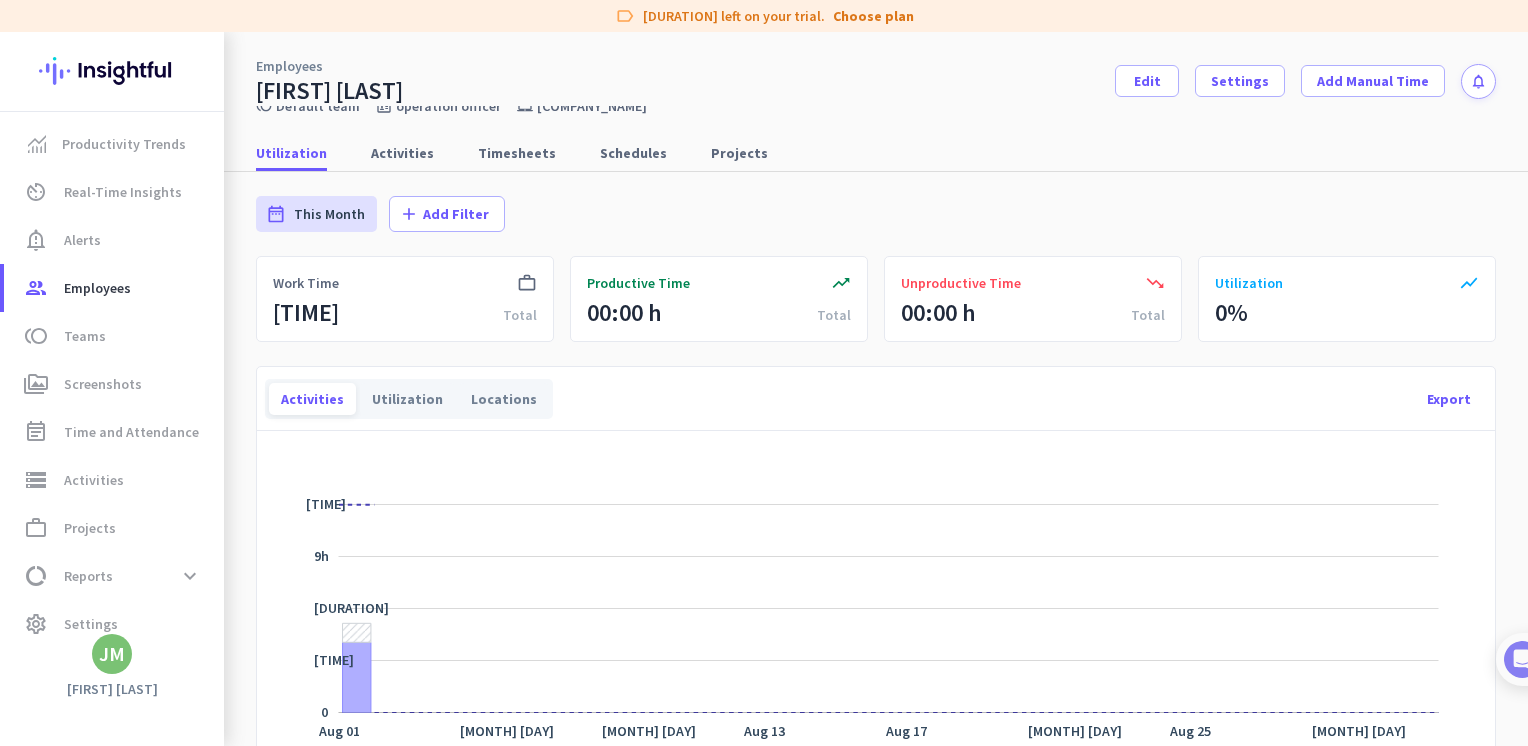 scroll, scrollTop: 0, scrollLeft: 0, axis: both 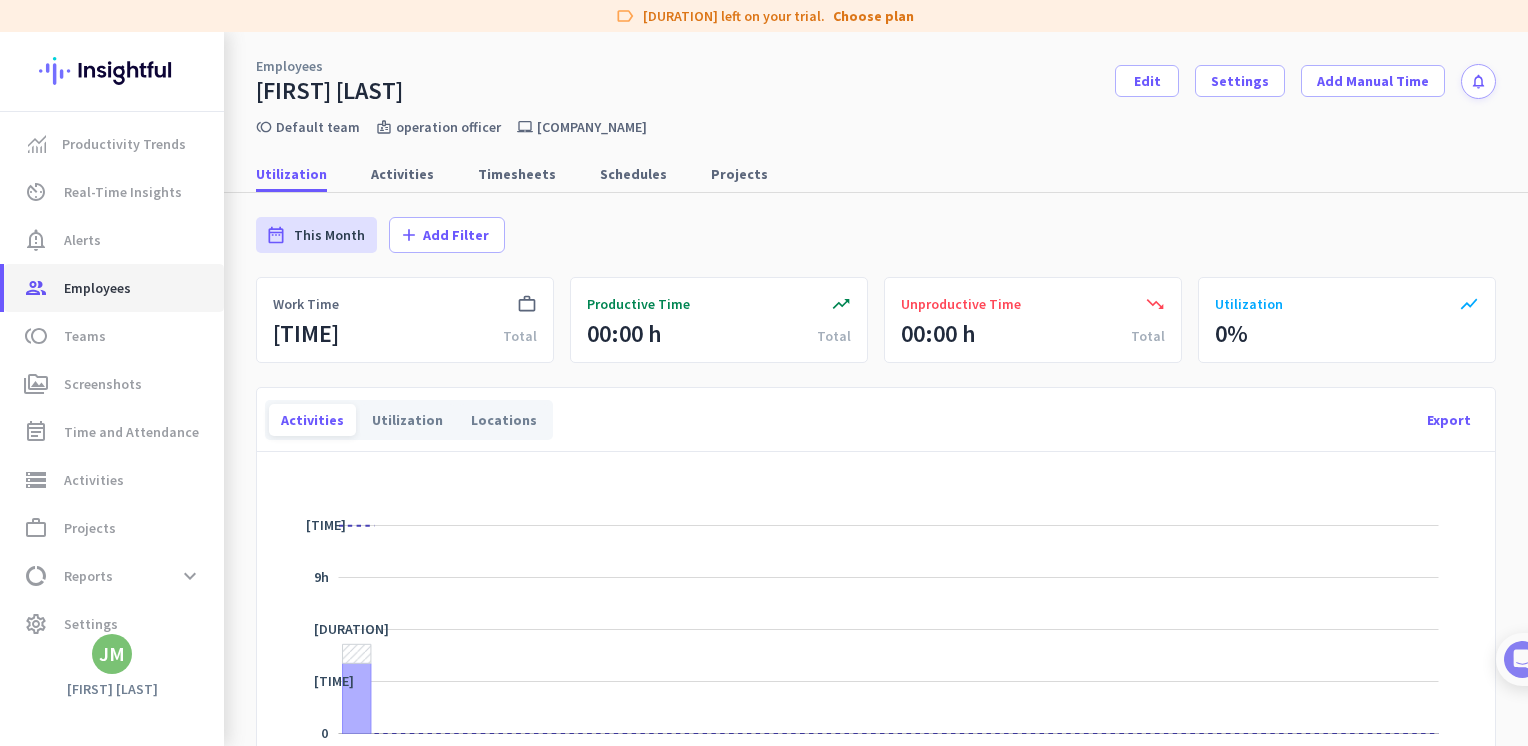 click on "Employees" 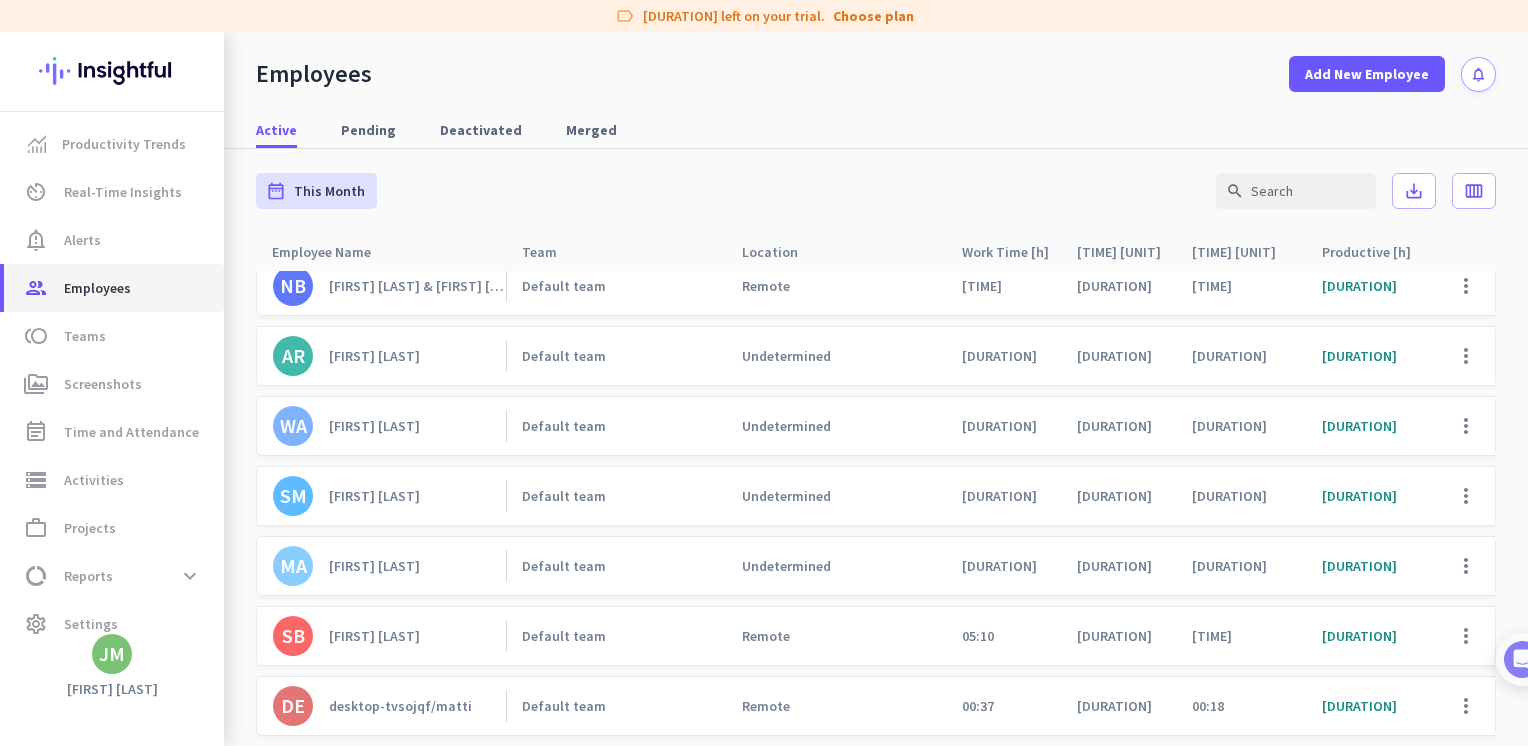 scroll, scrollTop: 163, scrollLeft: 0, axis: vertical 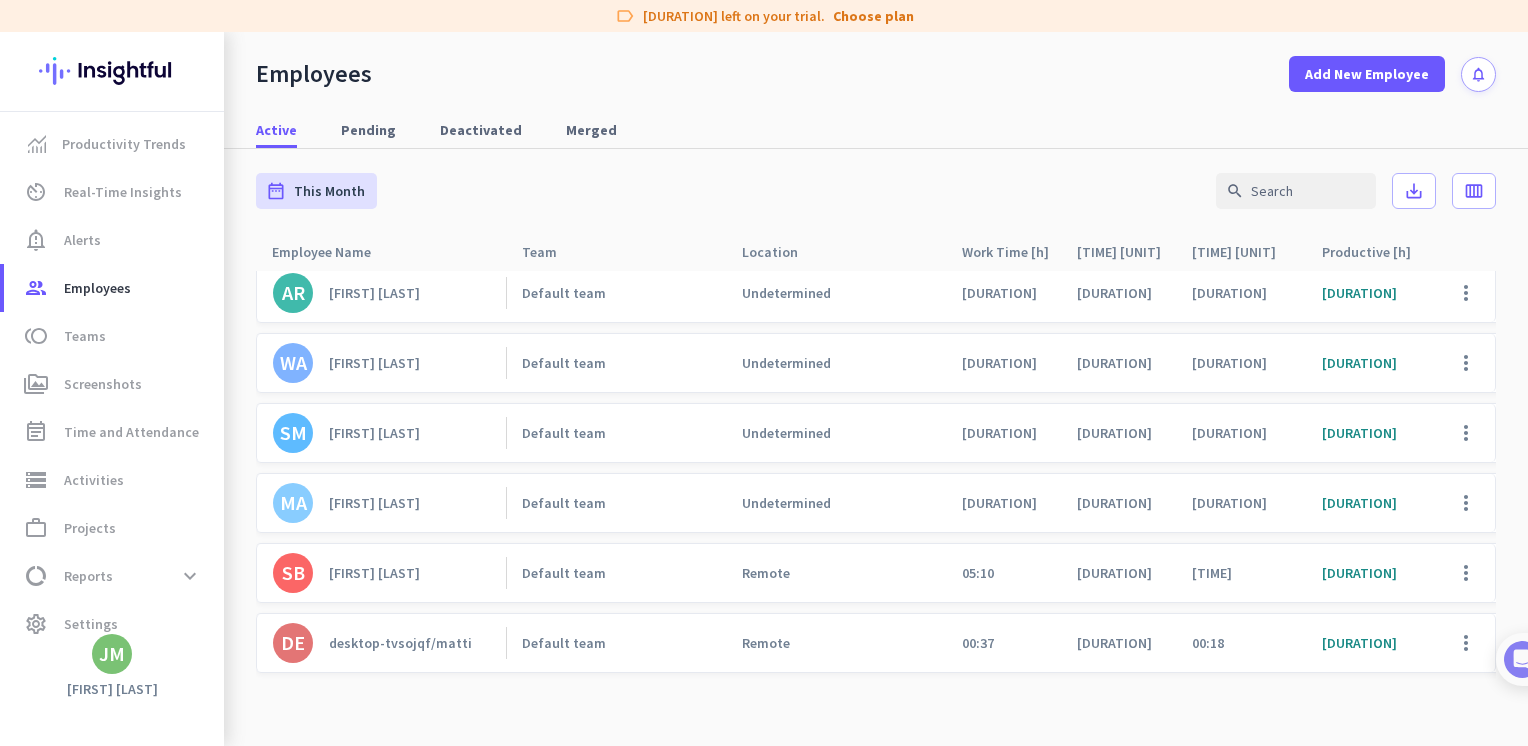 click on "desktop-tvsojqf/matti" 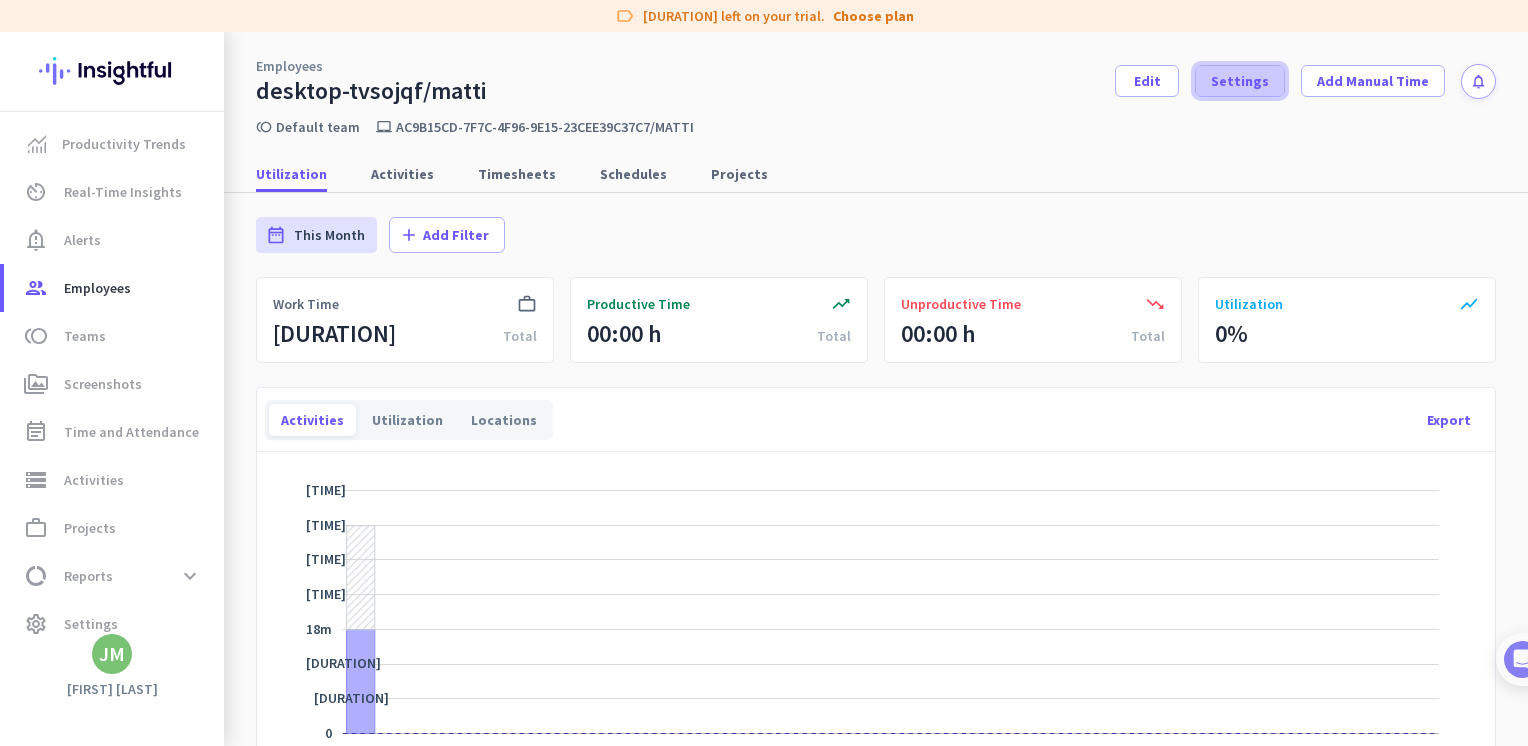 click on "Settings" at bounding box center (1240, 81) 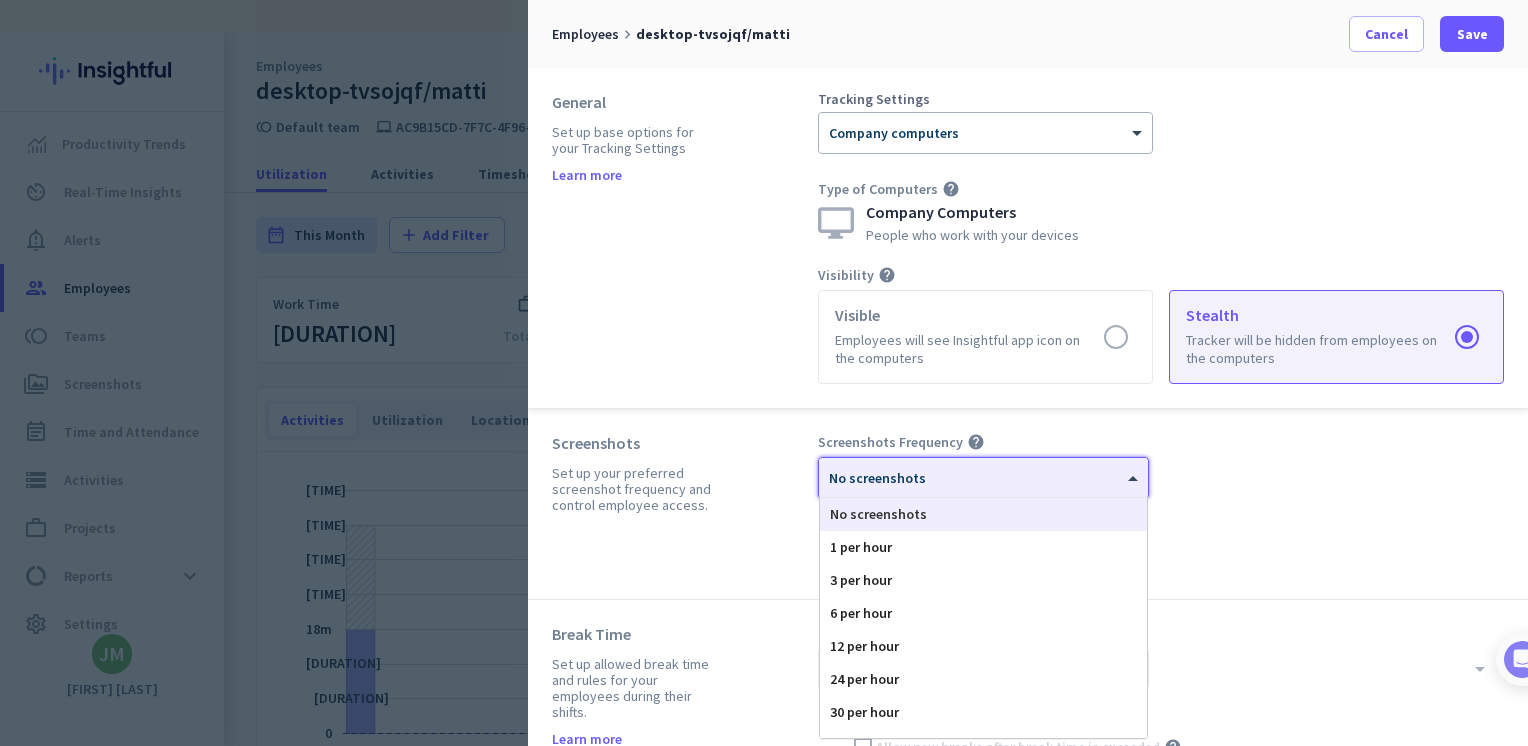 click at bounding box center (983, 471) 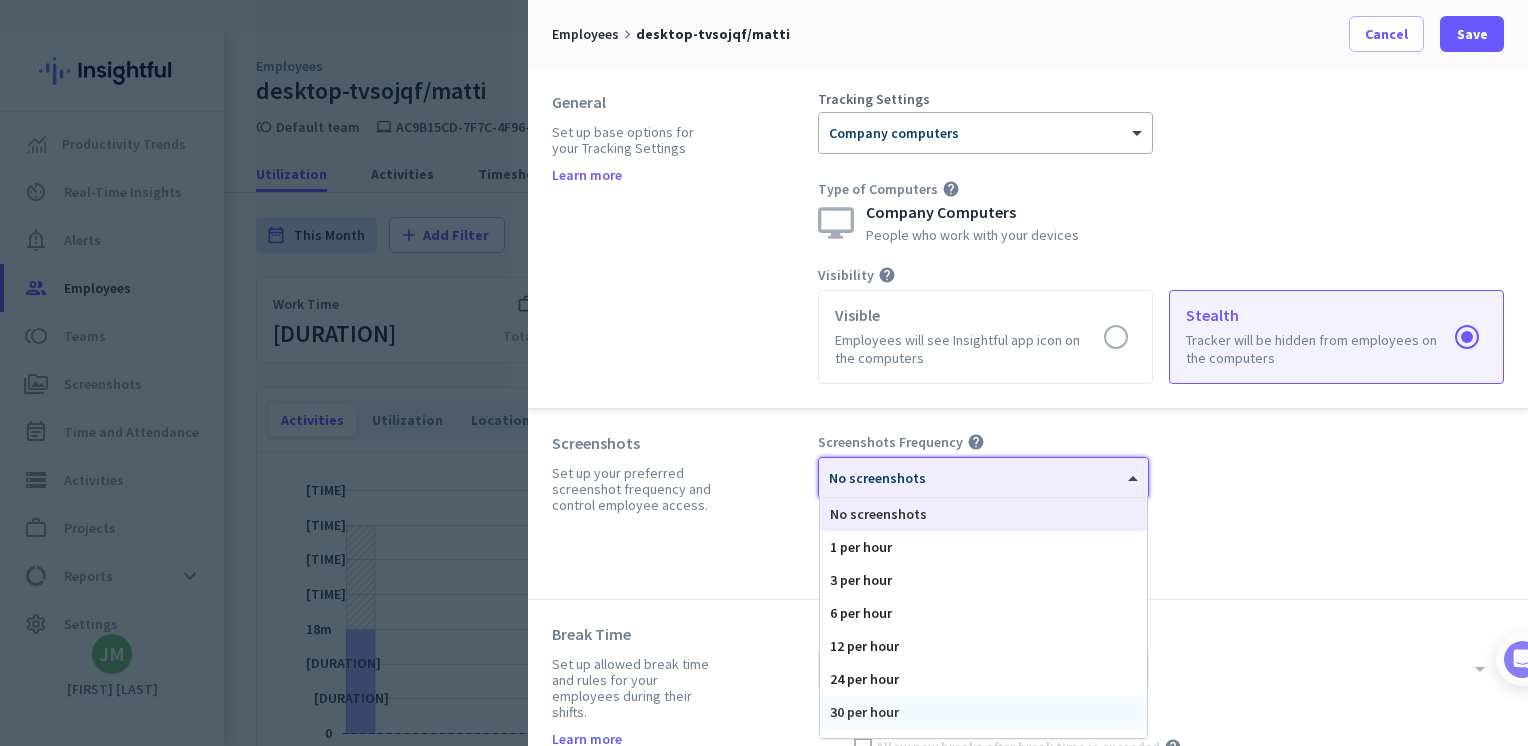 click on "30 per hour" at bounding box center (983, 712) 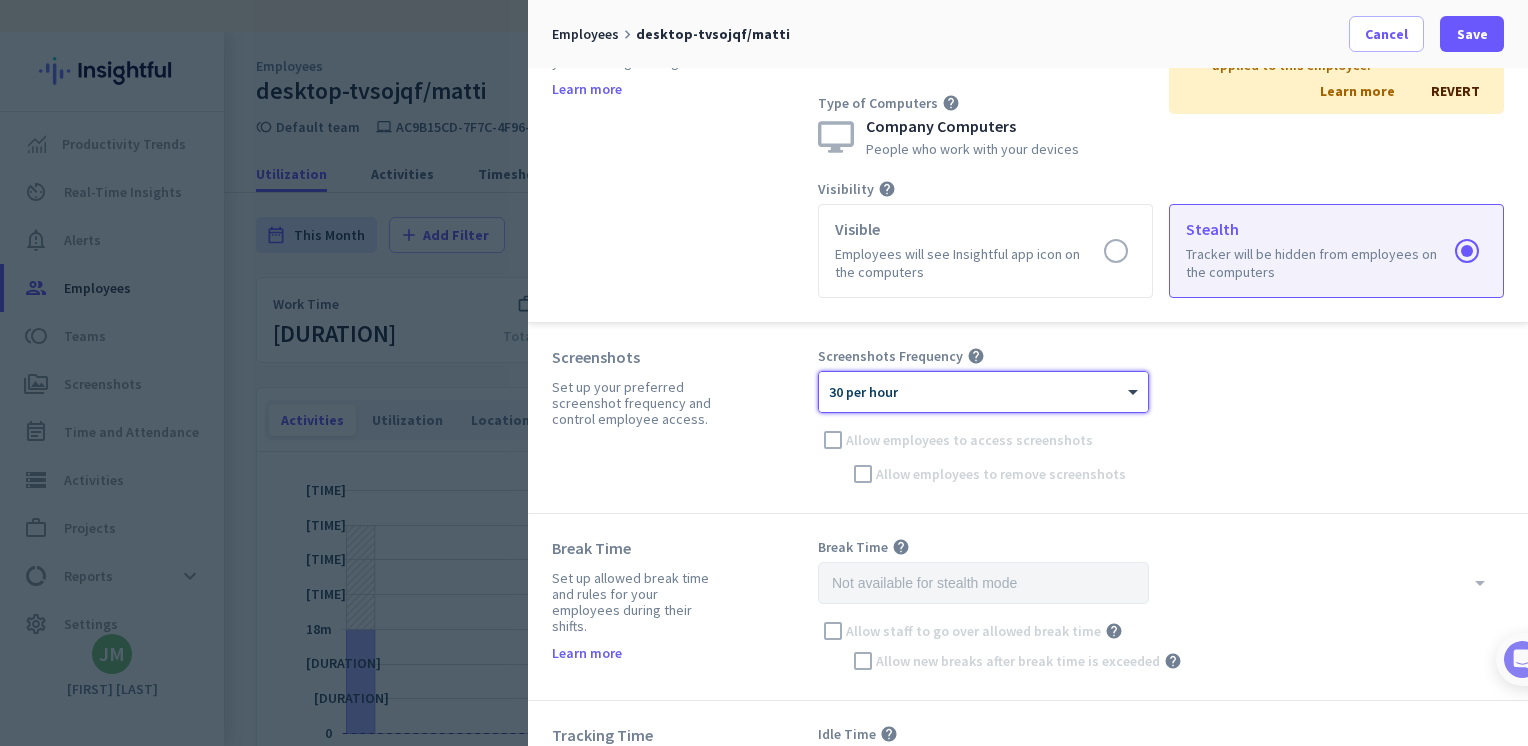scroll, scrollTop: 0, scrollLeft: 0, axis: both 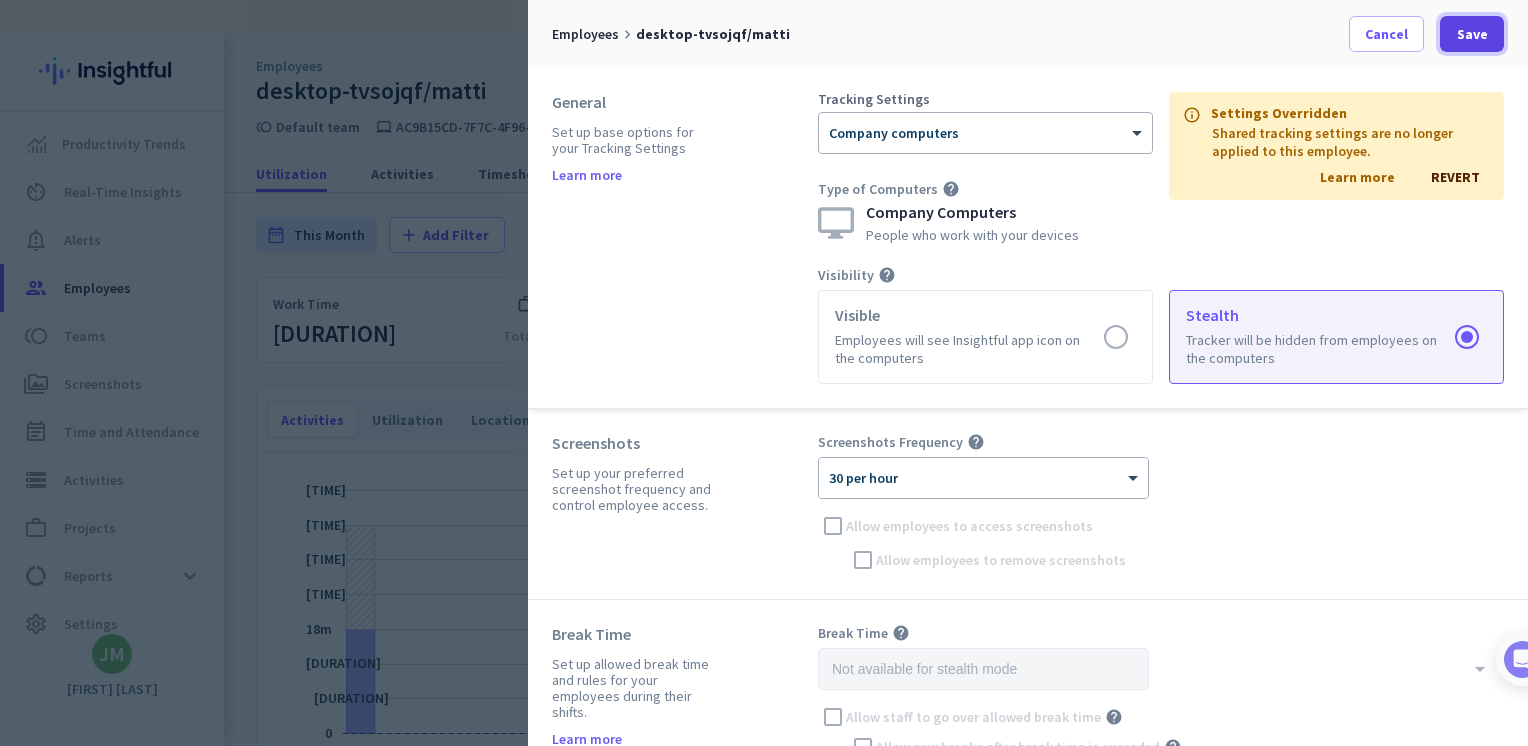 click on "Save" at bounding box center (1472, 34) 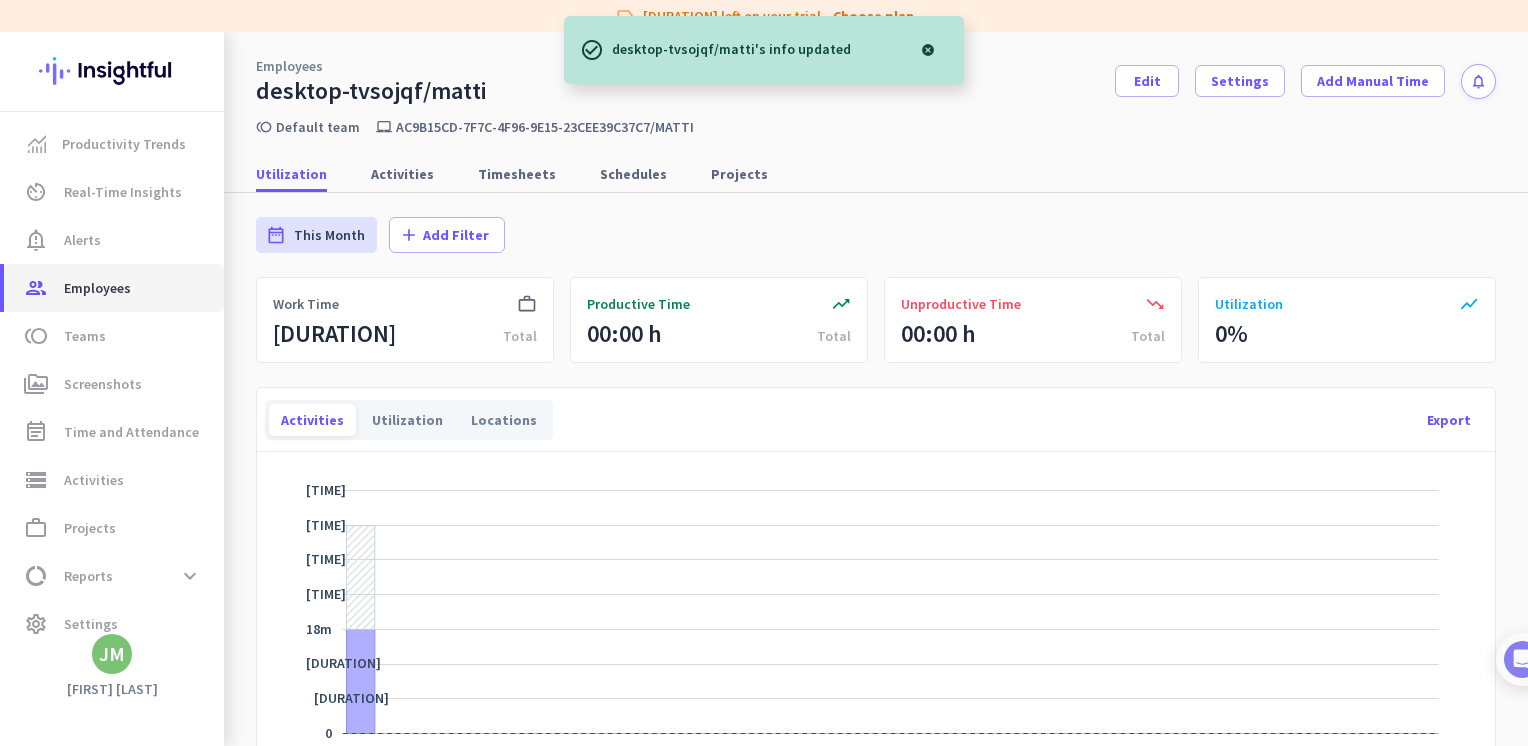 click on "group  Employees" 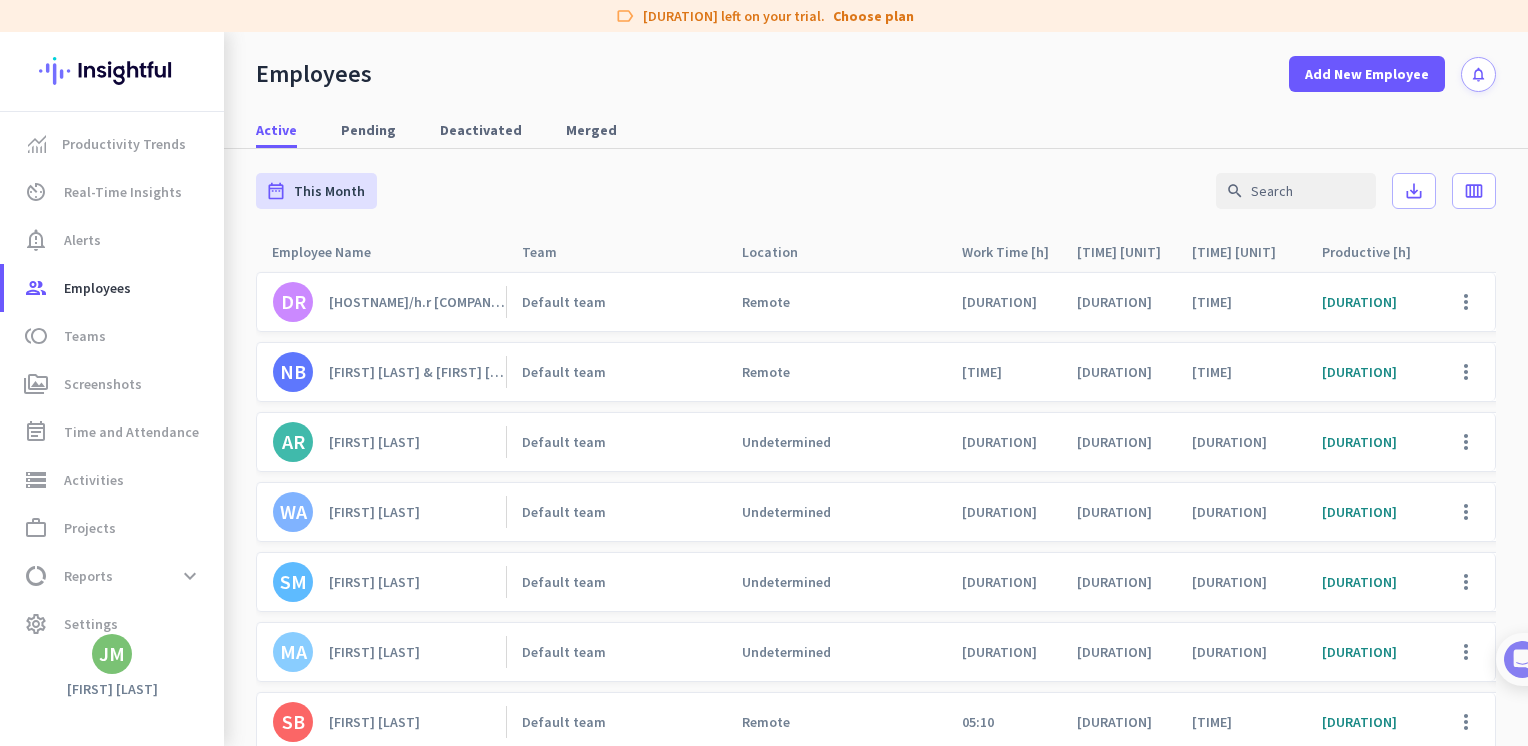click on "[FIRST] [LAST]" 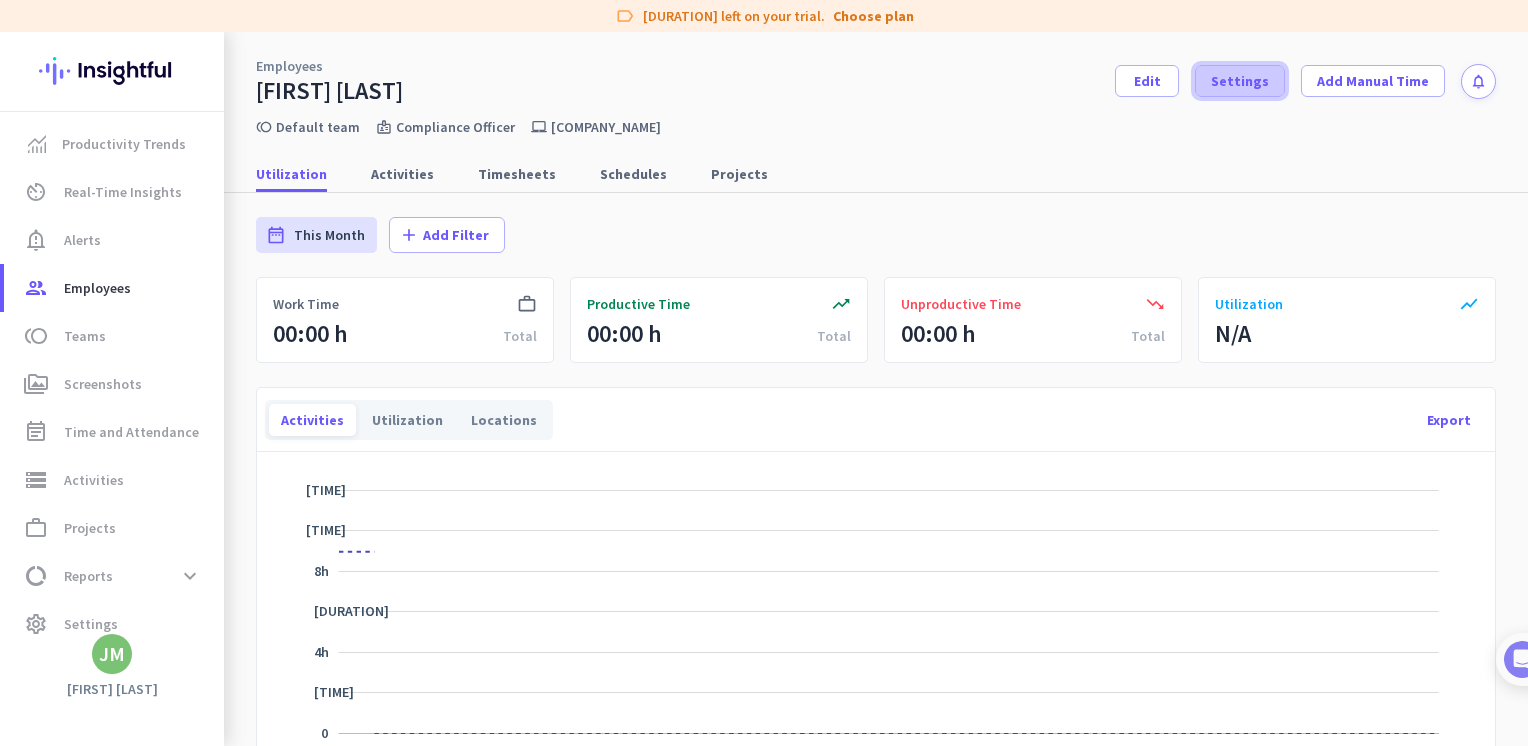 click on "Settings" at bounding box center (1240, 81) 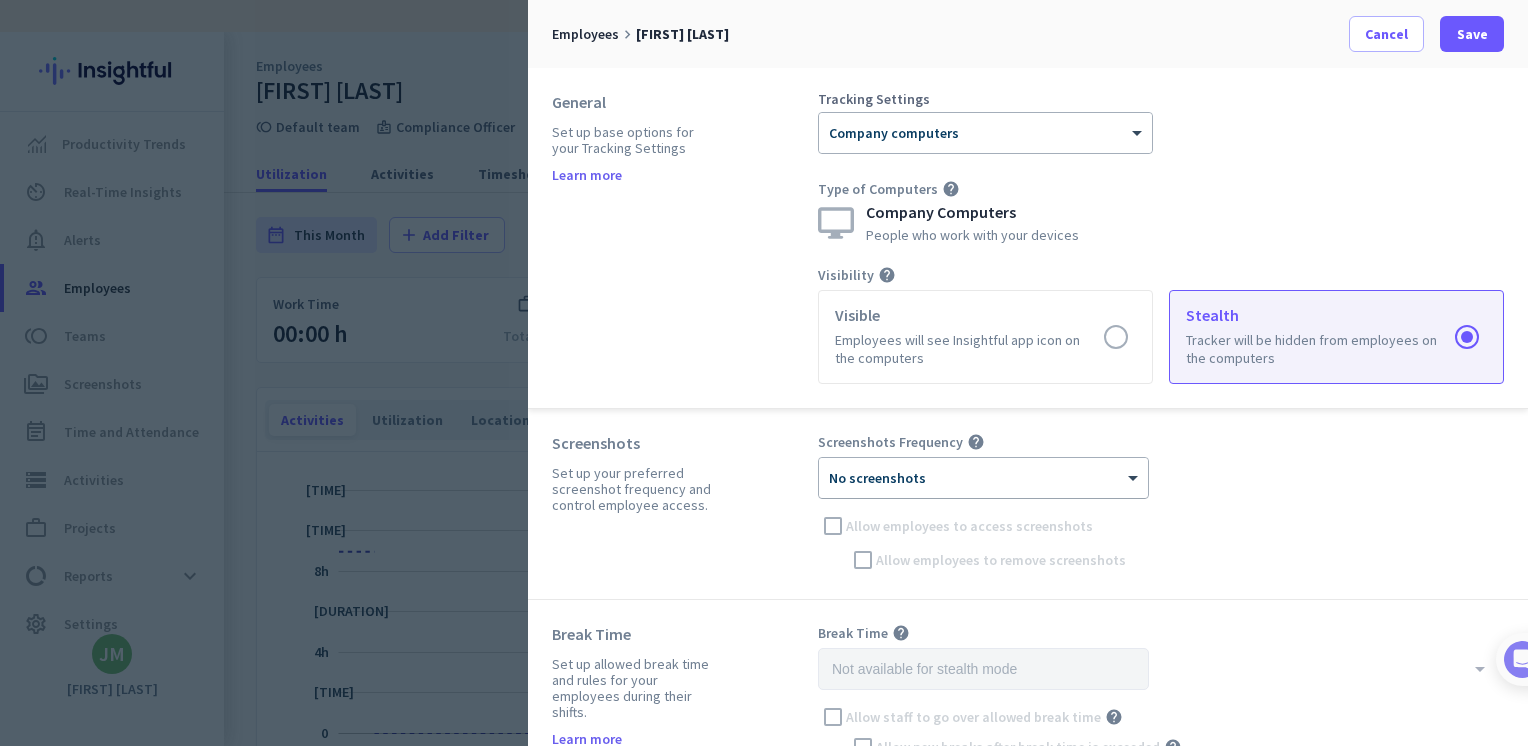 click at bounding box center (983, 471) 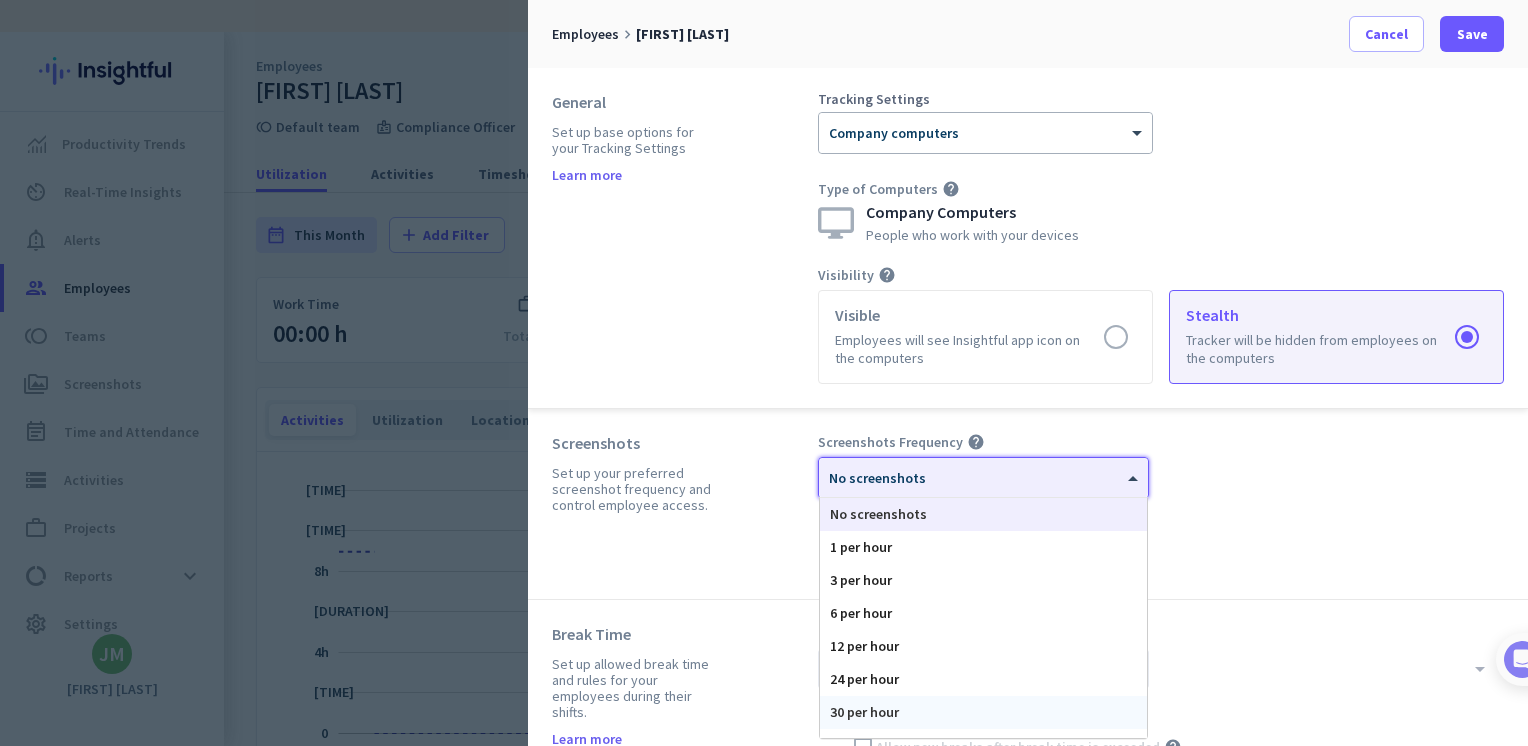 click on "30 per hour" at bounding box center (983, 712) 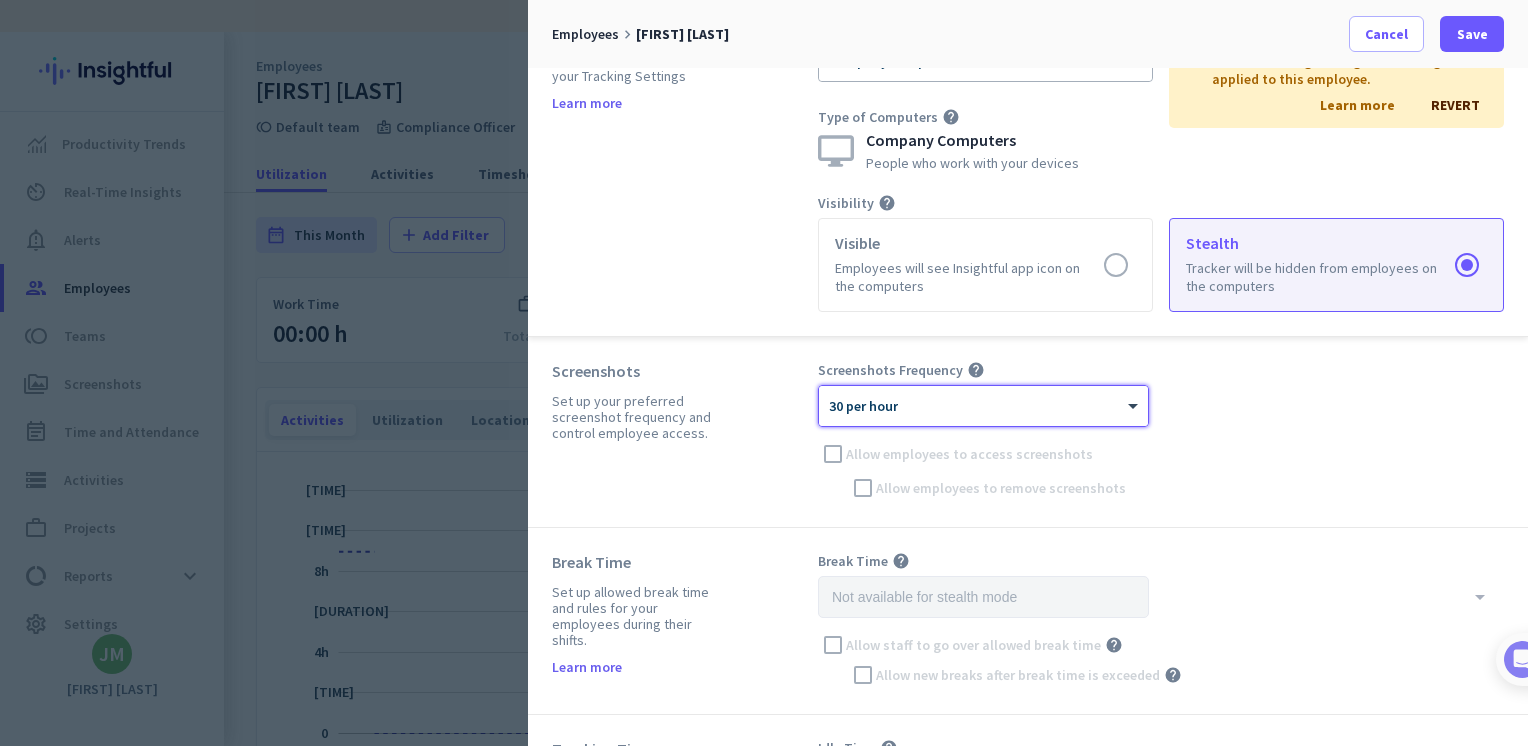 scroll, scrollTop: 0, scrollLeft: 0, axis: both 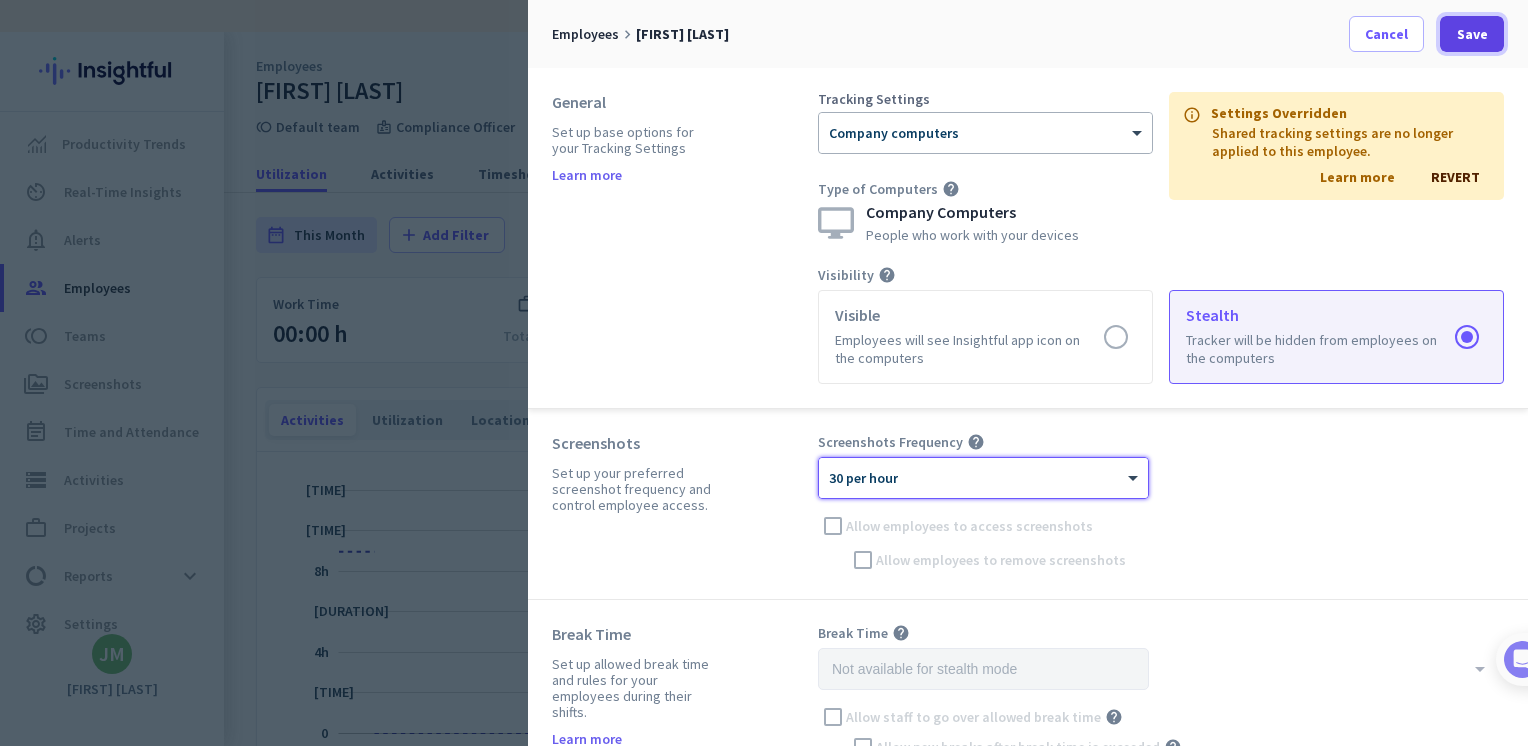 click on "Save" at bounding box center (1472, 34) 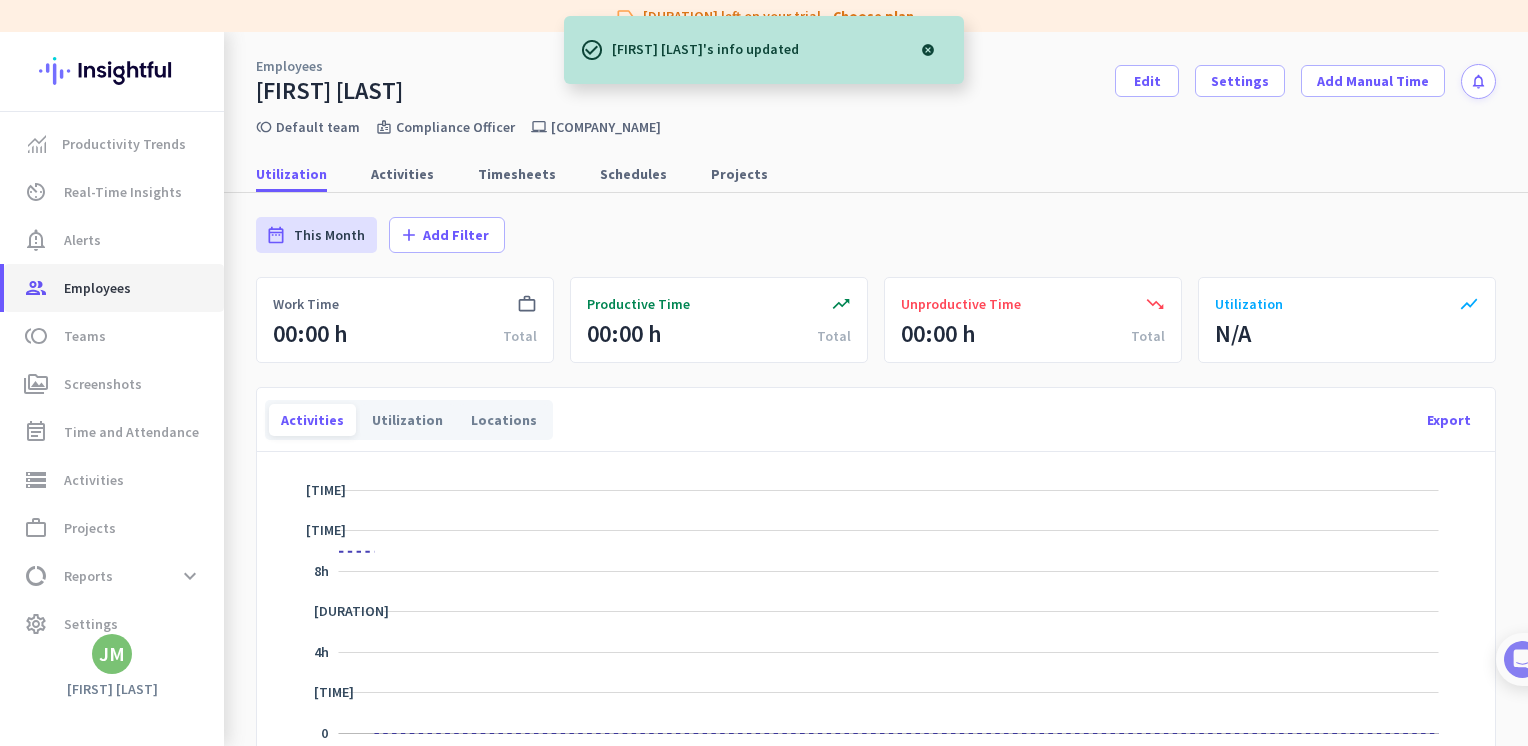 click on "Employees" 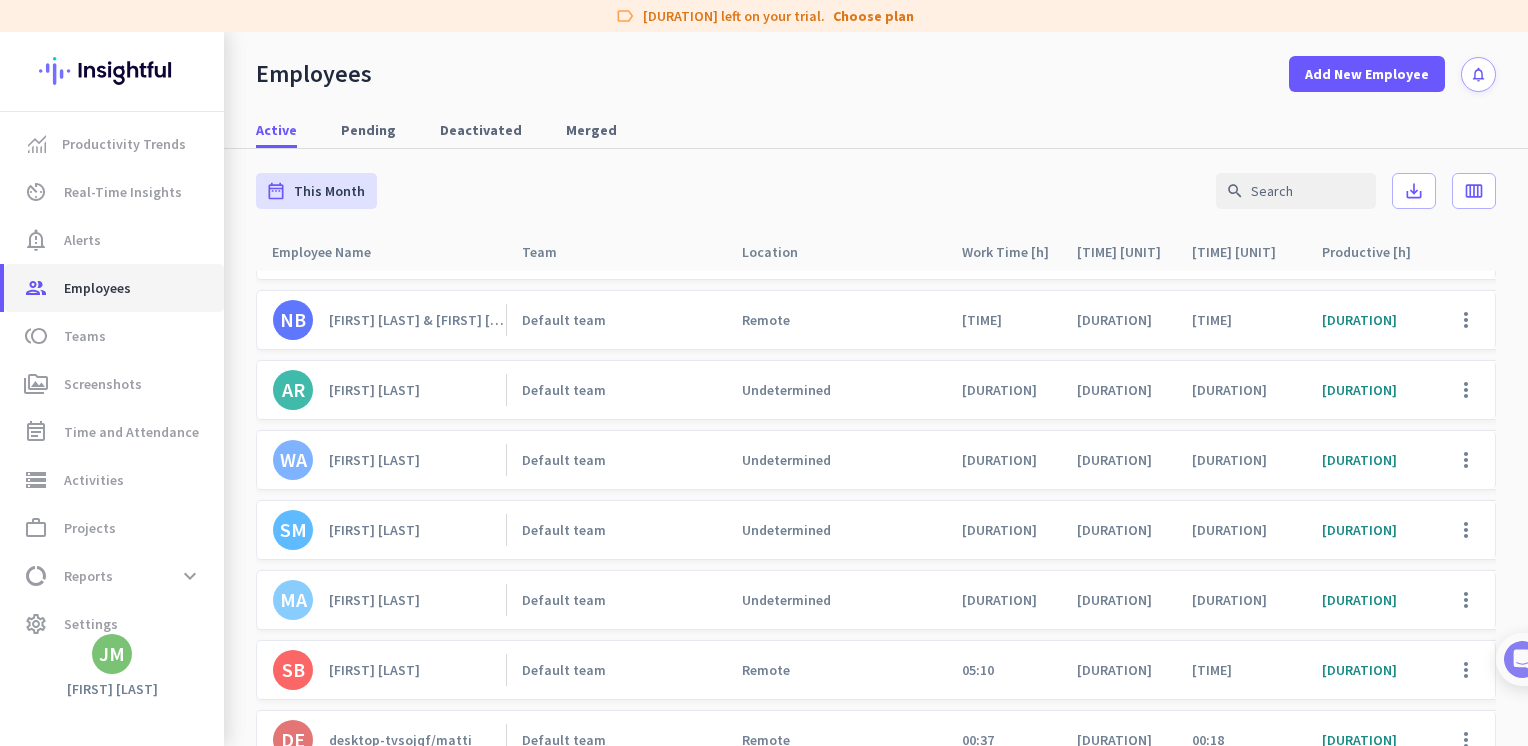 scroll, scrollTop: 100, scrollLeft: 0, axis: vertical 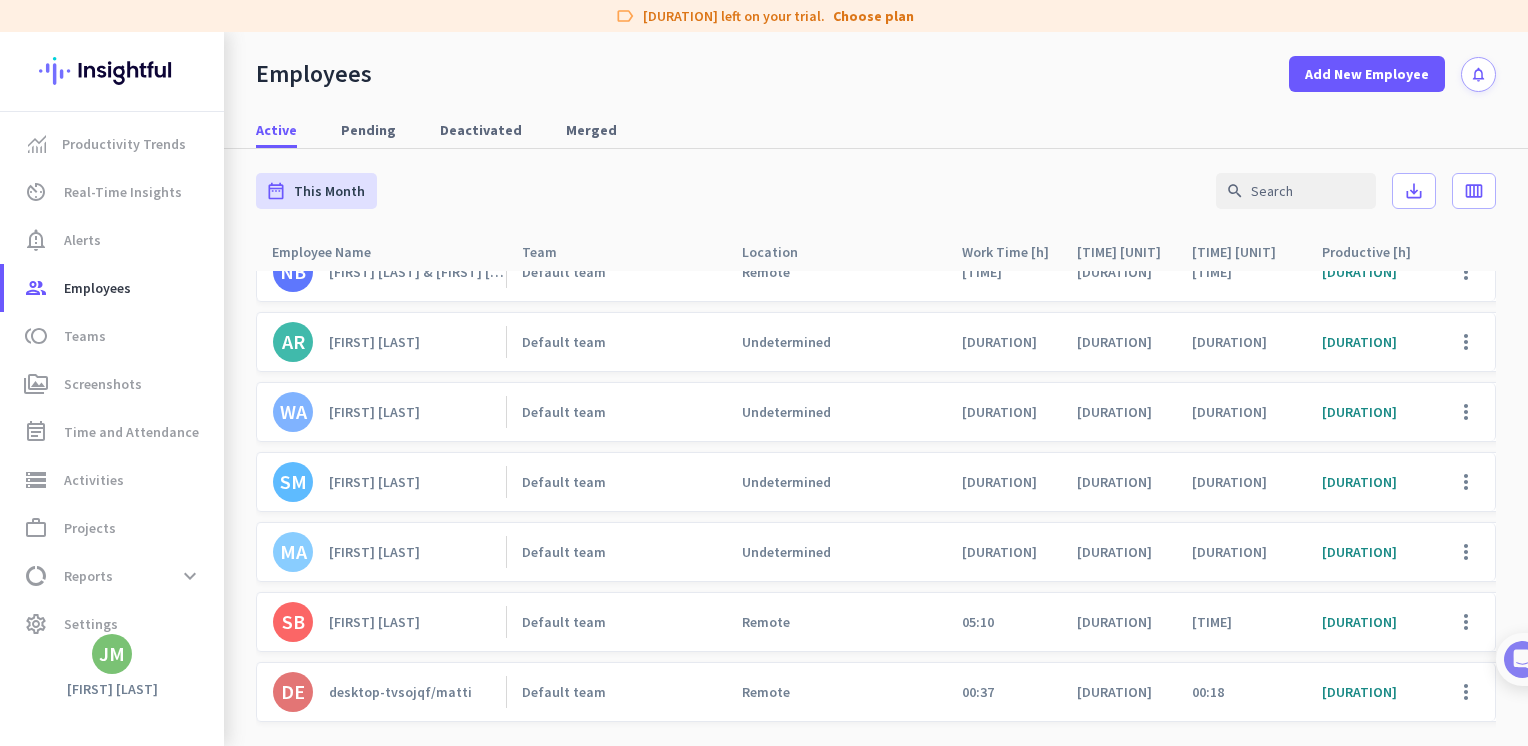 click on "[FIRST] [LAST]" 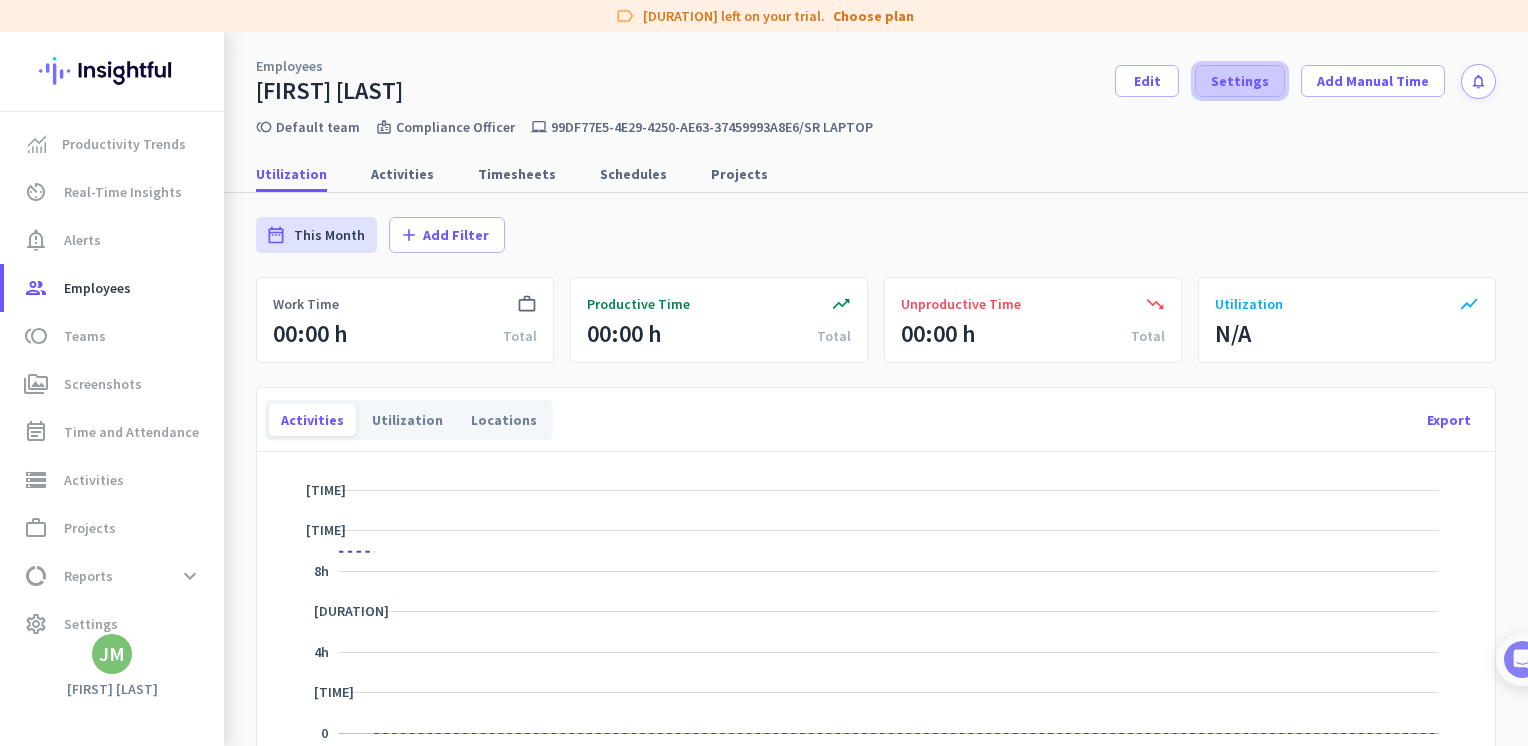 click on "Settings" at bounding box center (1240, 81) 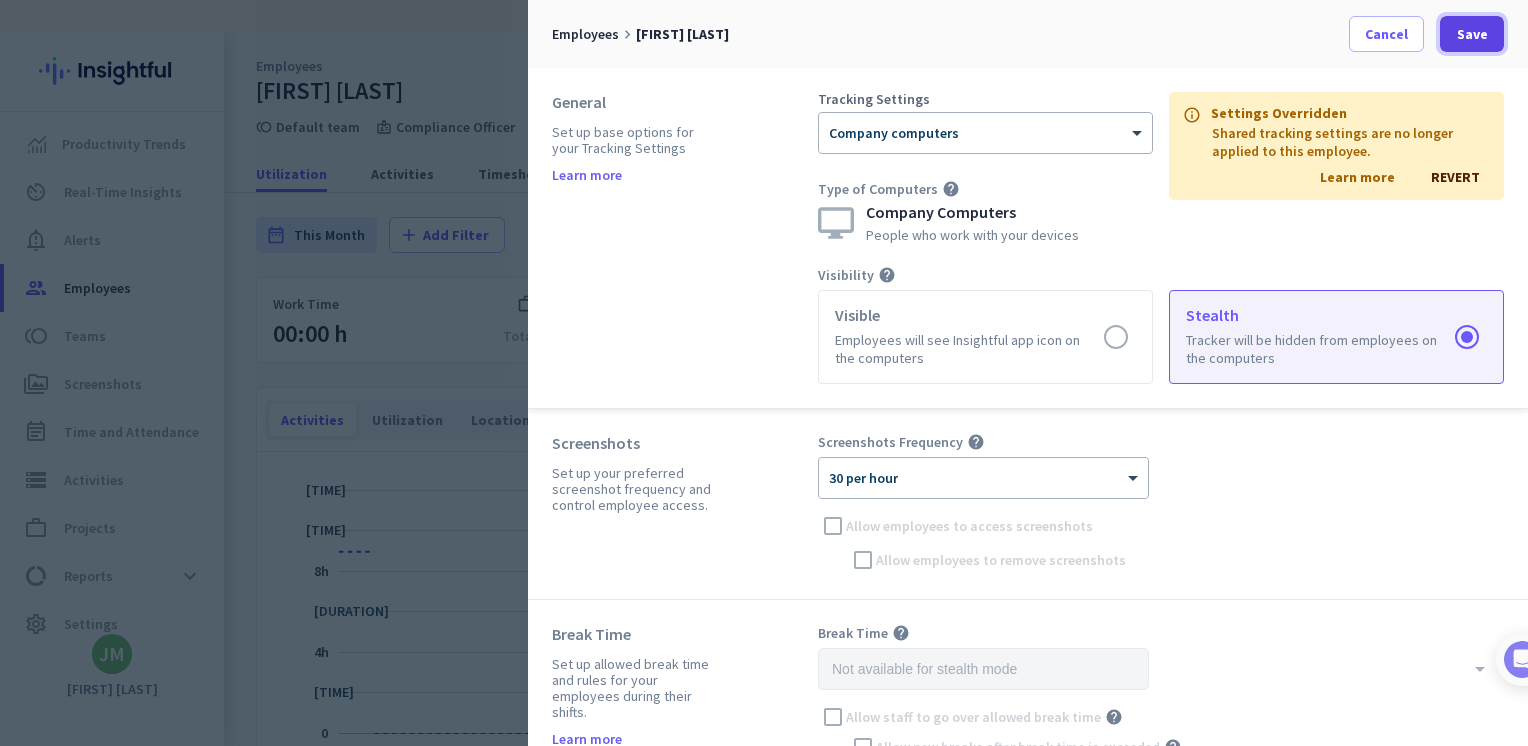 click on "Save" at bounding box center [1472, 34] 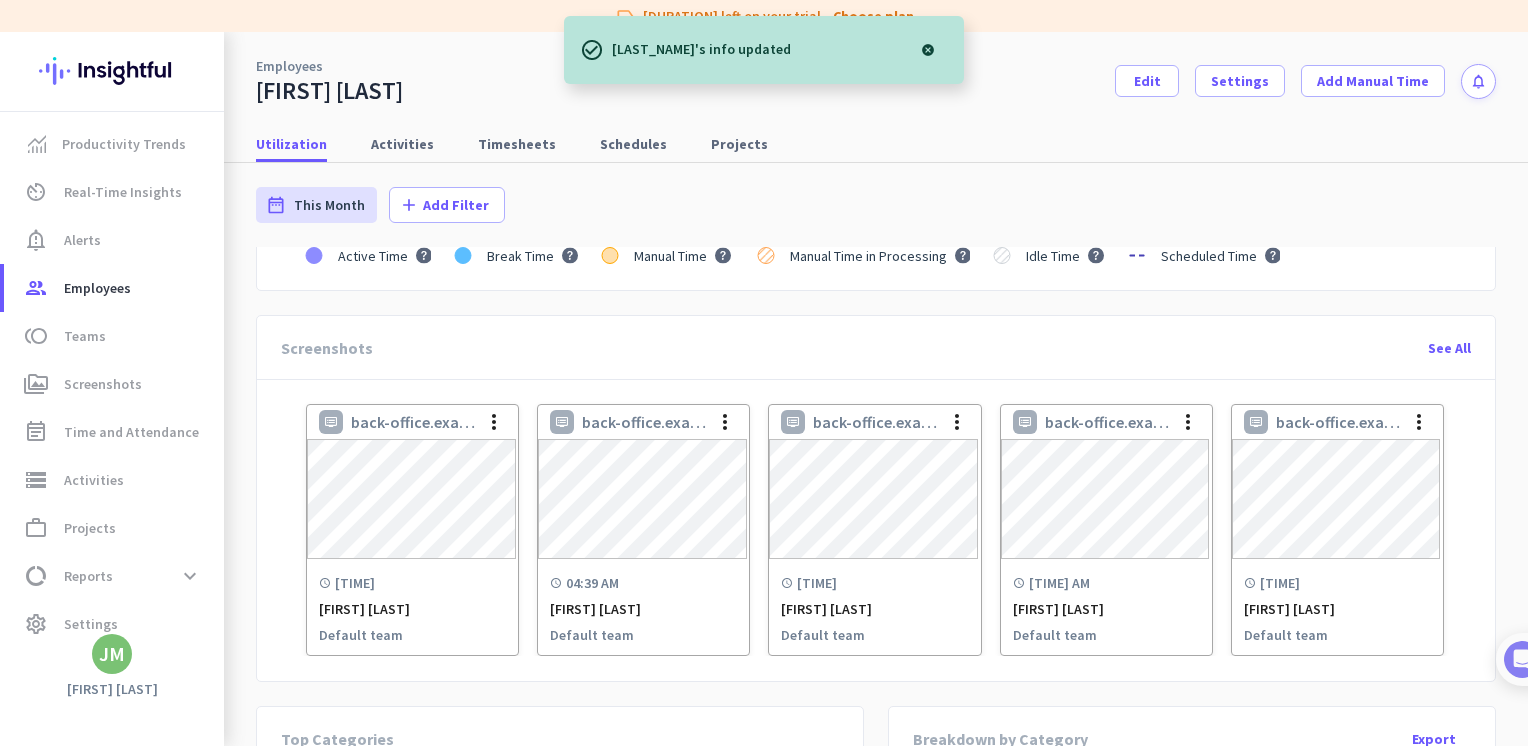 scroll, scrollTop: 500, scrollLeft: 0, axis: vertical 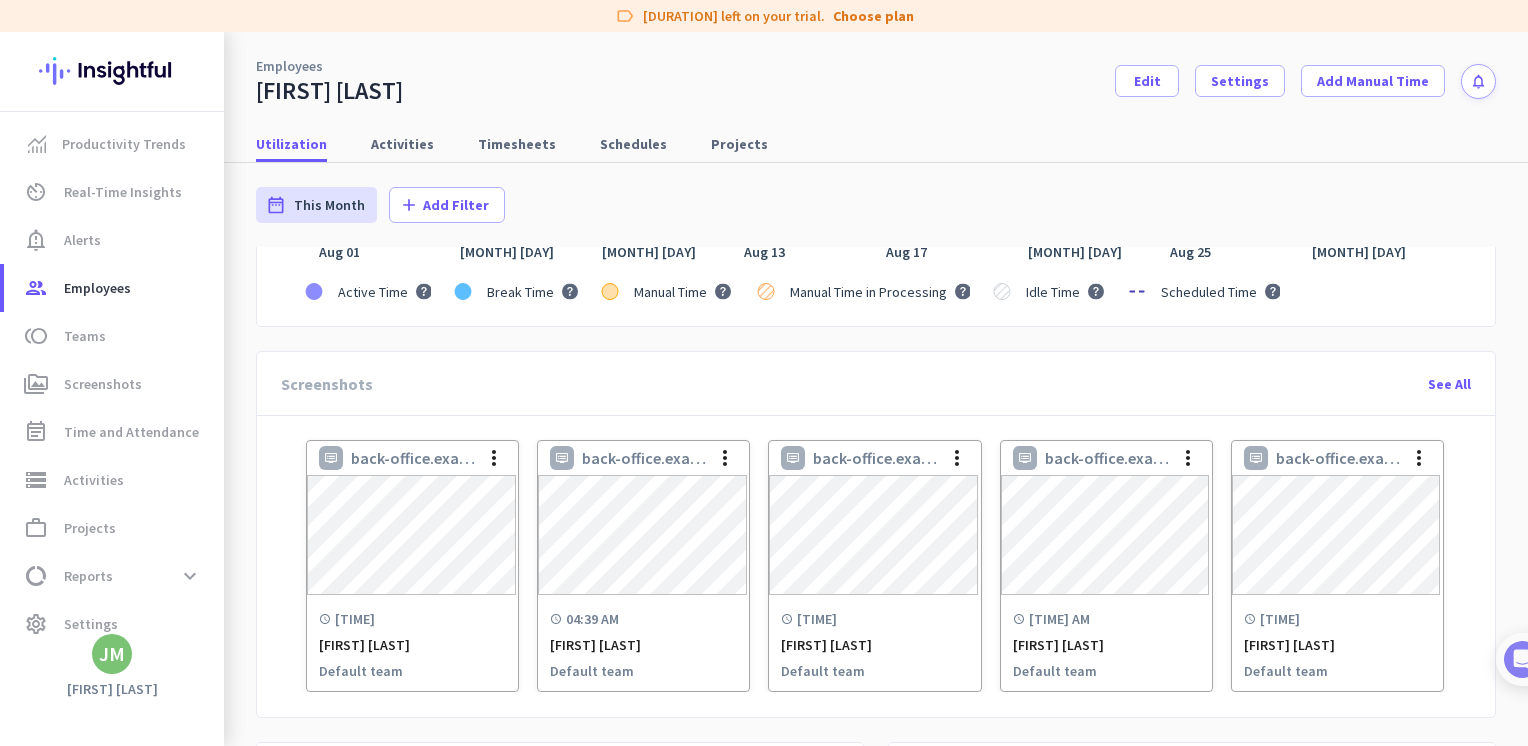 click on "See All" 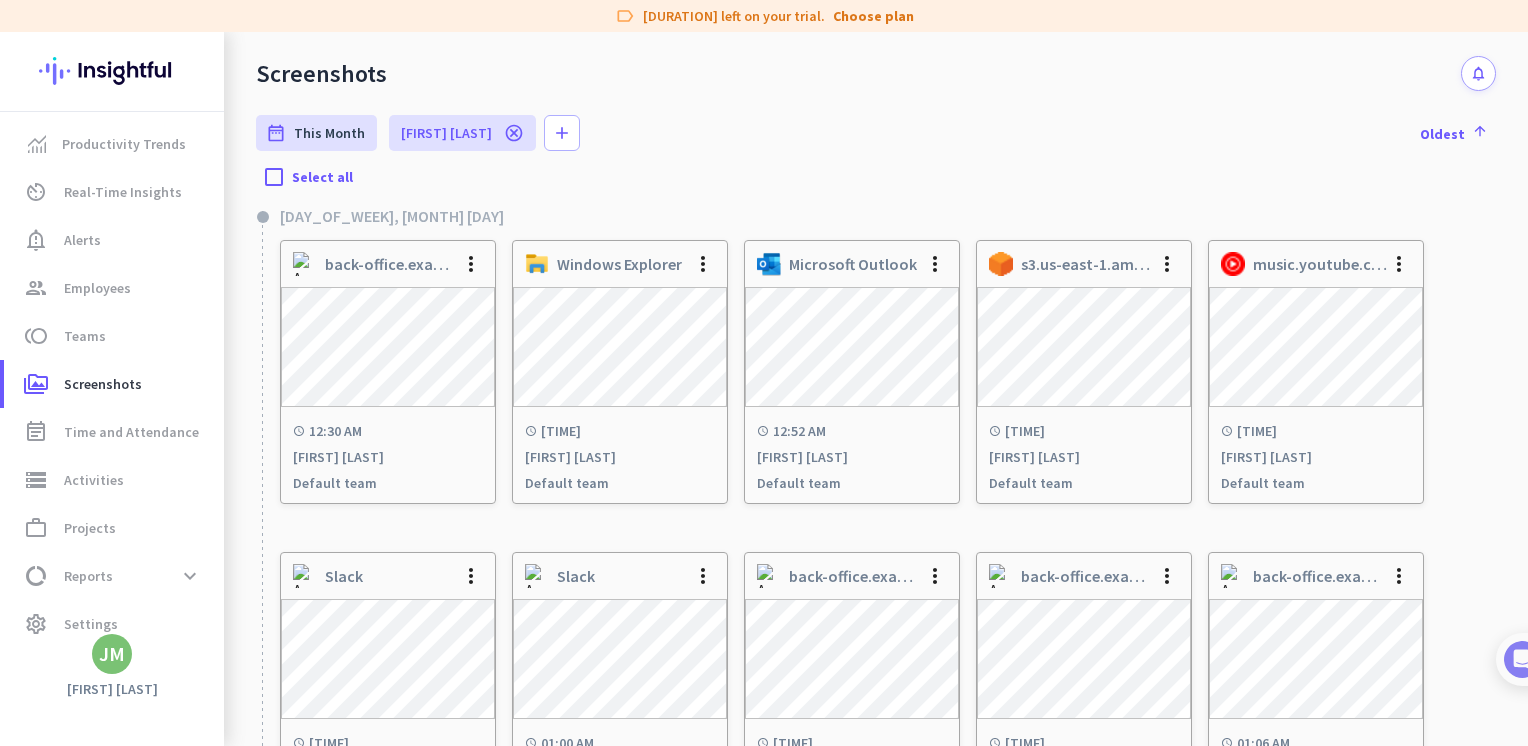 scroll, scrollTop: 0, scrollLeft: 0, axis: both 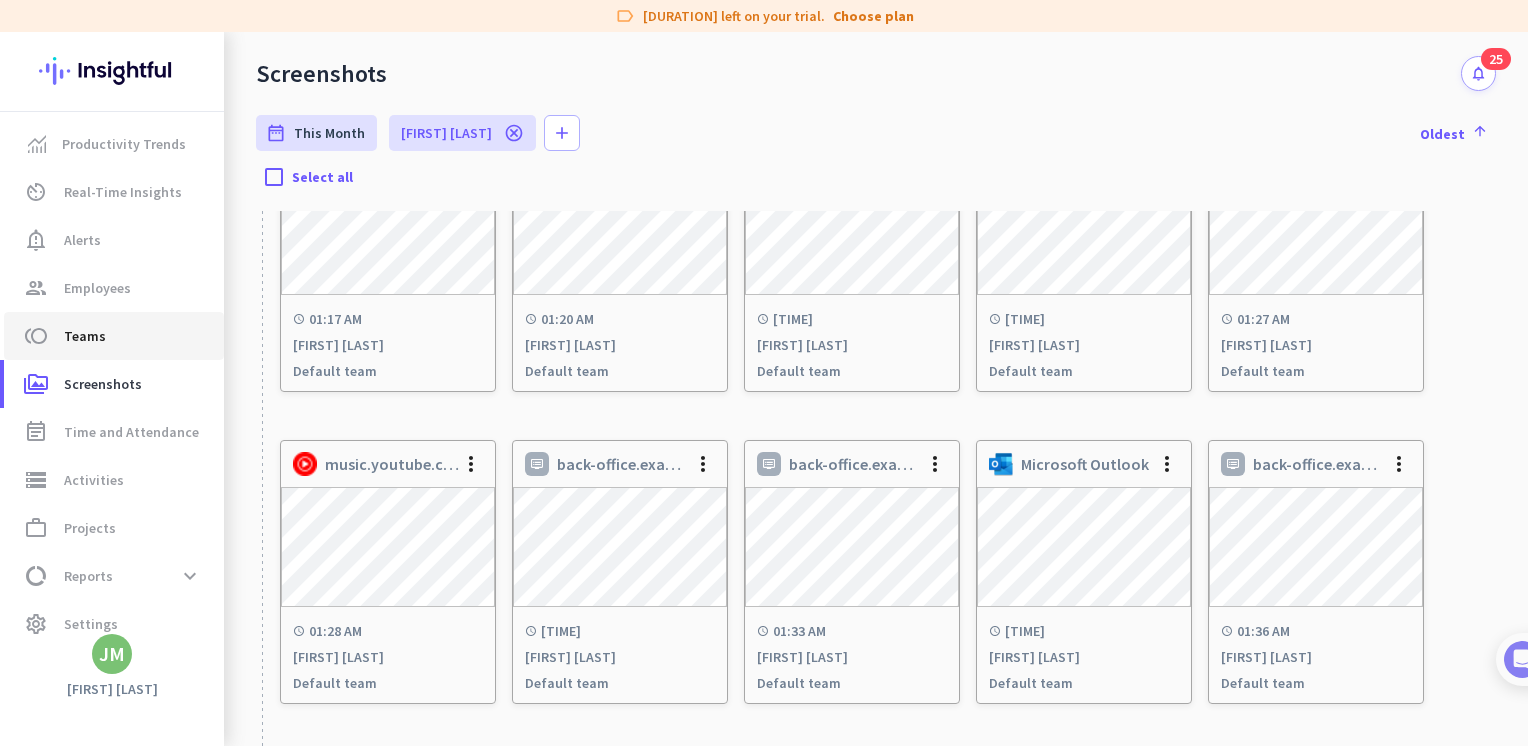 click on "Teams" 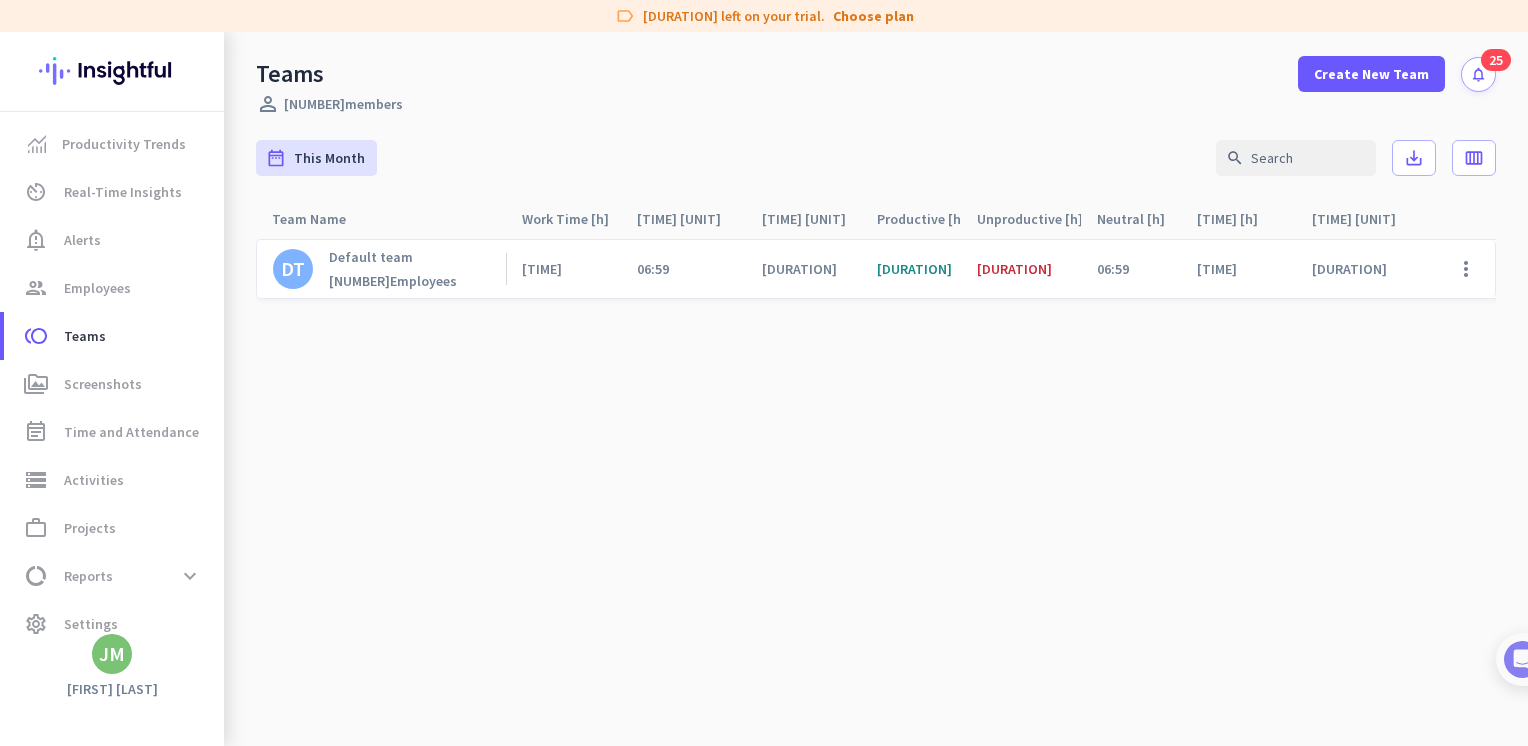 click on "Default team" 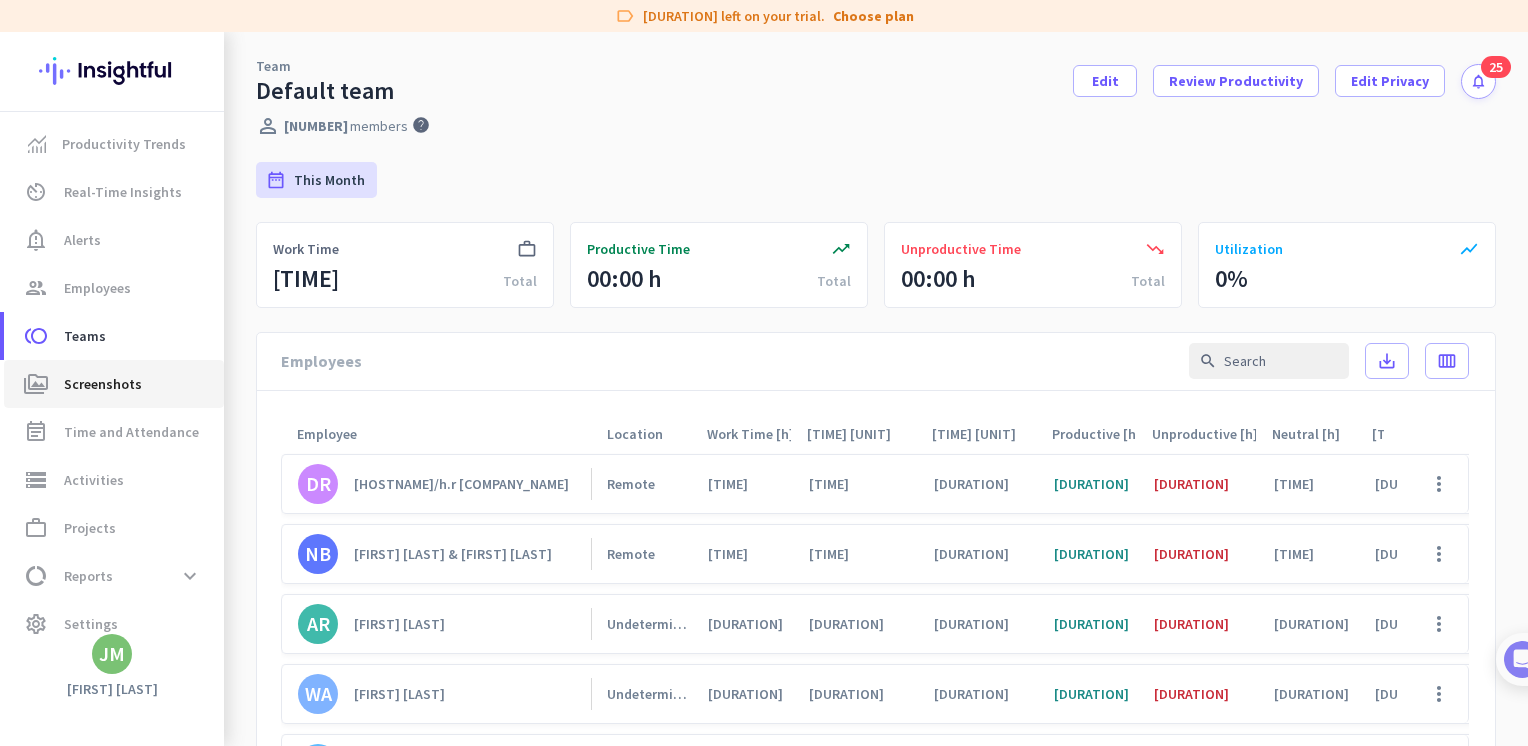 scroll, scrollTop: 0, scrollLeft: 0, axis: both 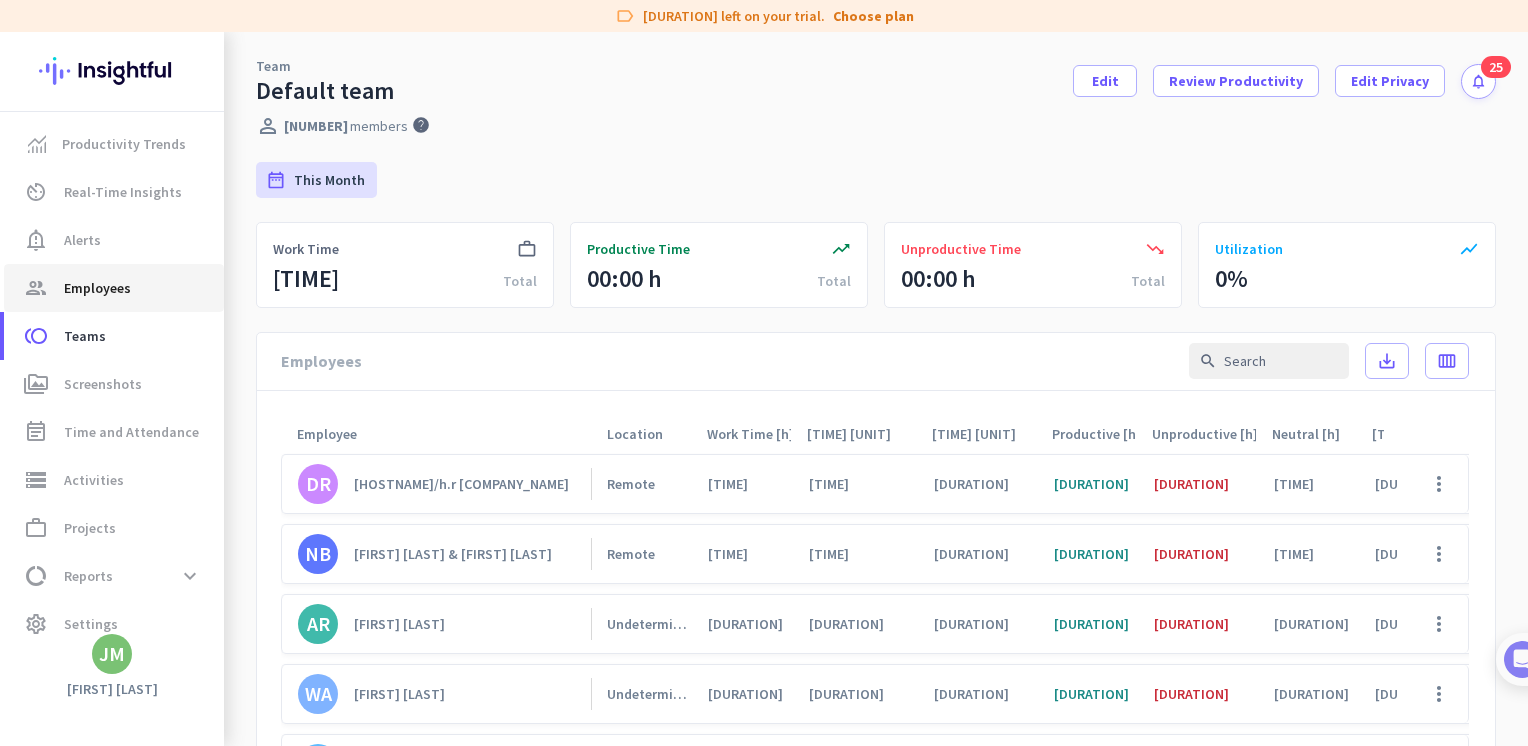 click on "Employees" 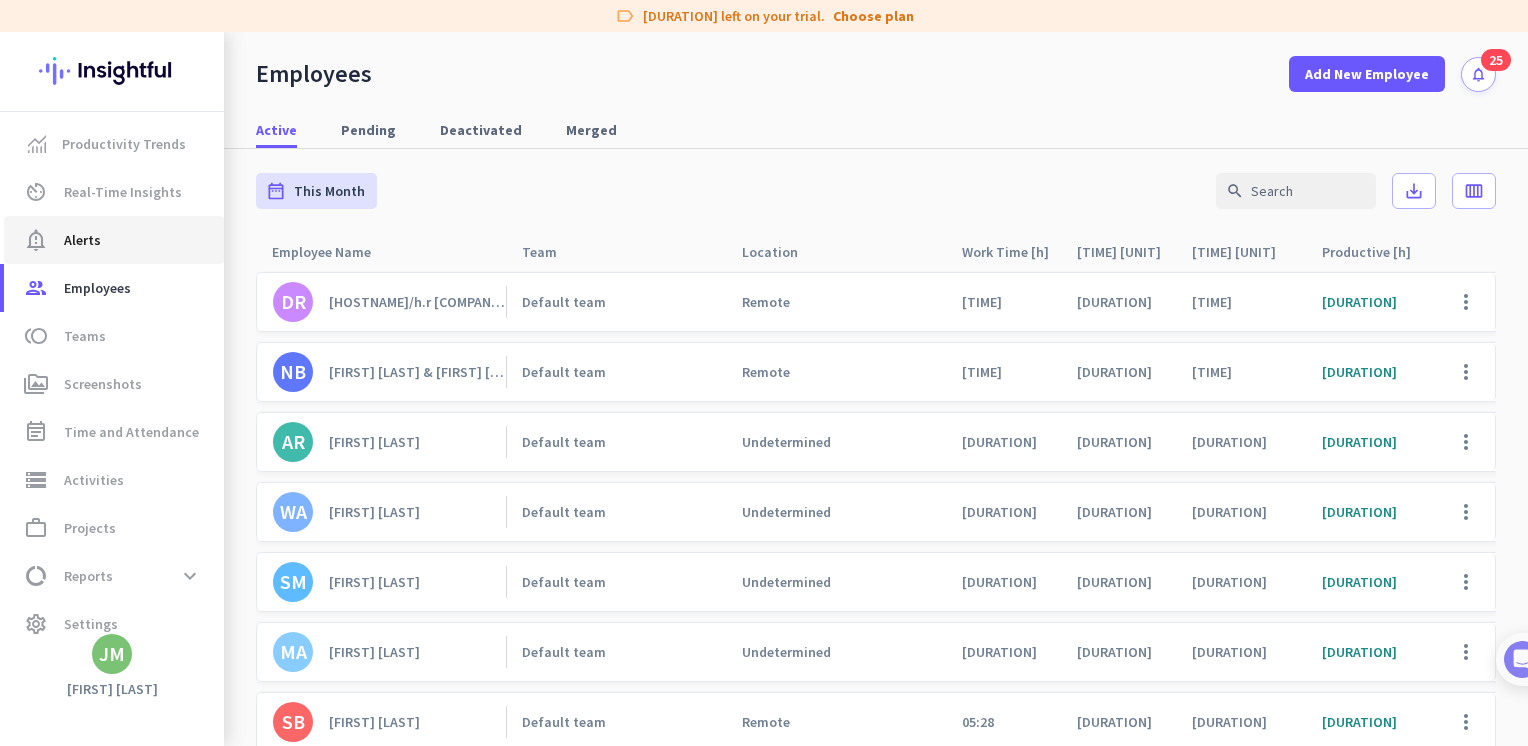 click on "Alerts" 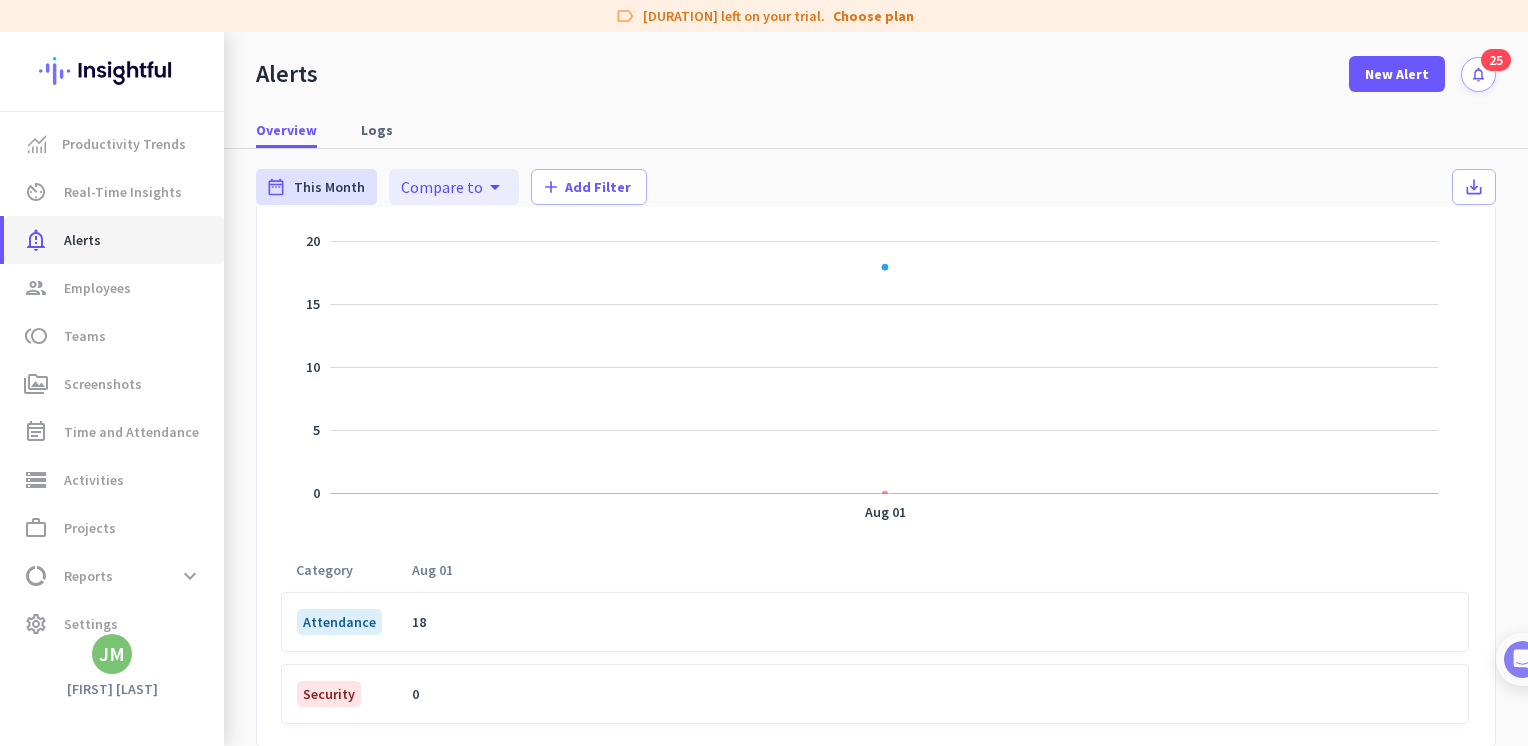 scroll, scrollTop: 0, scrollLeft: 0, axis: both 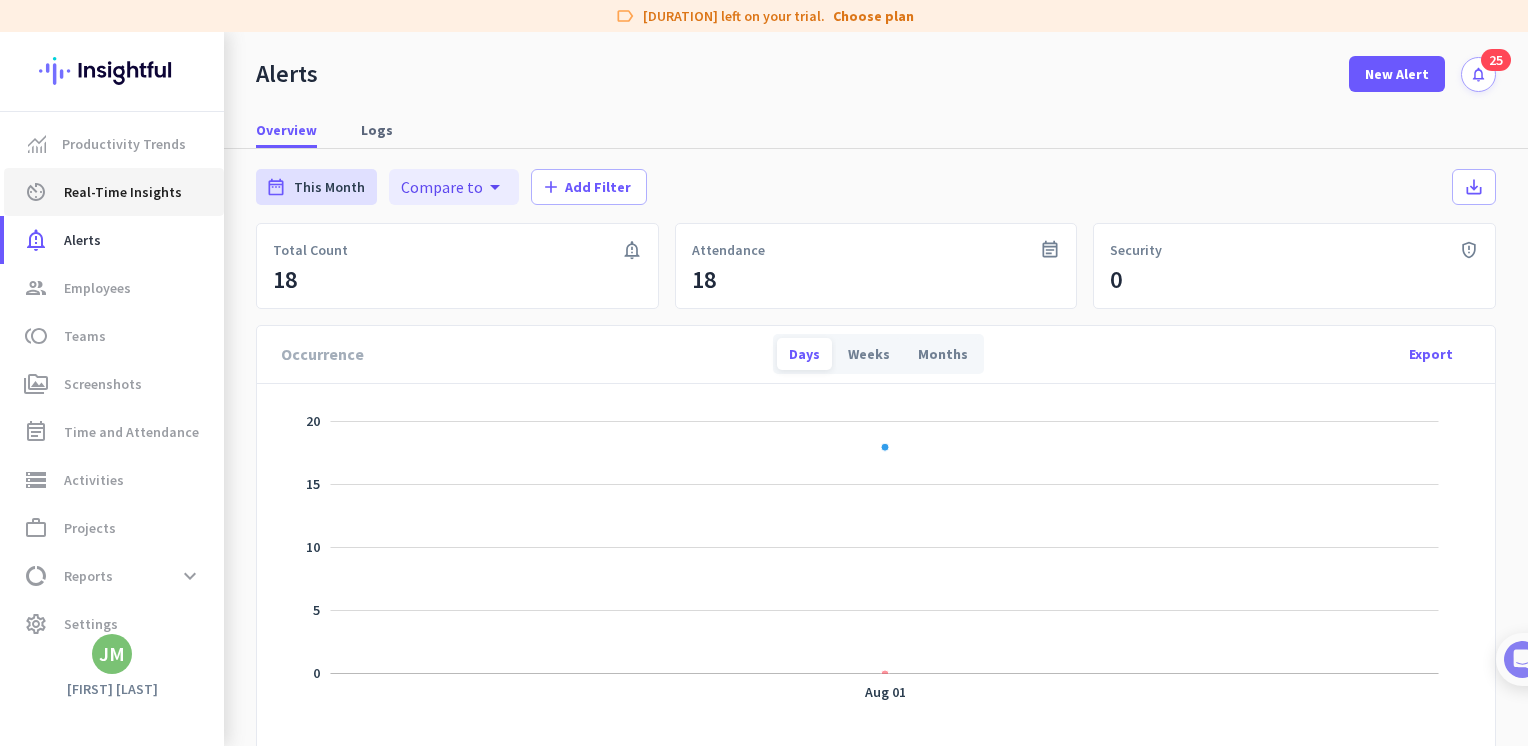 click on "av_timer  Real-Time Insights" 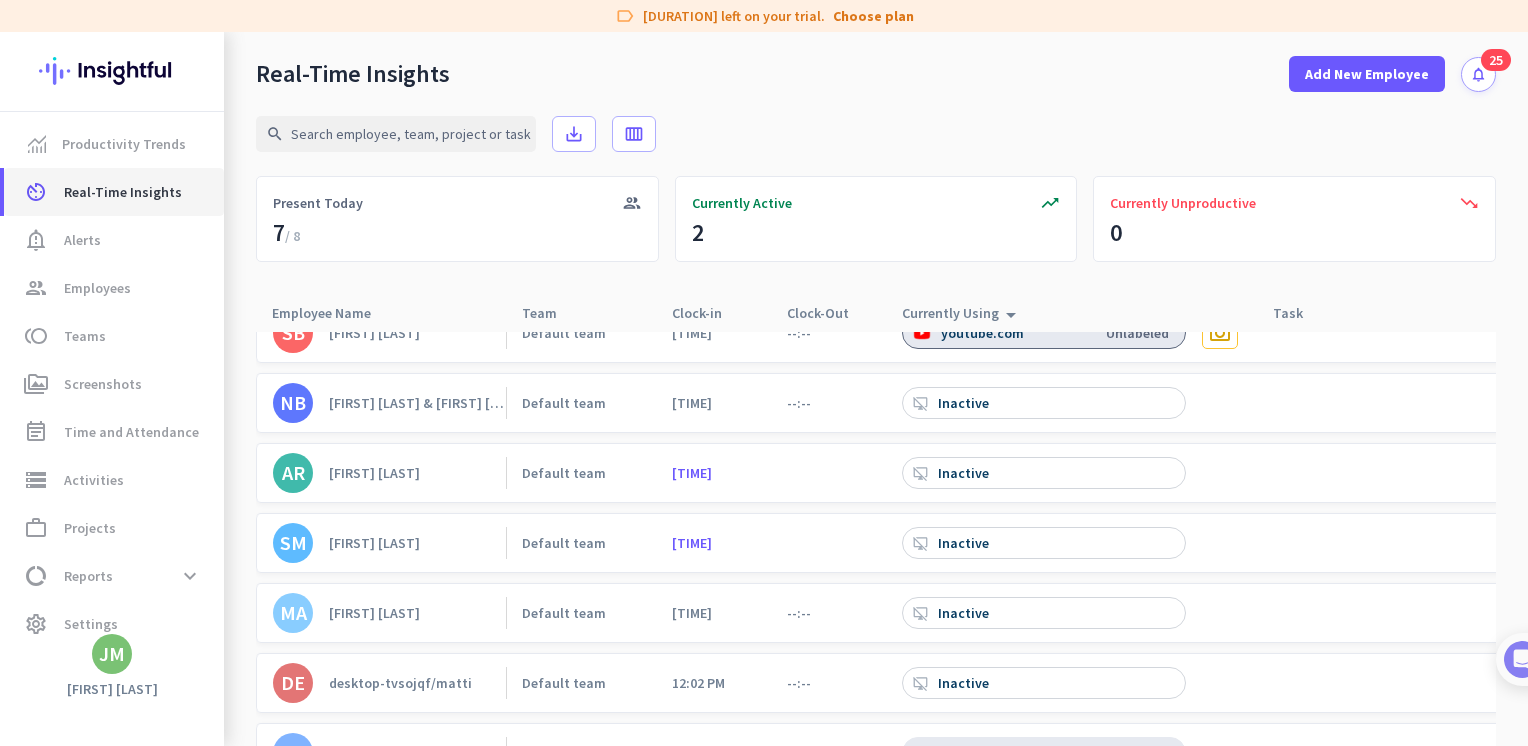 scroll, scrollTop: 0, scrollLeft: 0, axis: both 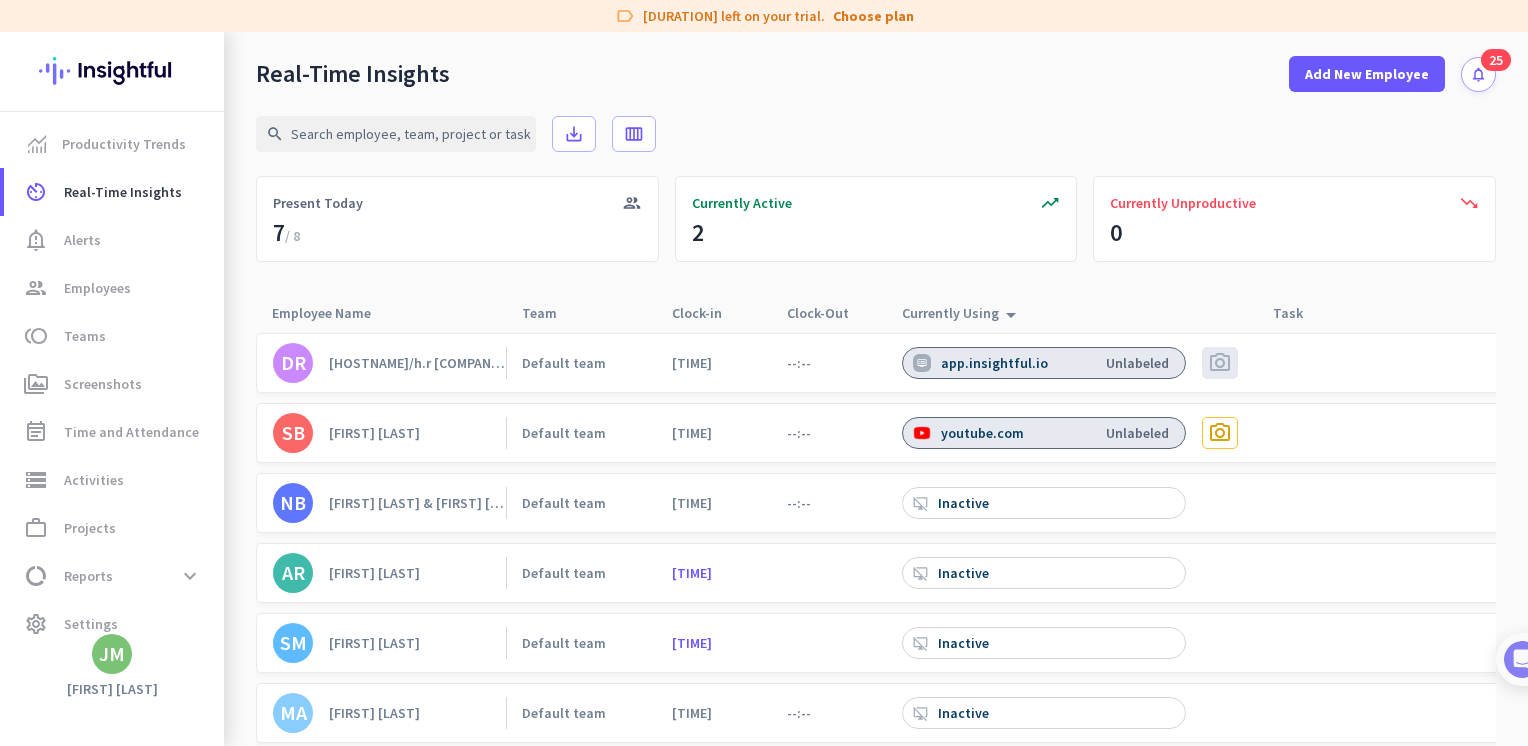 click on "[FIRST] [LAST]" 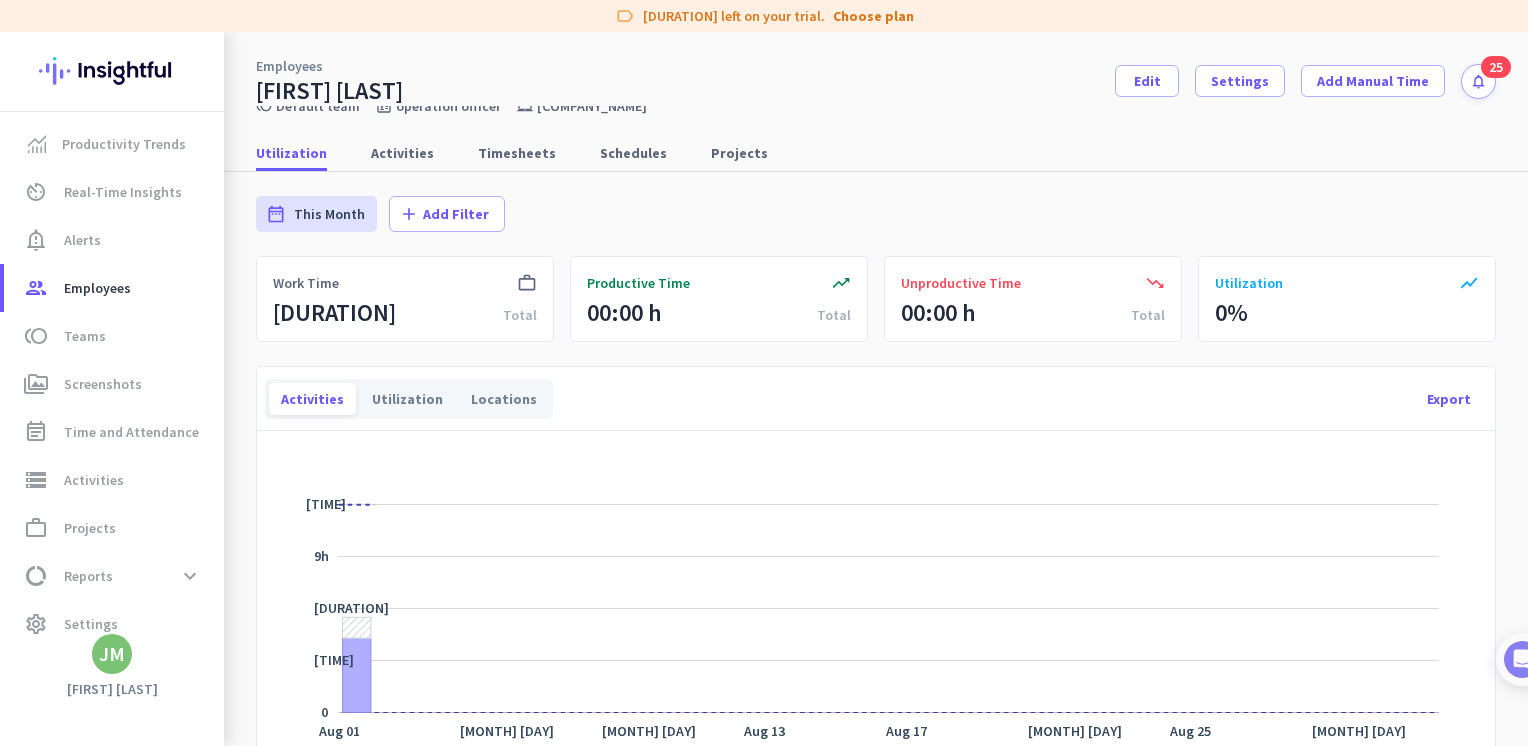 scroll, scrollTop: 0, scrollLeft: 0, axis: both 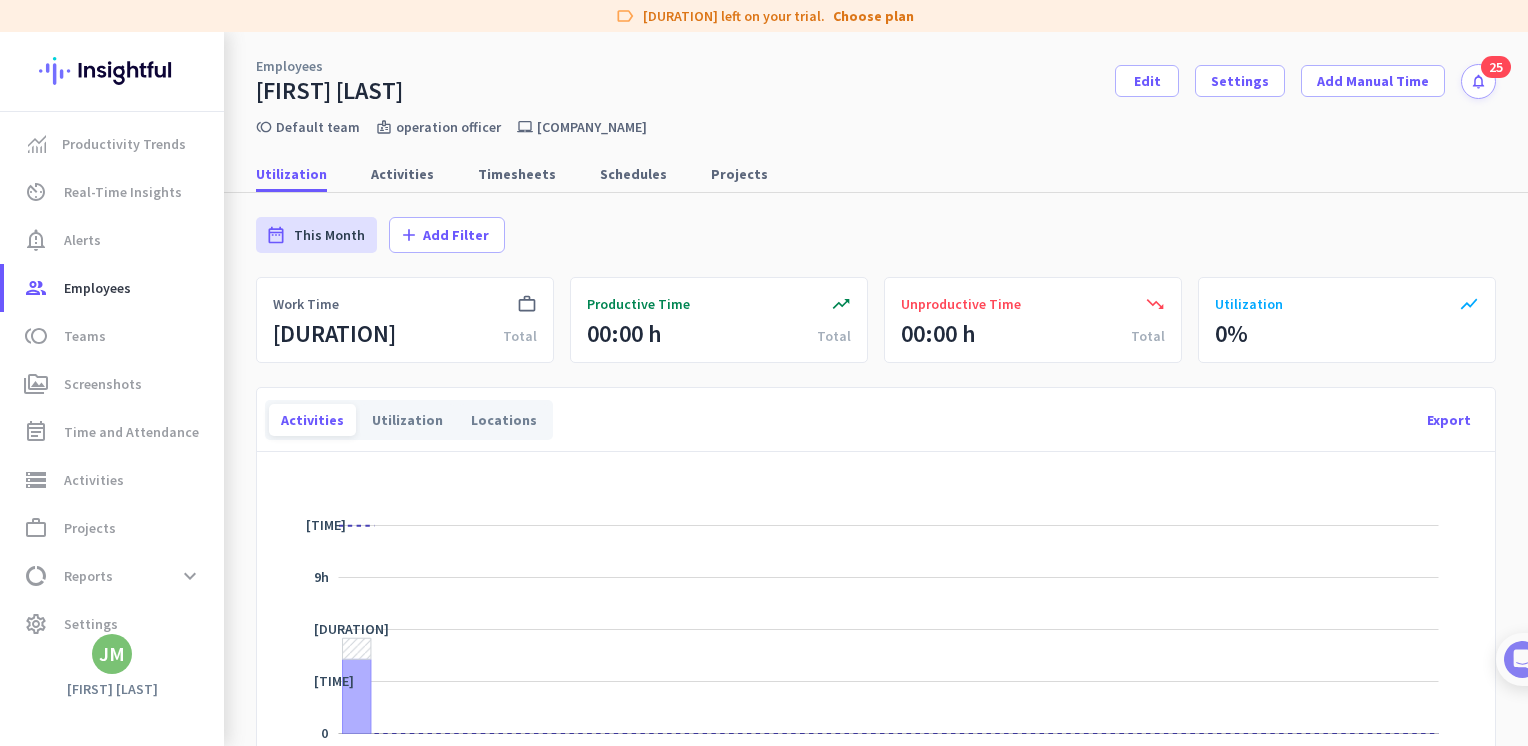 click on "notifications" at bounding box center [1478, 81] 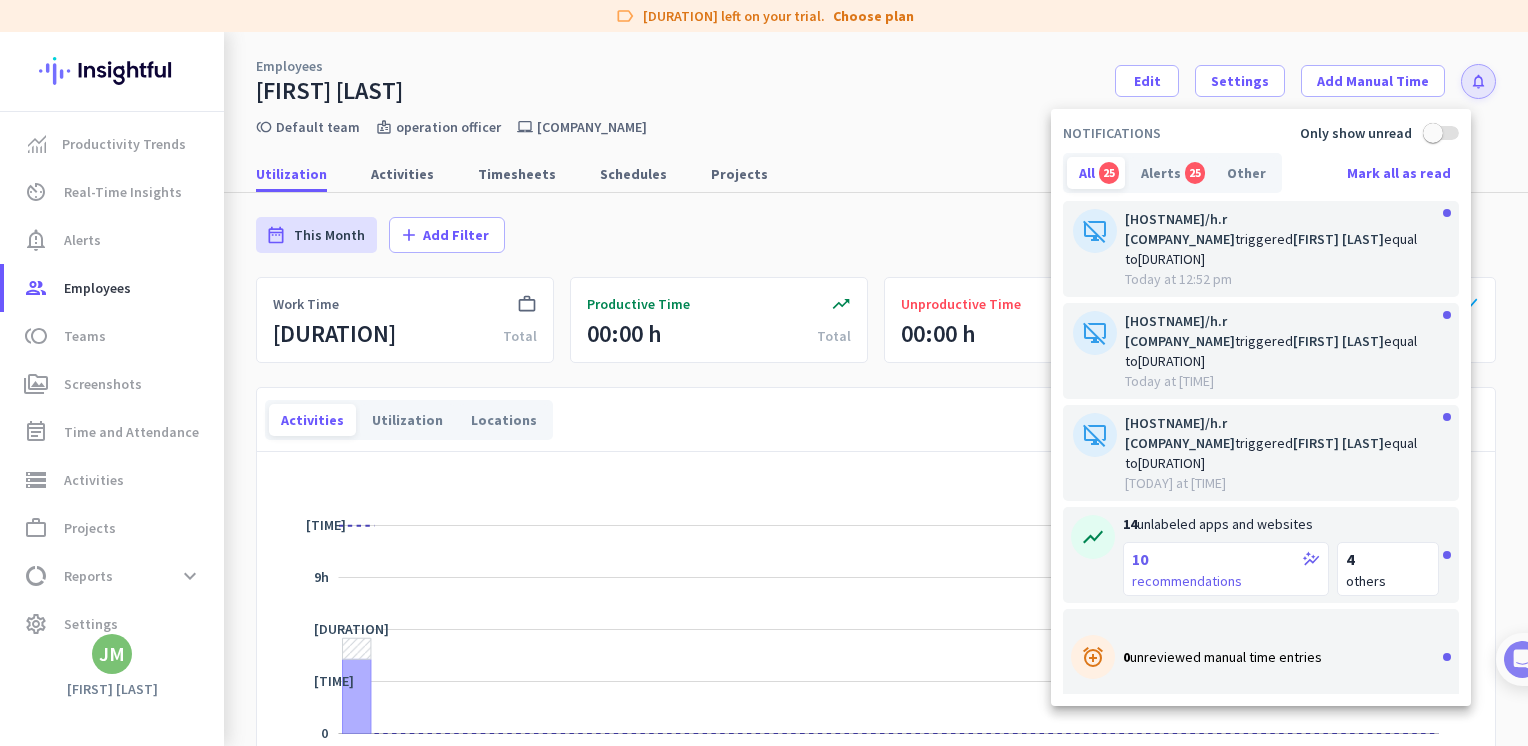 click on "[HOSTNAME]/h.r [COMPANY_NAME] triggered [FIRST] [LAST] equal to [DURATION]" at bounding box center (1282, 239) 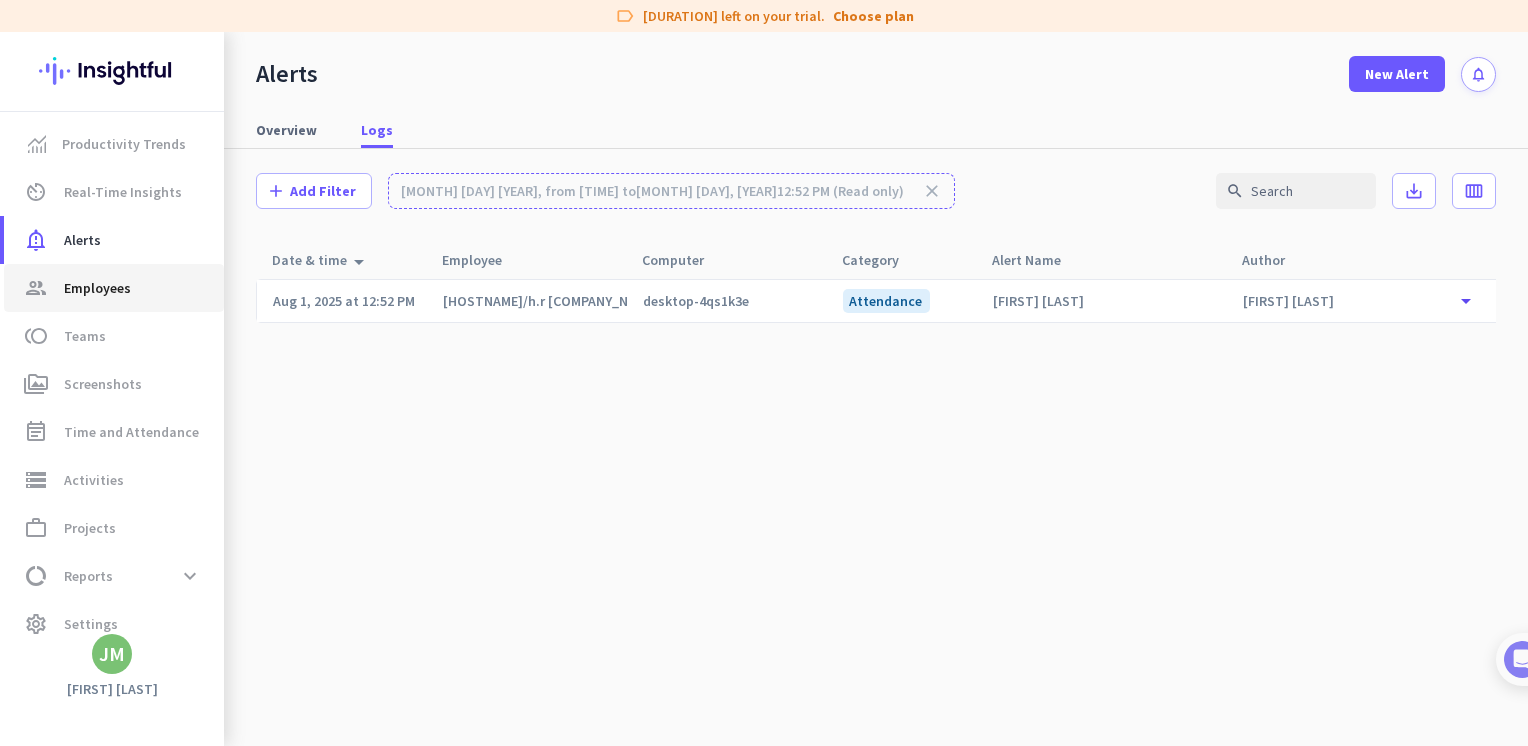 click on "Employees" 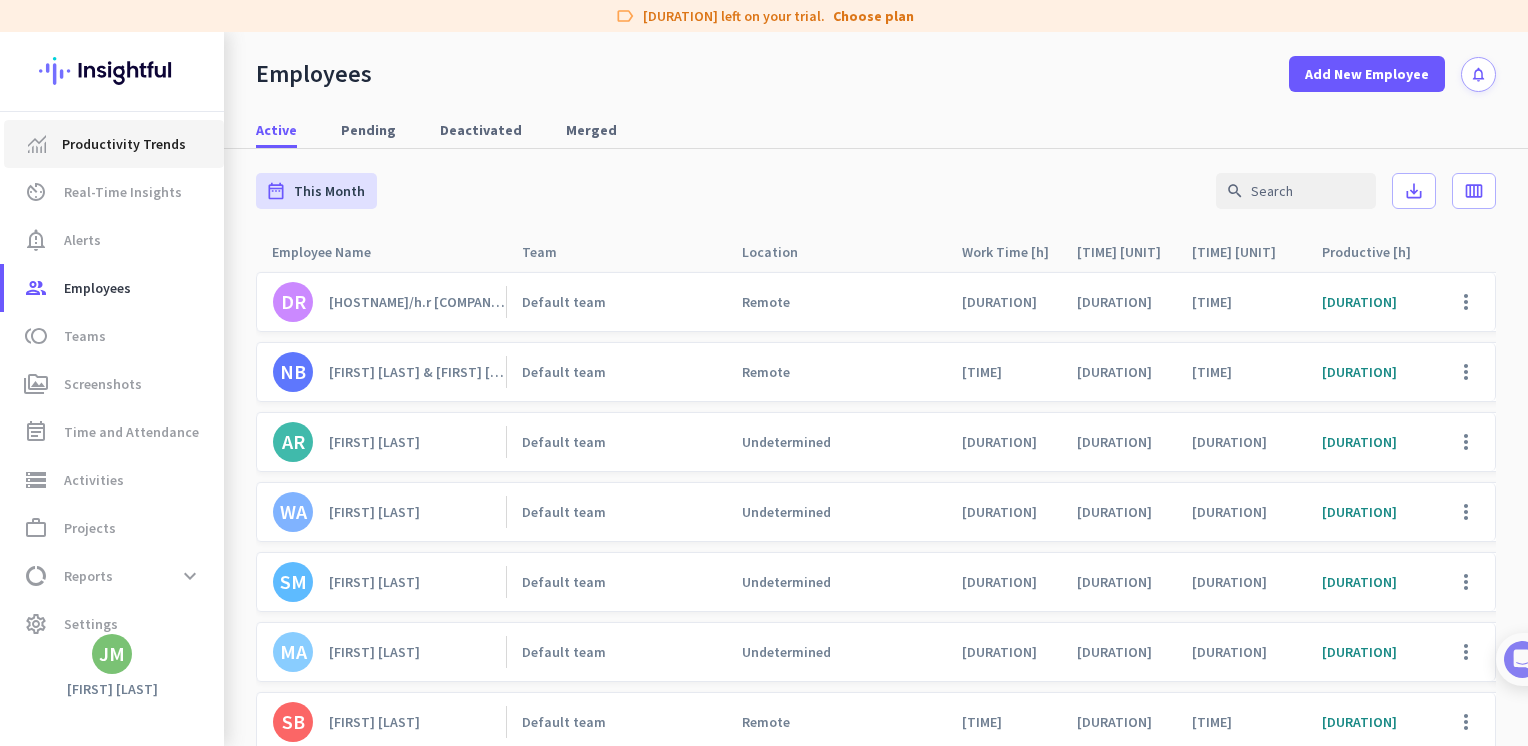 click on "Productivity Trends" 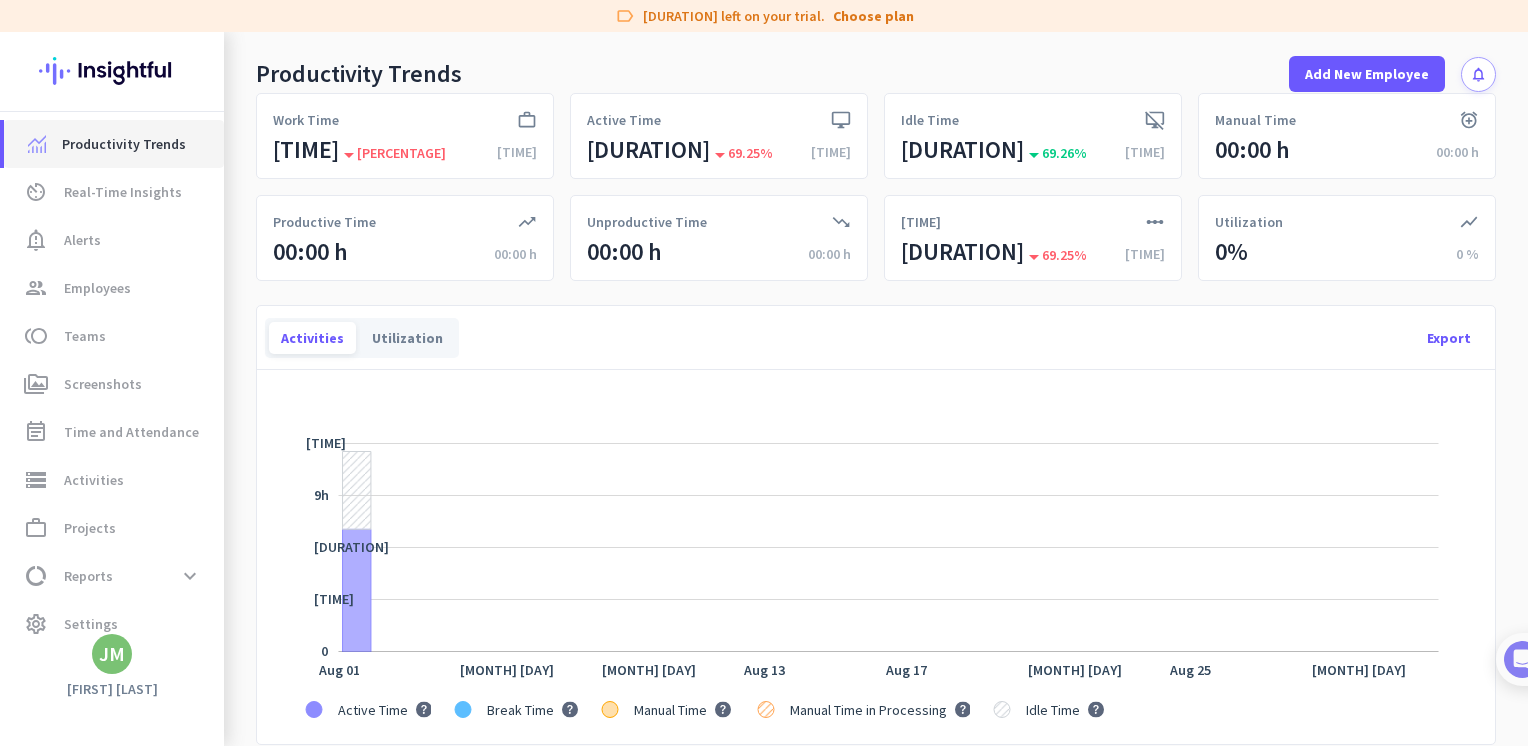 scroll, scrollTop: 0, scrollLeft: 0, axis: both 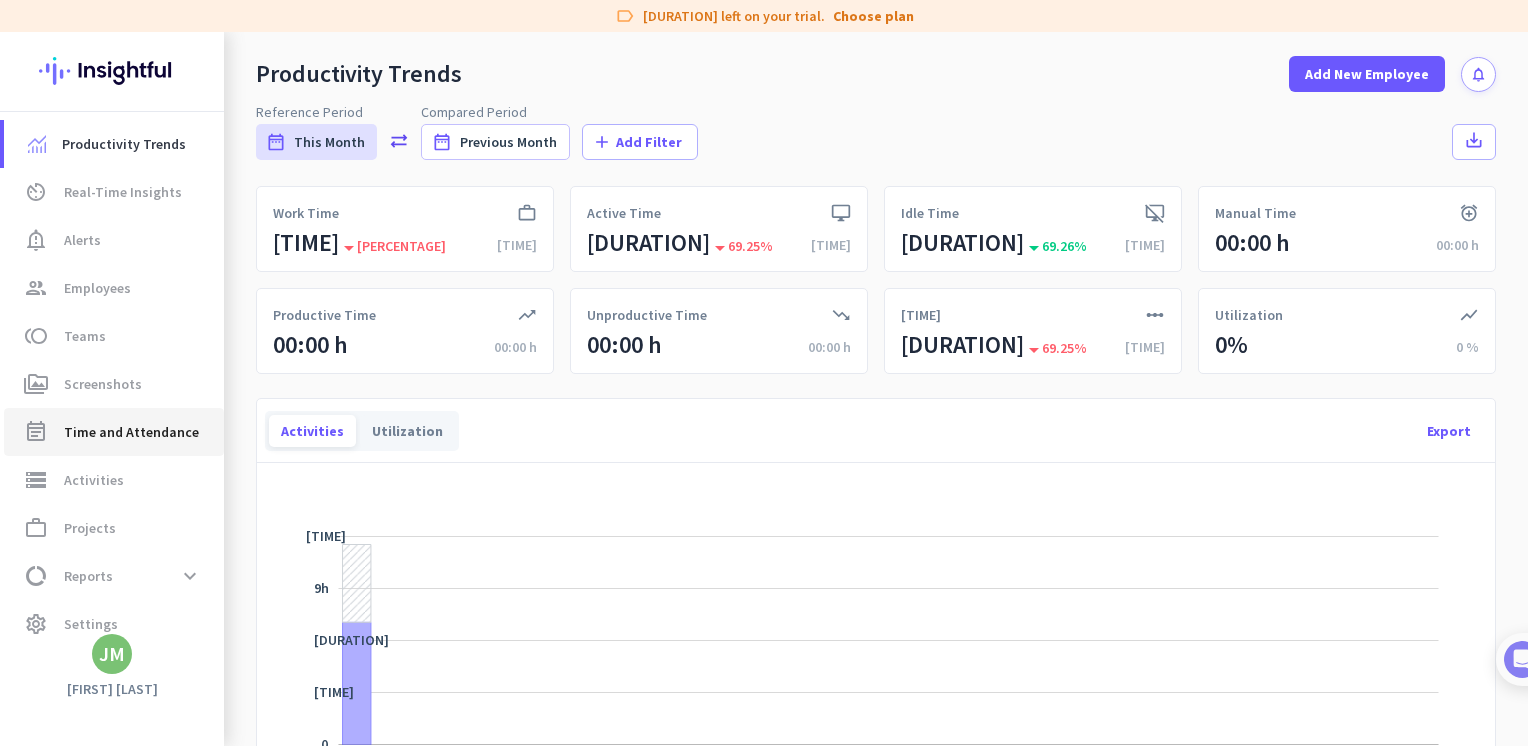 click on "Time and Attendance" 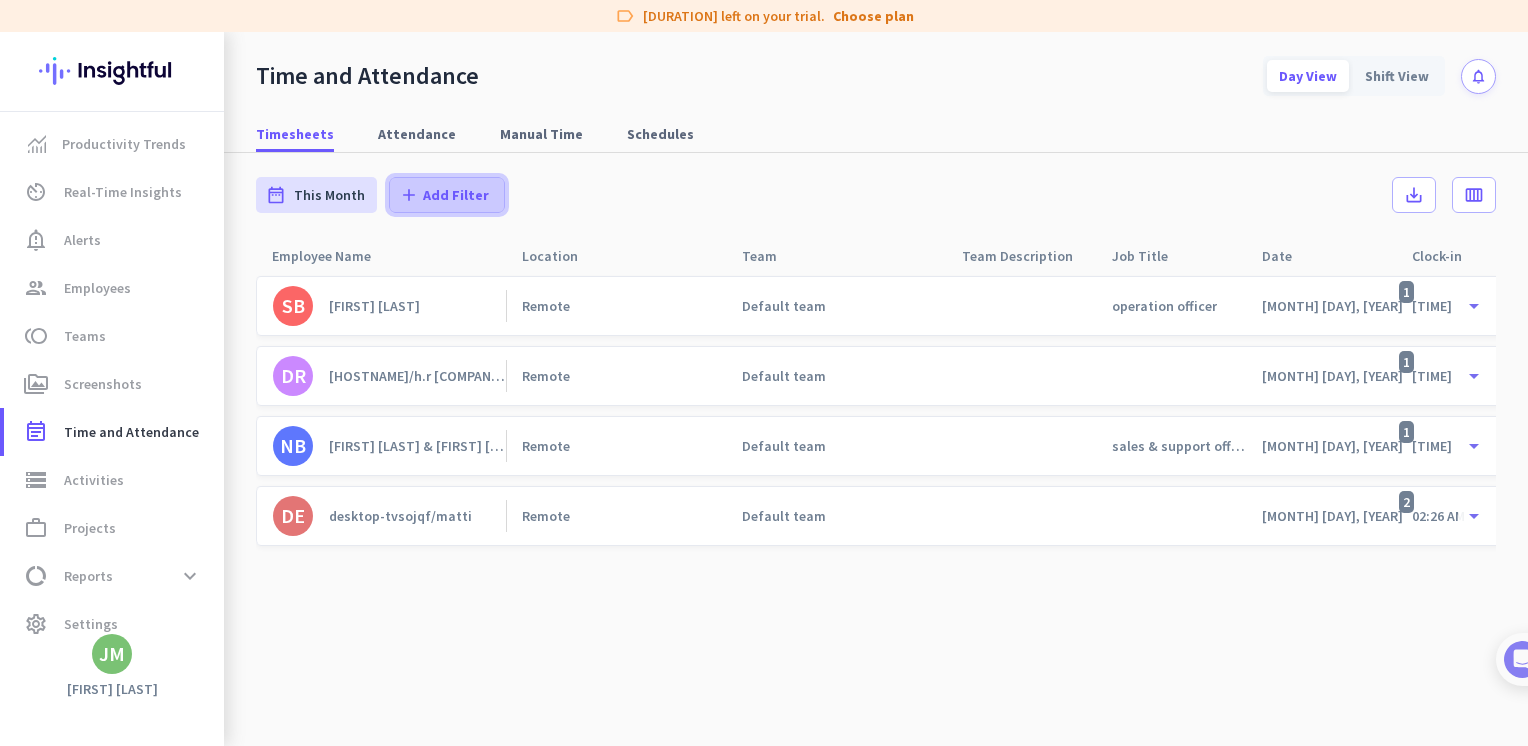 click on "Add Filter" 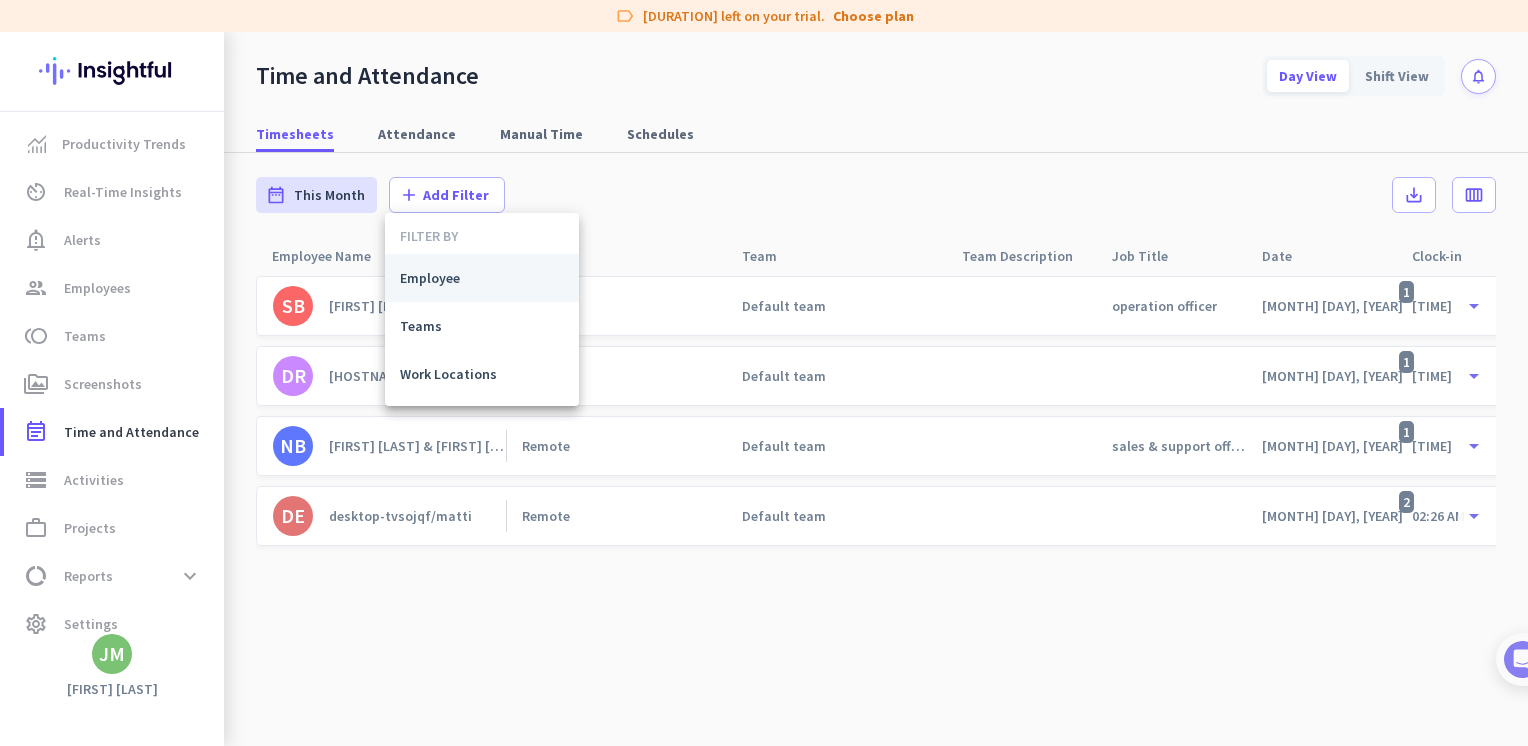 click on "Employee" at bounding box center (482, 278) 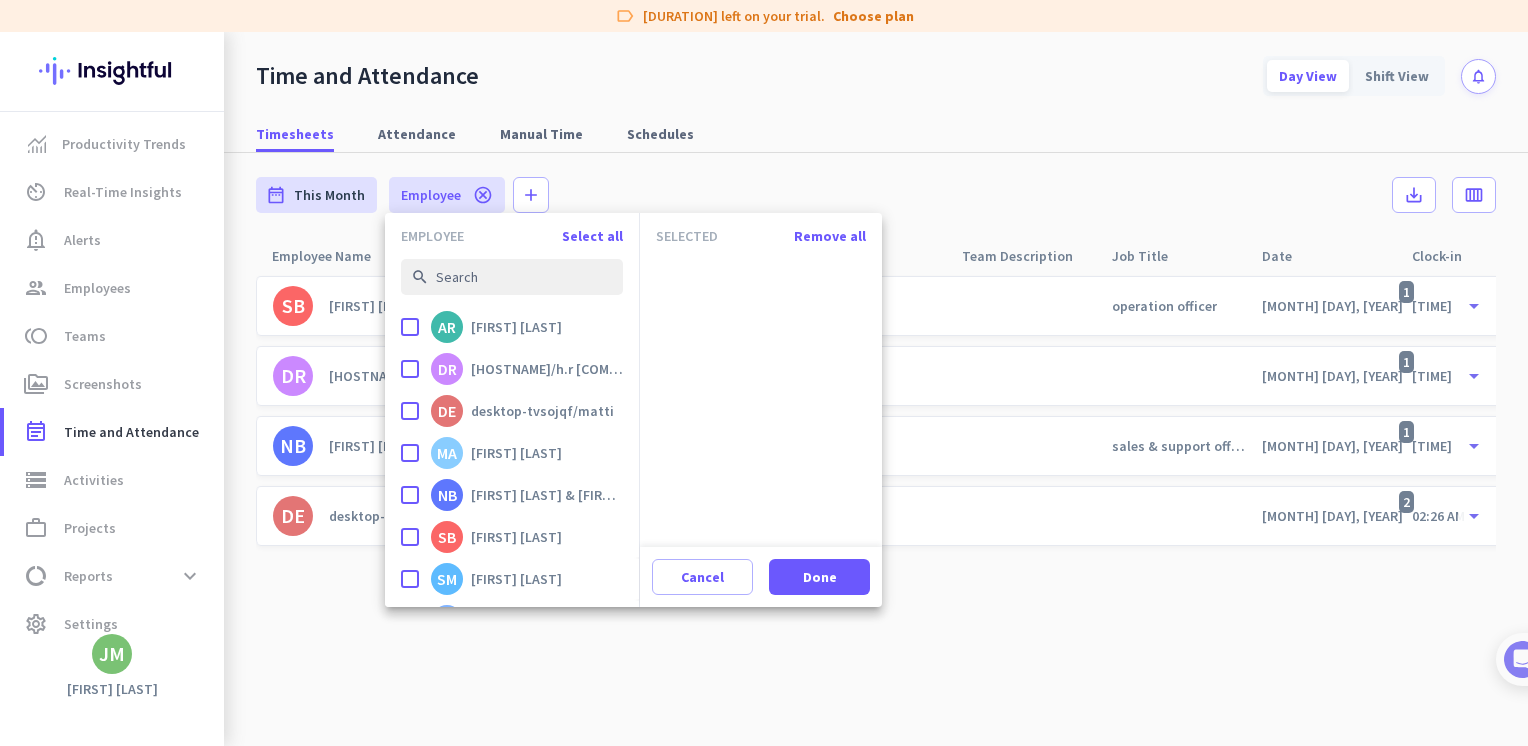 click on "Select all" at bounding box center [592, 236] 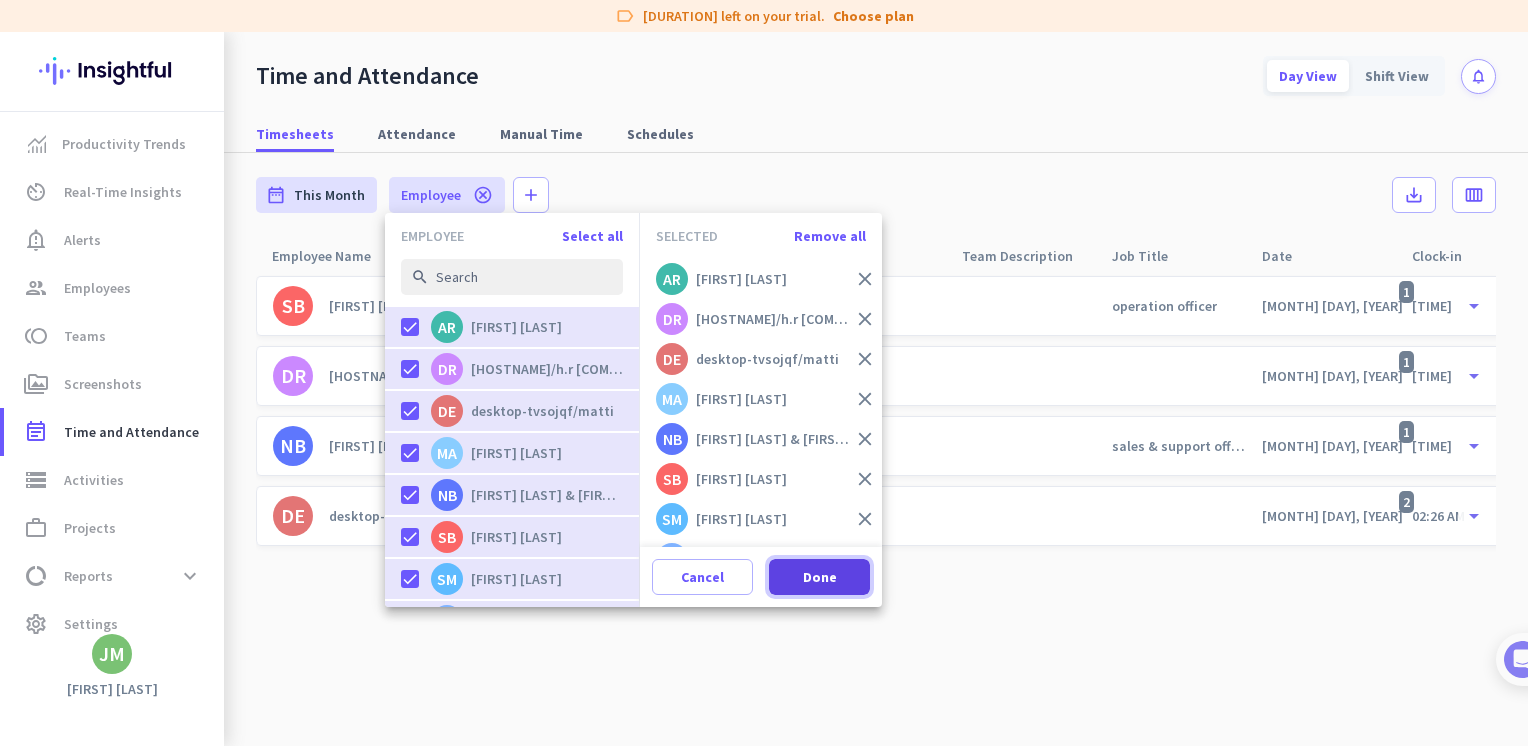 click on "Done" at bounding box center (819, 577) 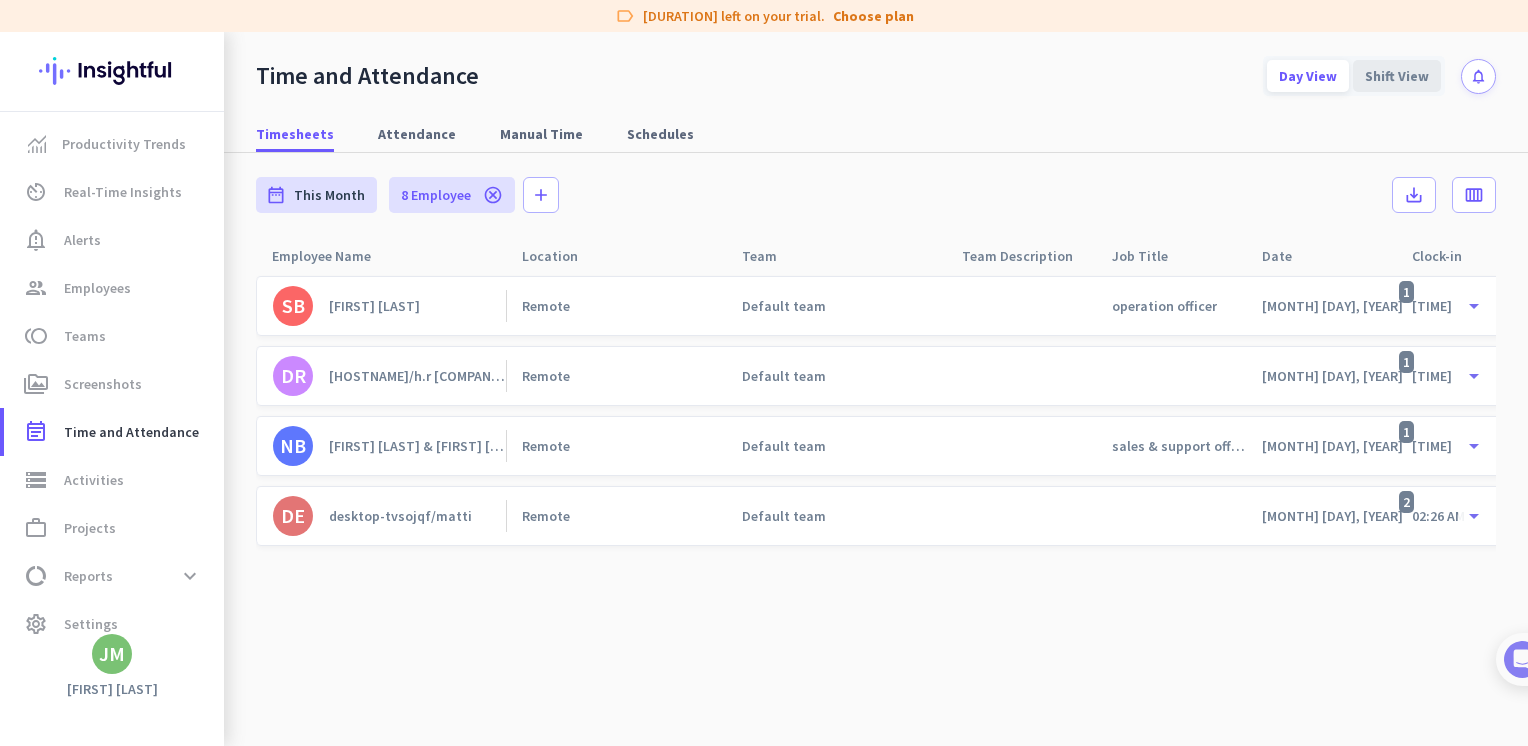click on "Shift View" at bounding box center [1397, 76] 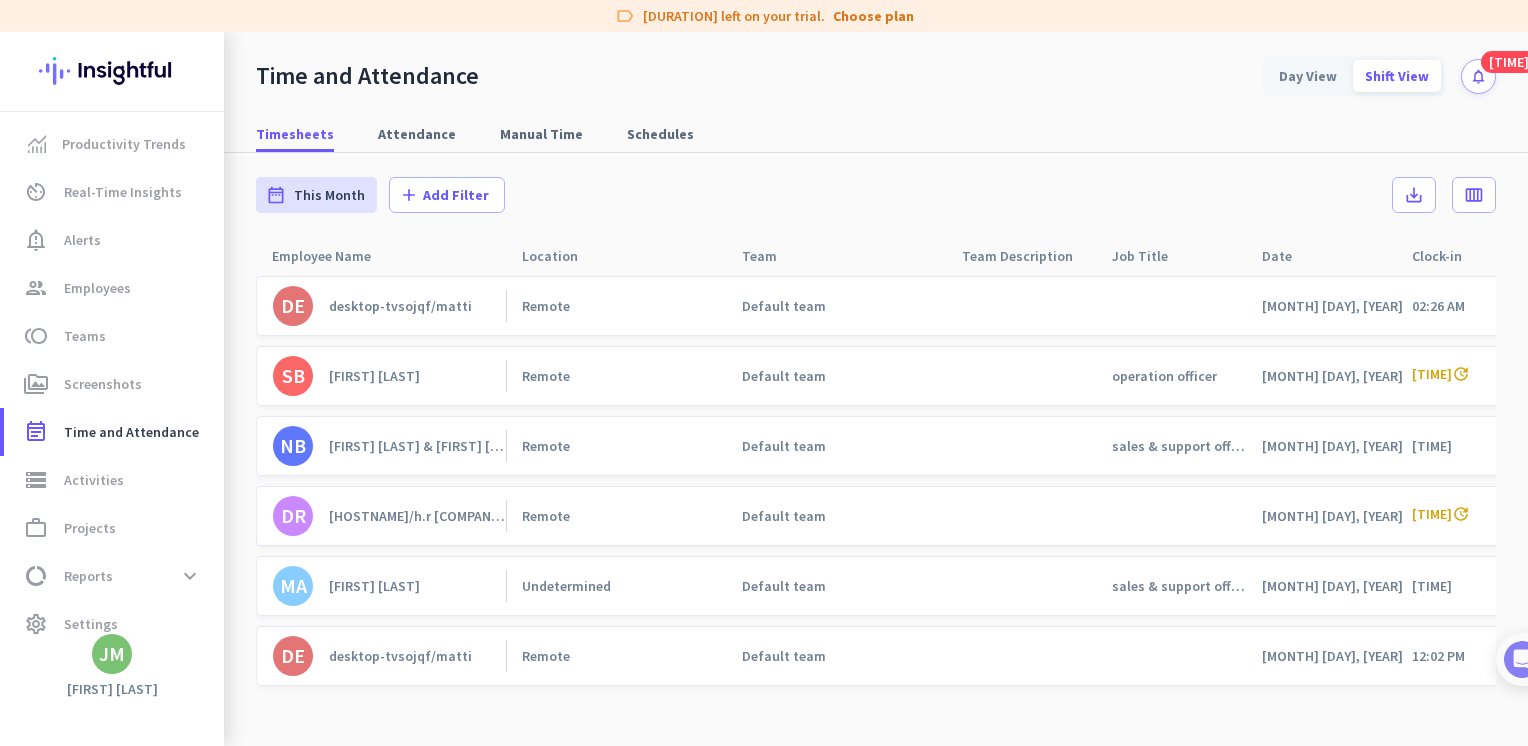 click on "desktop-tvsojqf/matti" 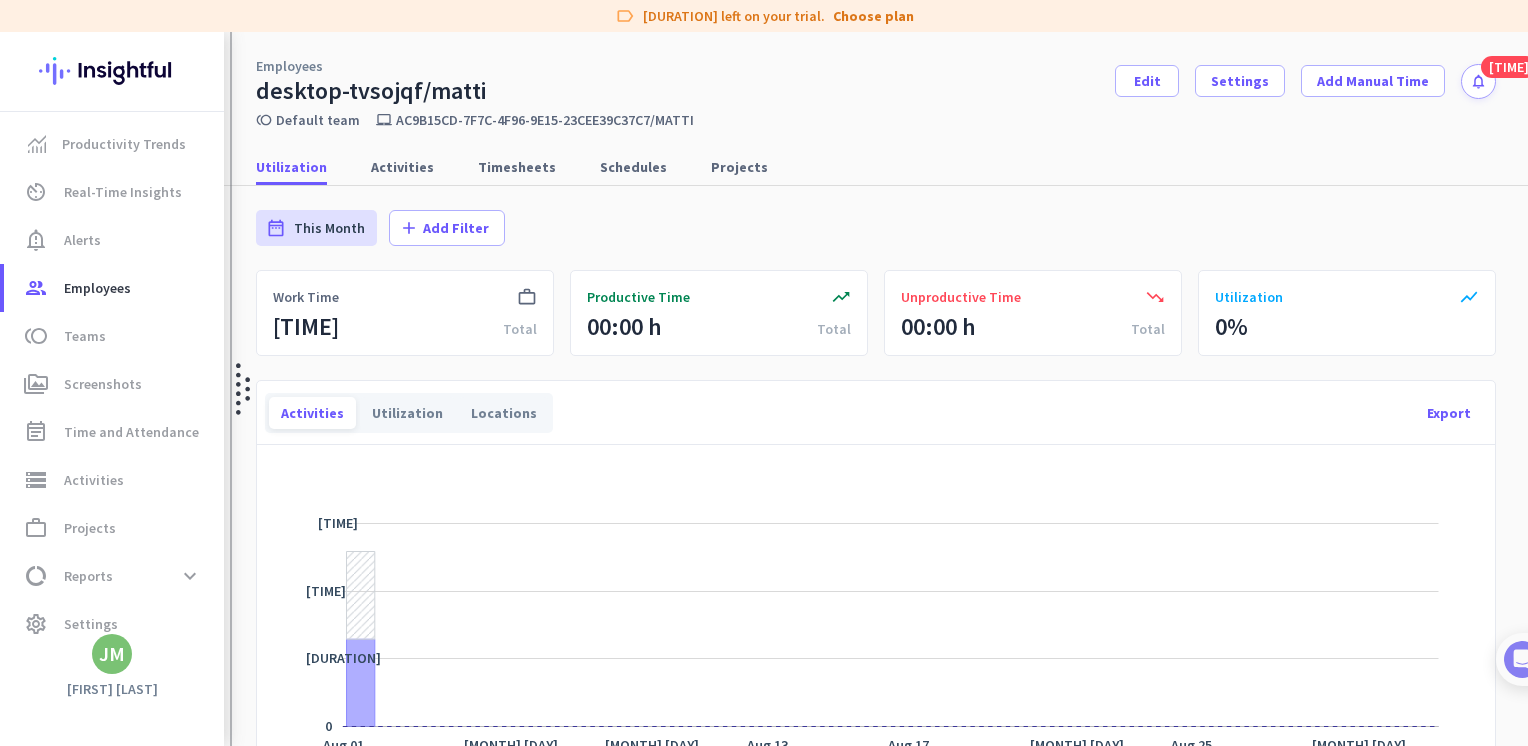 scroll, scrollTop: 0, scrollLeft: 0, axis: both 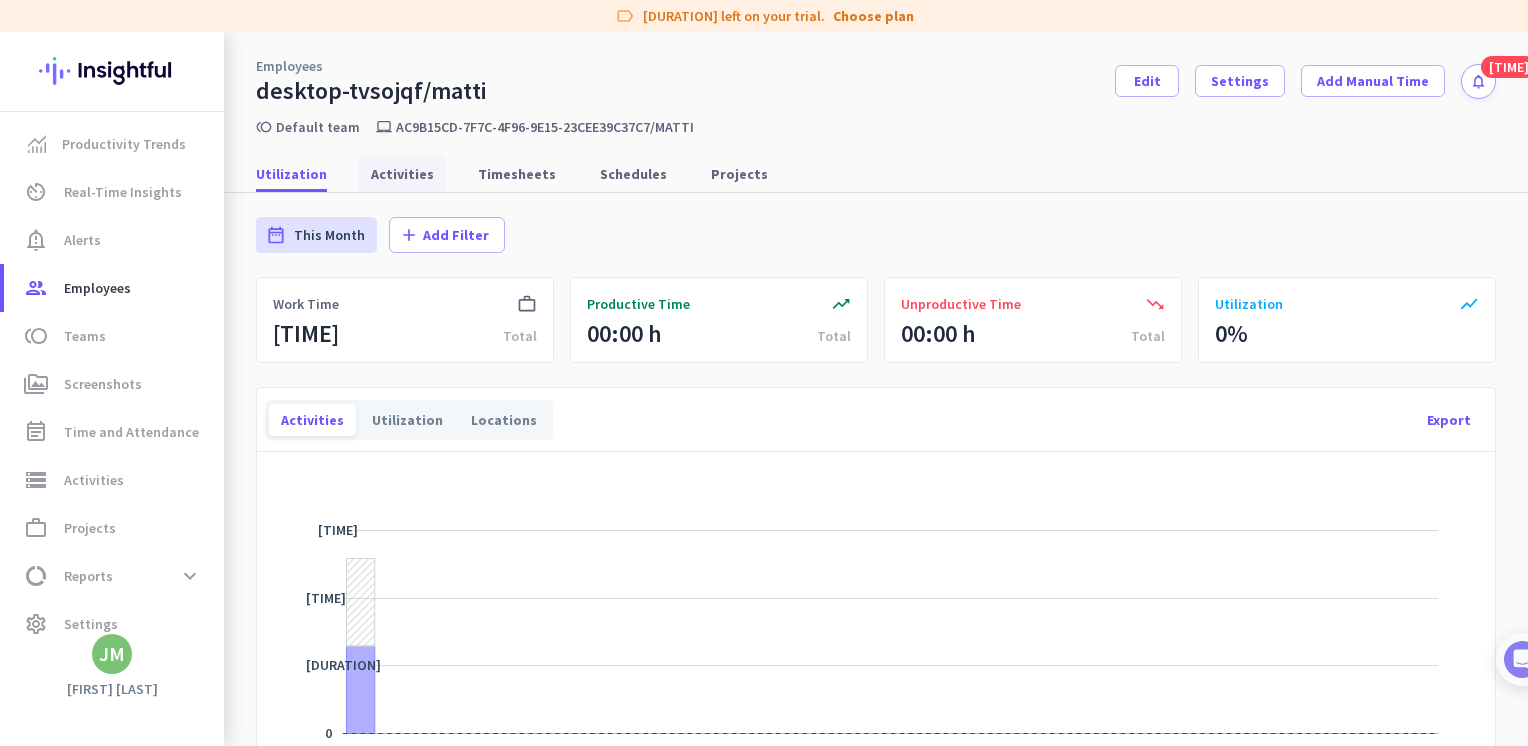 click on "Activities" at bounding box center (402, 174) 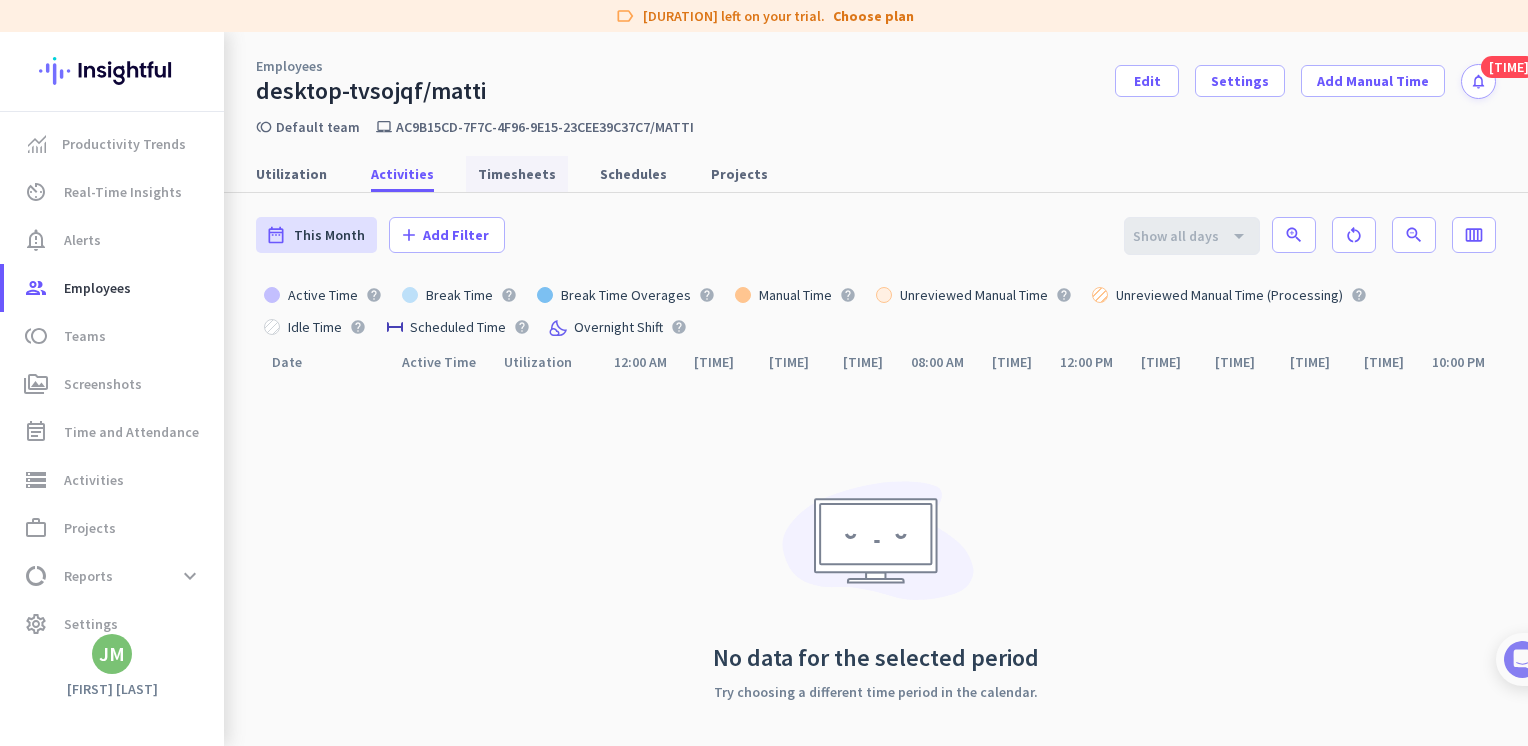 click on "Timesheets" at bounding box center (517, 174) 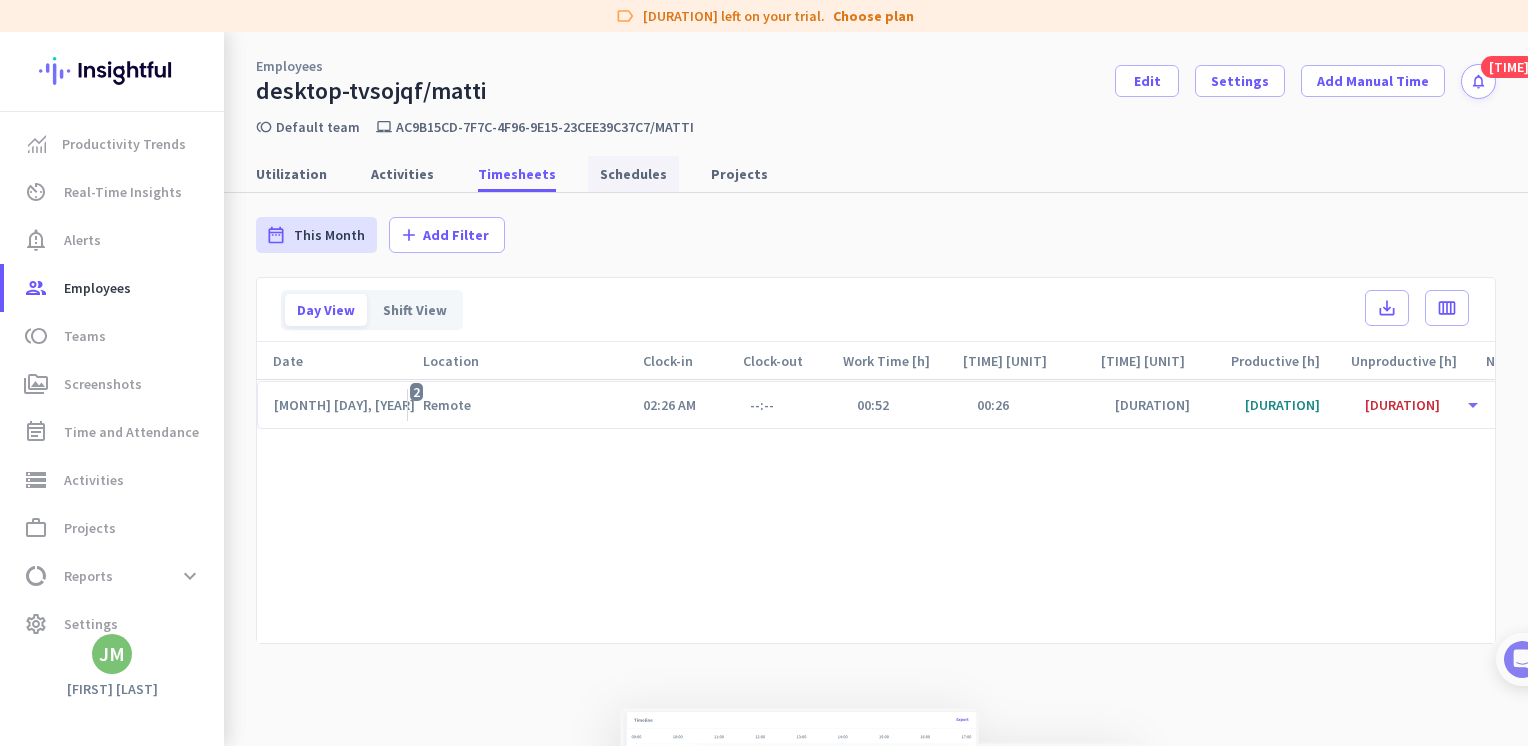 click on "Schedules" at bounding box center [633, 174] 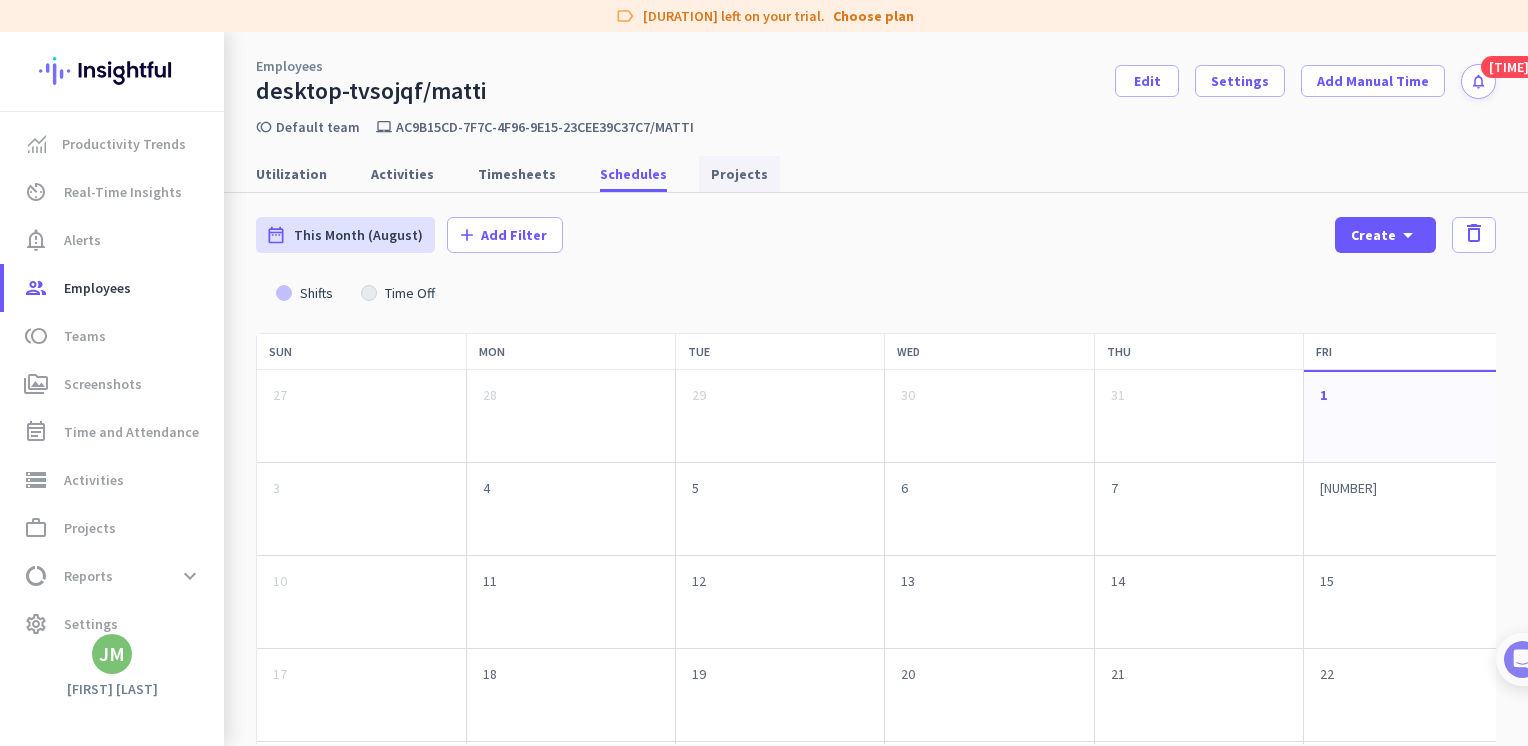 click on "Projects" at bounding box center (739, 174) 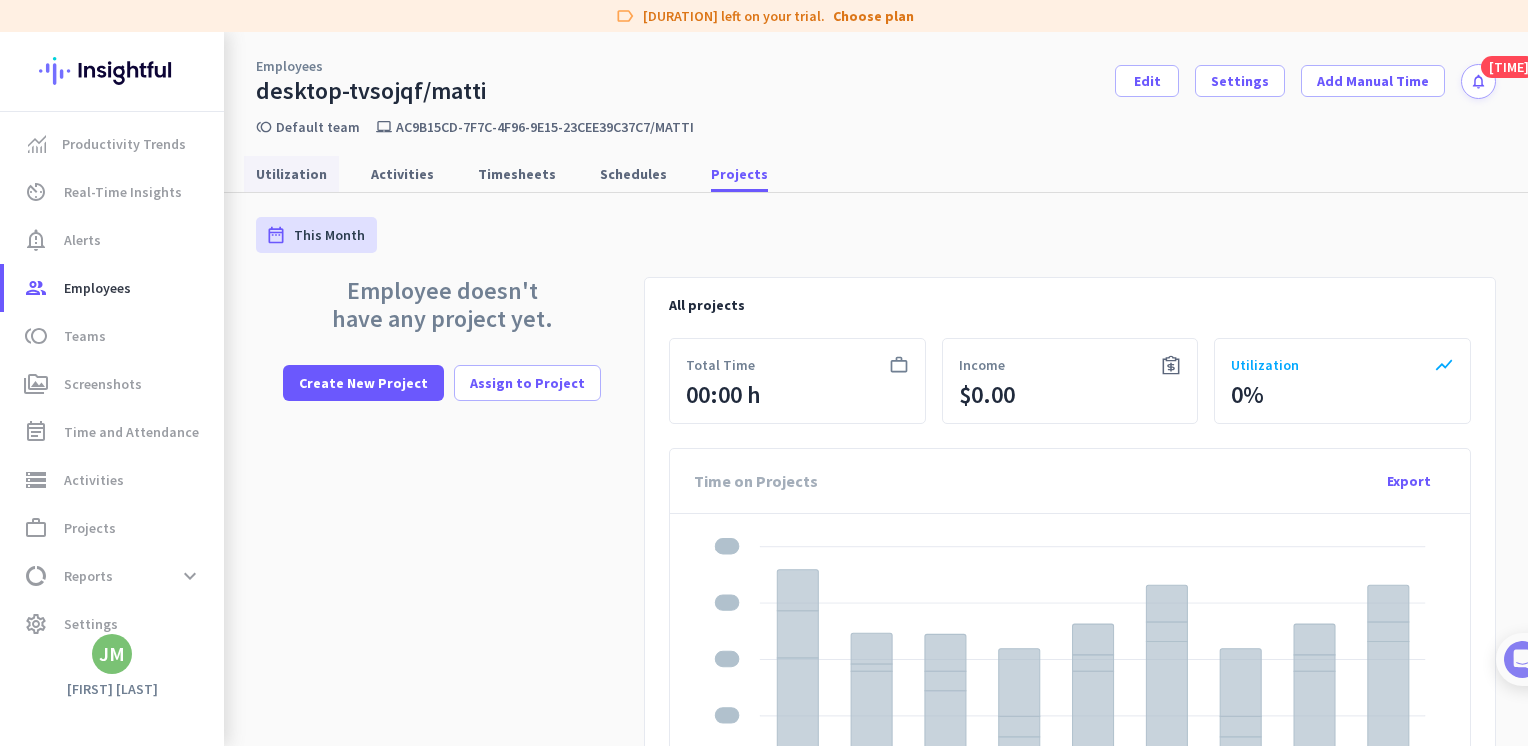 click on "Utilization" at bounding box center (291, 174) 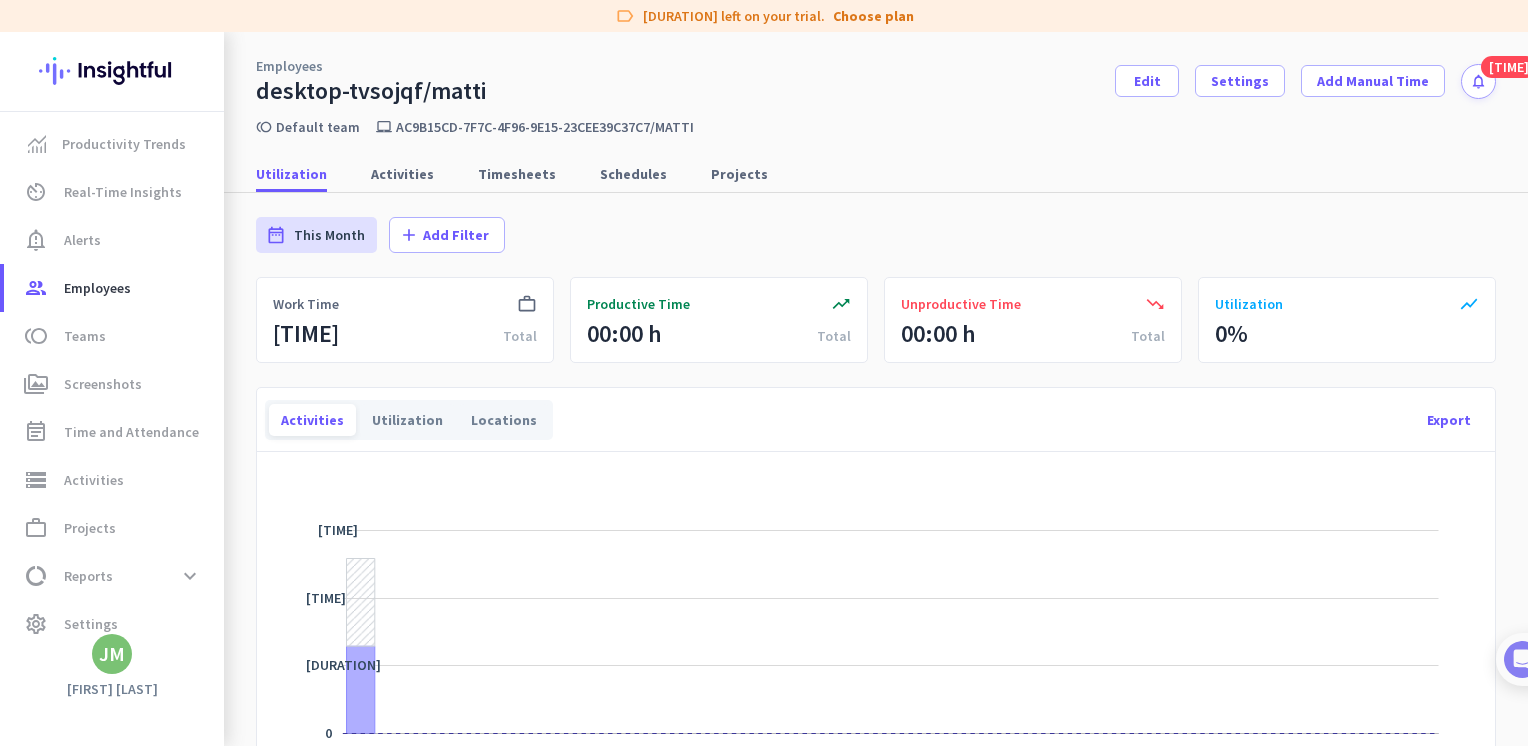 click on "notifications" at bounding box center (1478, 81) 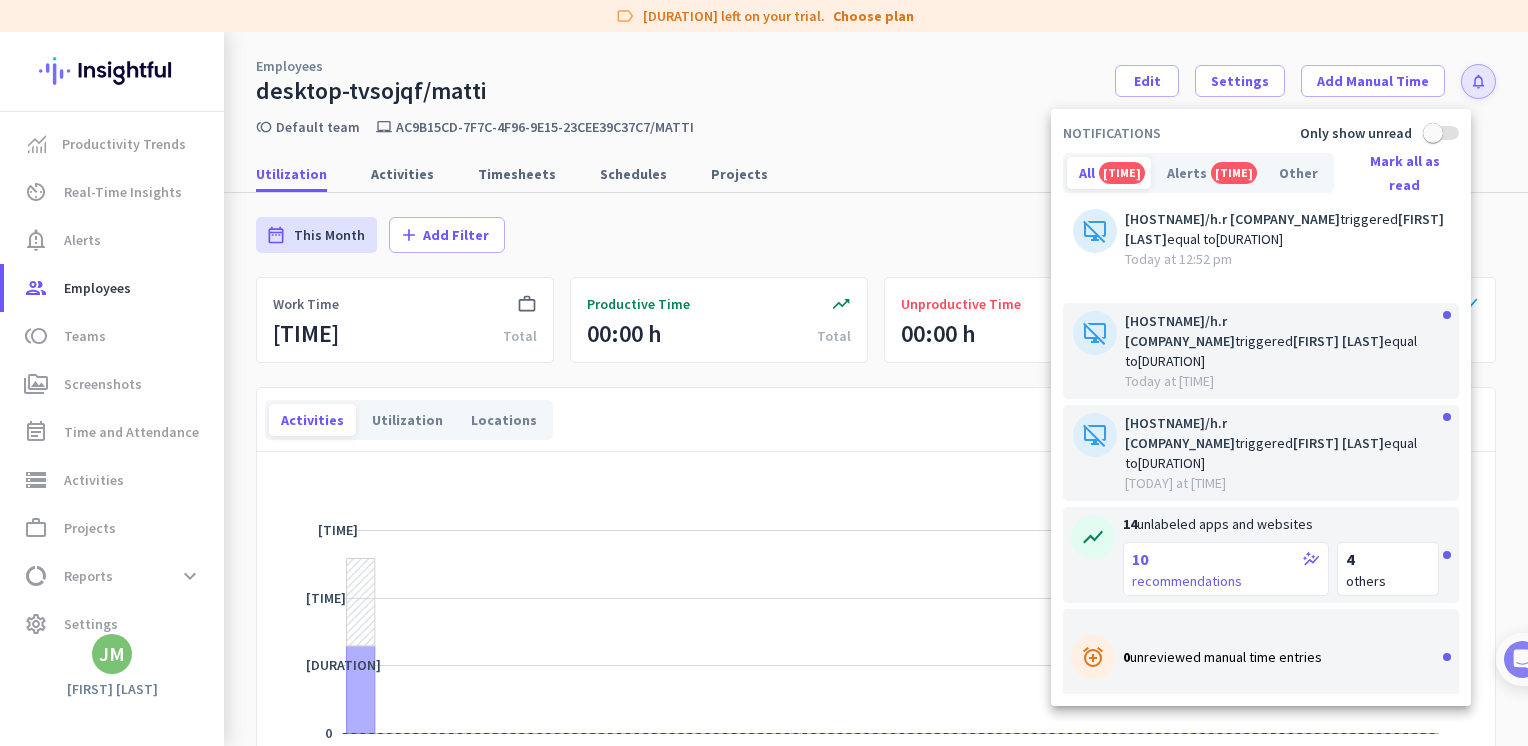 click at bounding box center [764, 373] 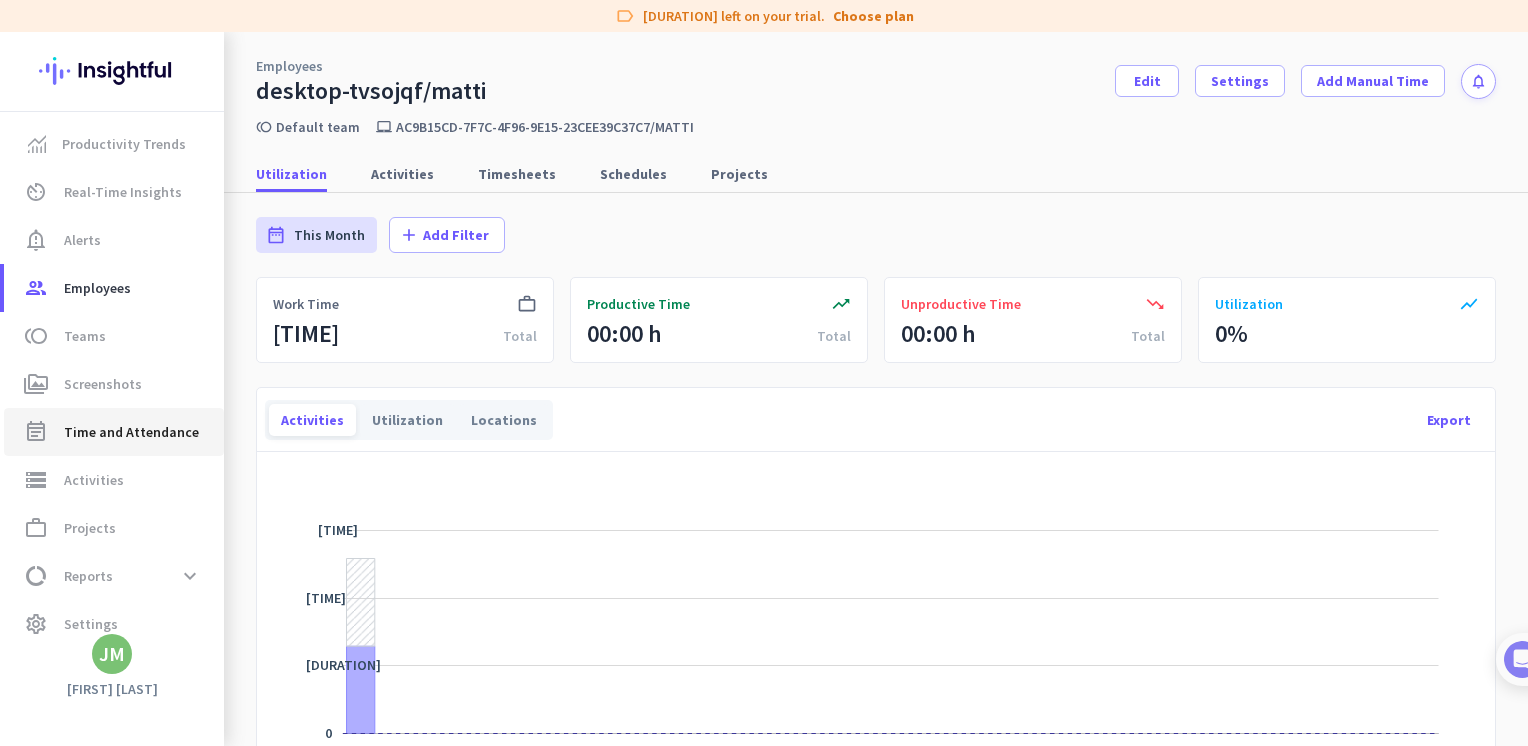 click on "Time and Attendance" 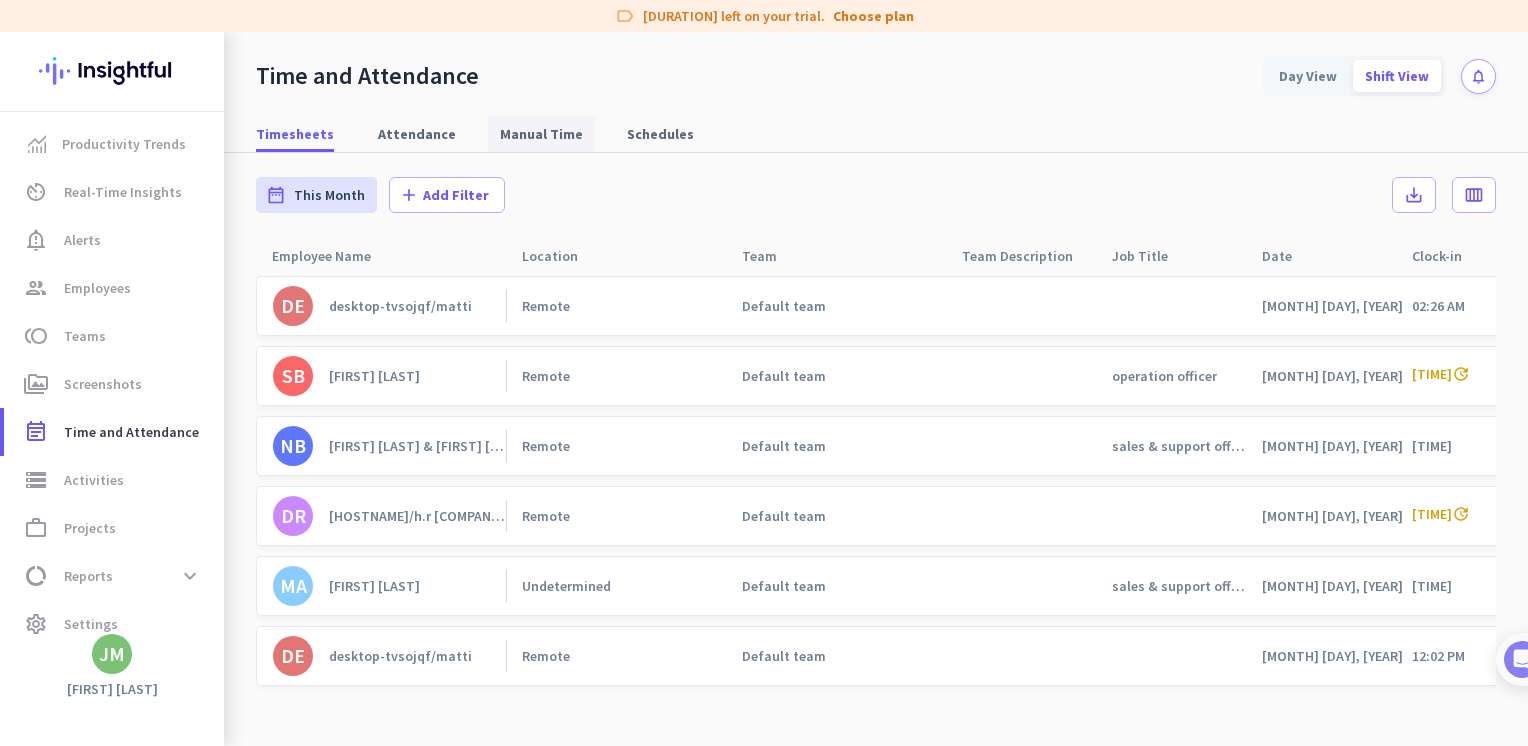 click on "Manual Time" at bounding box center [541, 134] 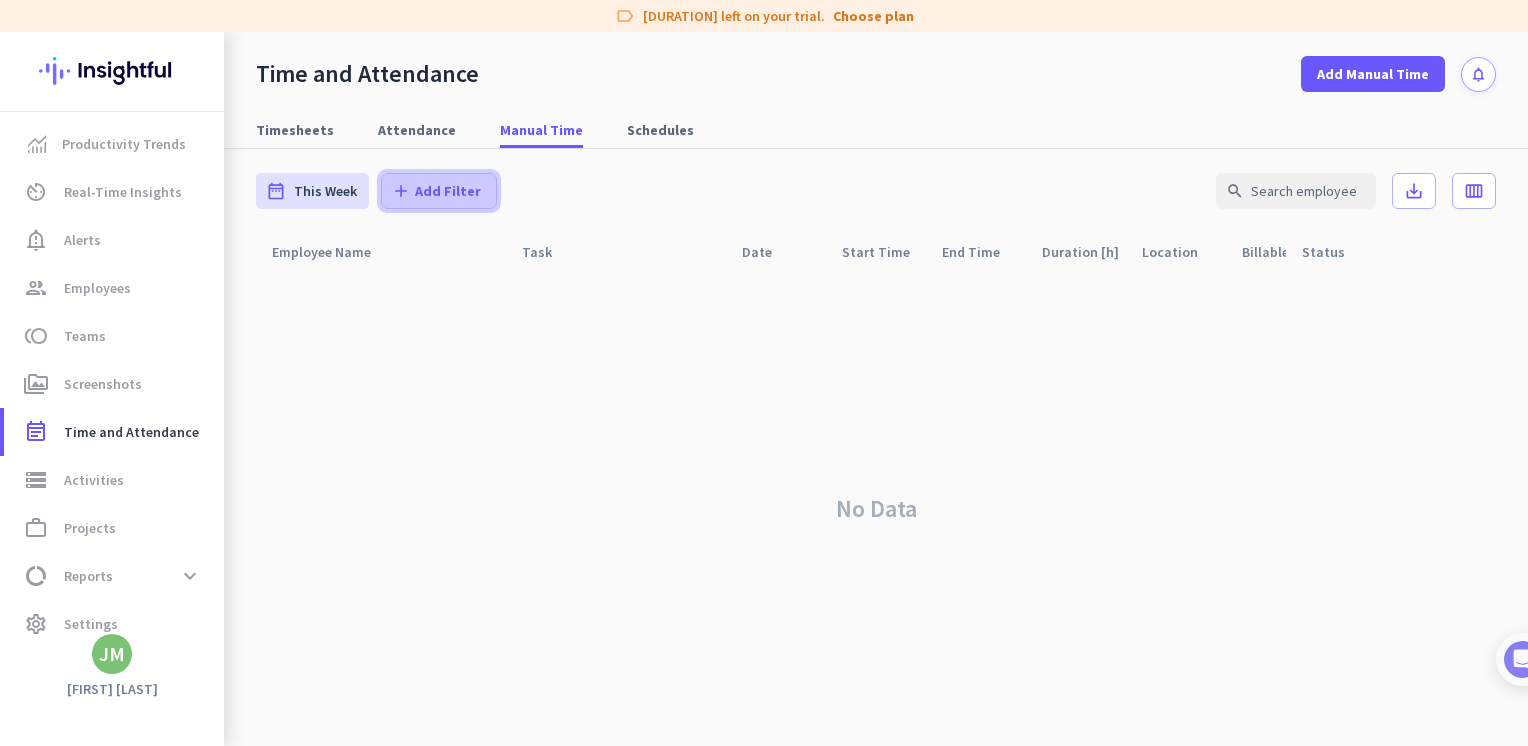 click on "Add Filter" 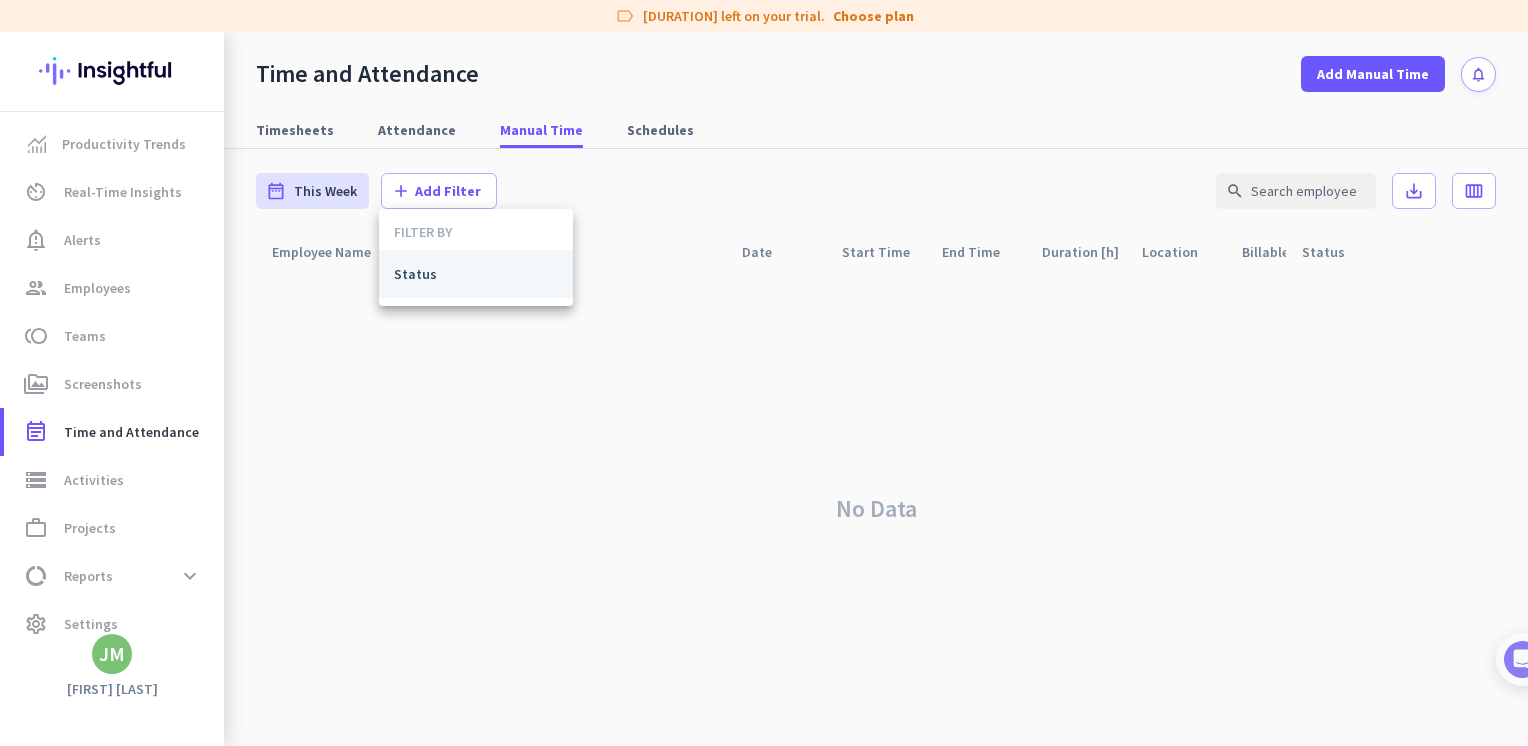 click on "Status" at bounding box center [476, 274] 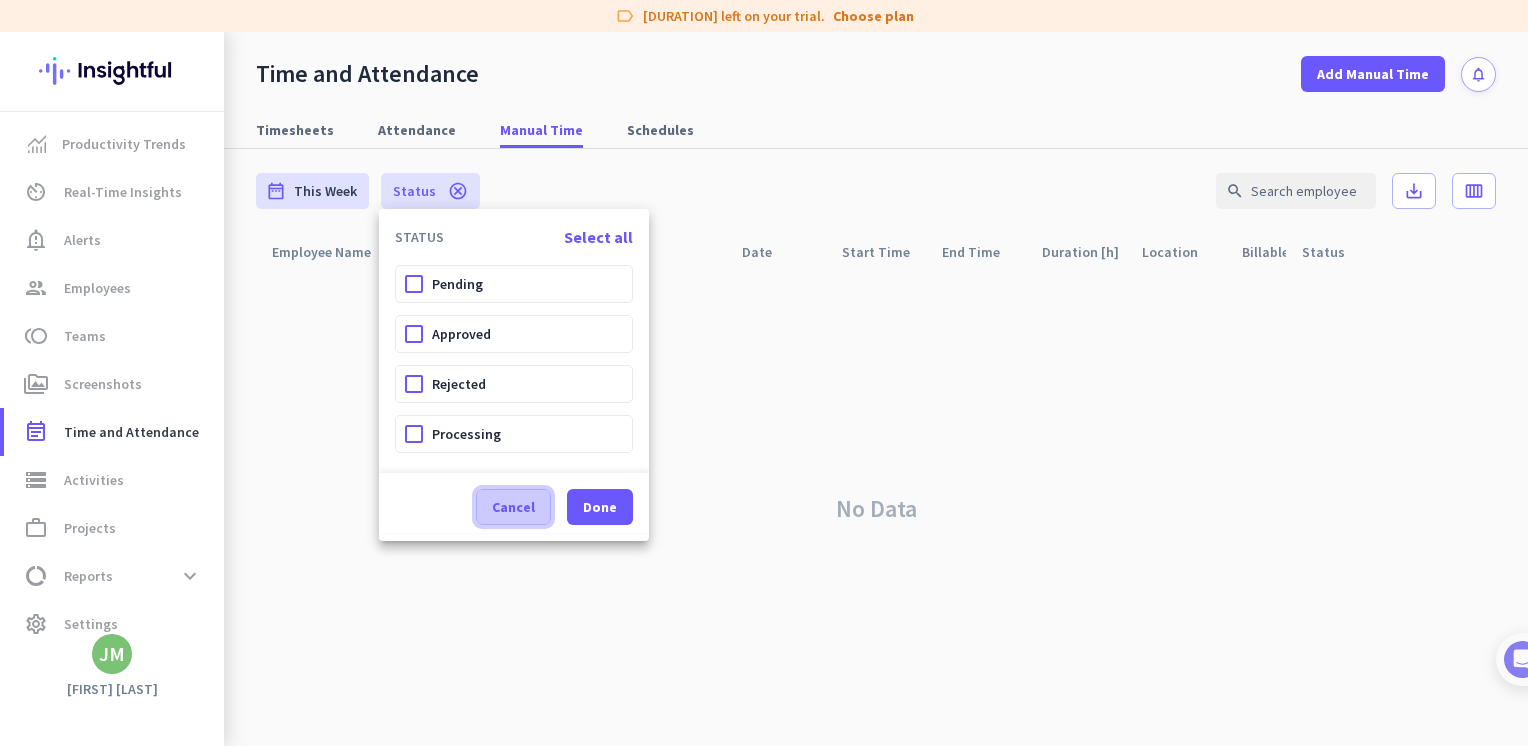 click at bounding box center (513, 507) 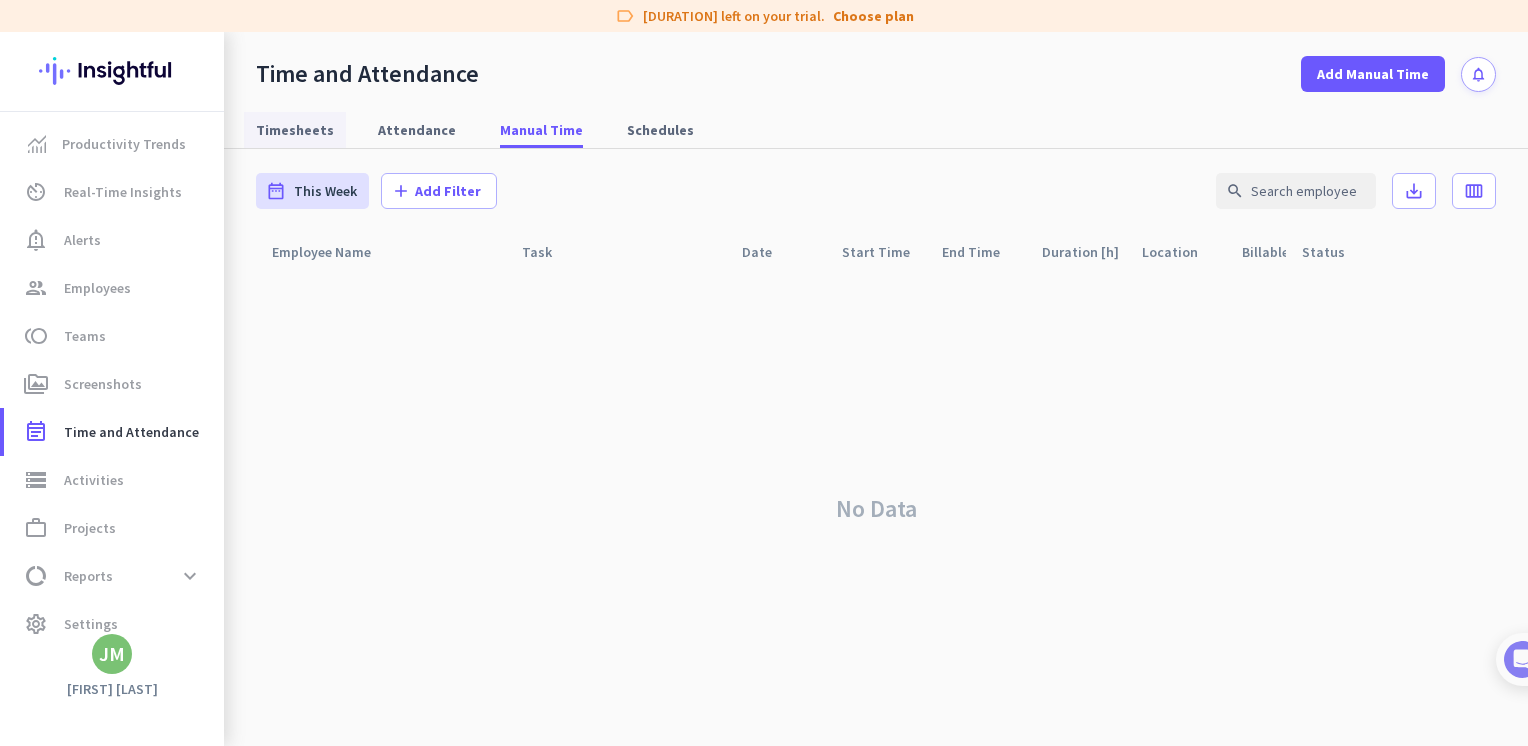 click on "Timesheets" at bounding box center (295, 130) 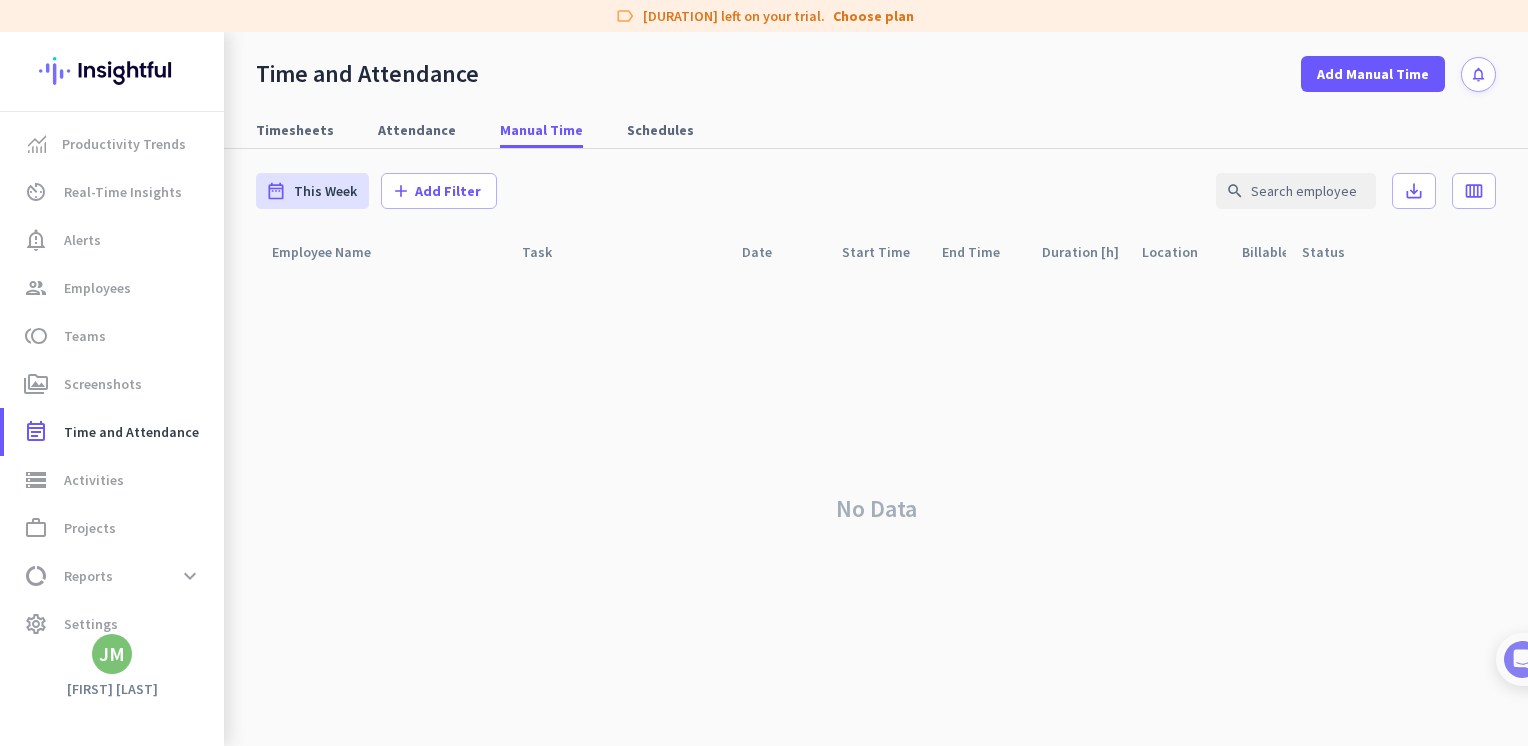 type on "Fri, Aug 1 - Sun, Aug 31" 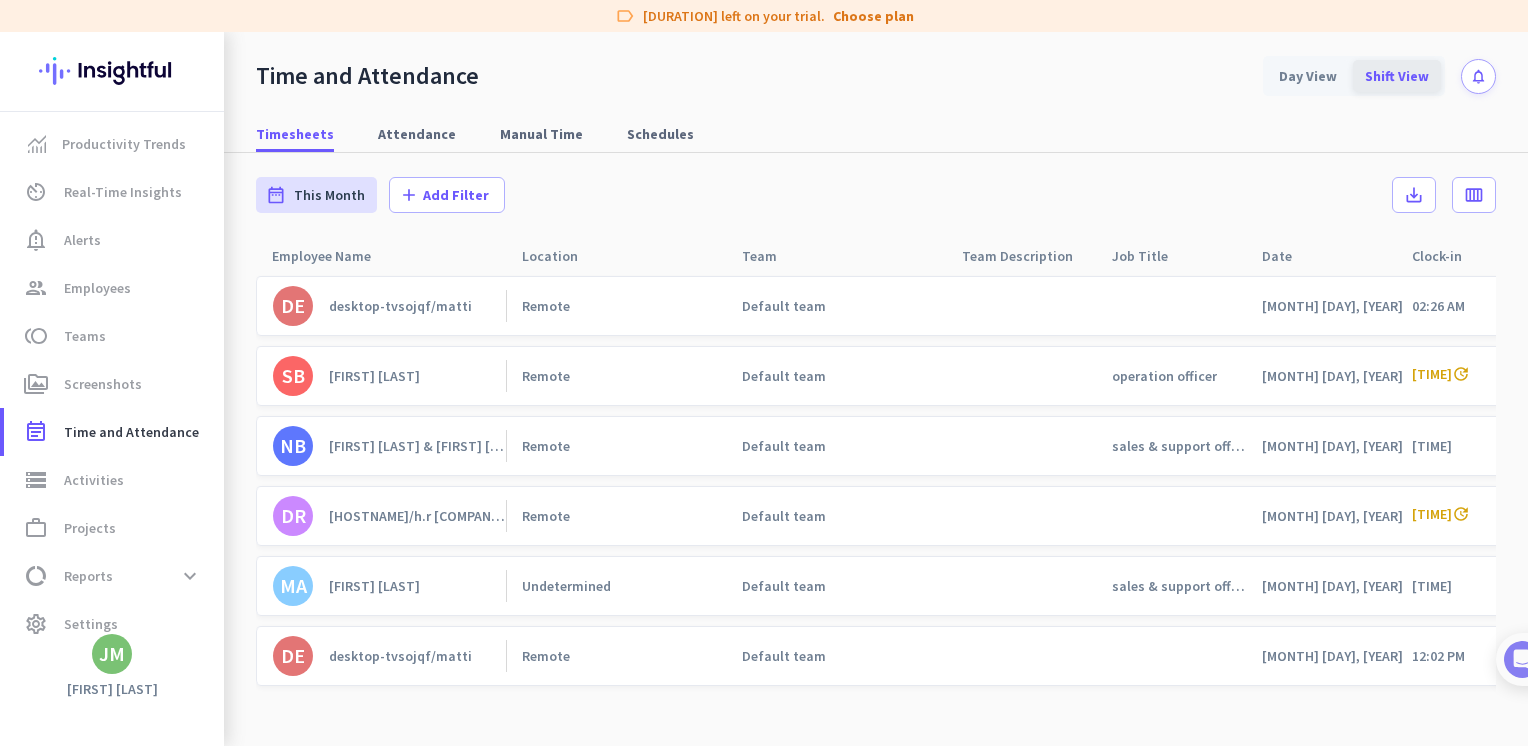 click on "Shift View" at bounding box center [1397, 76] 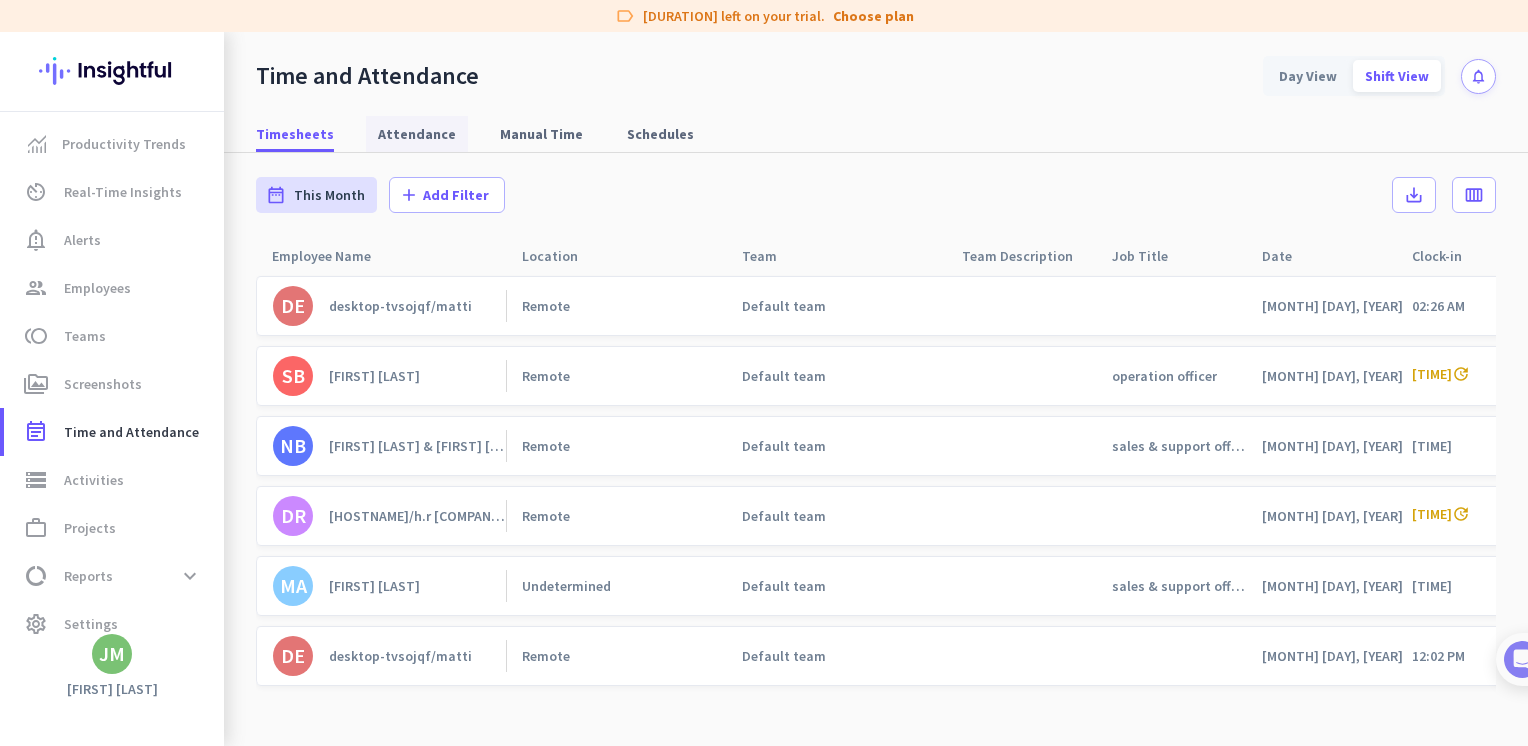 click on "Attendance" at bounding box center [417, 134] 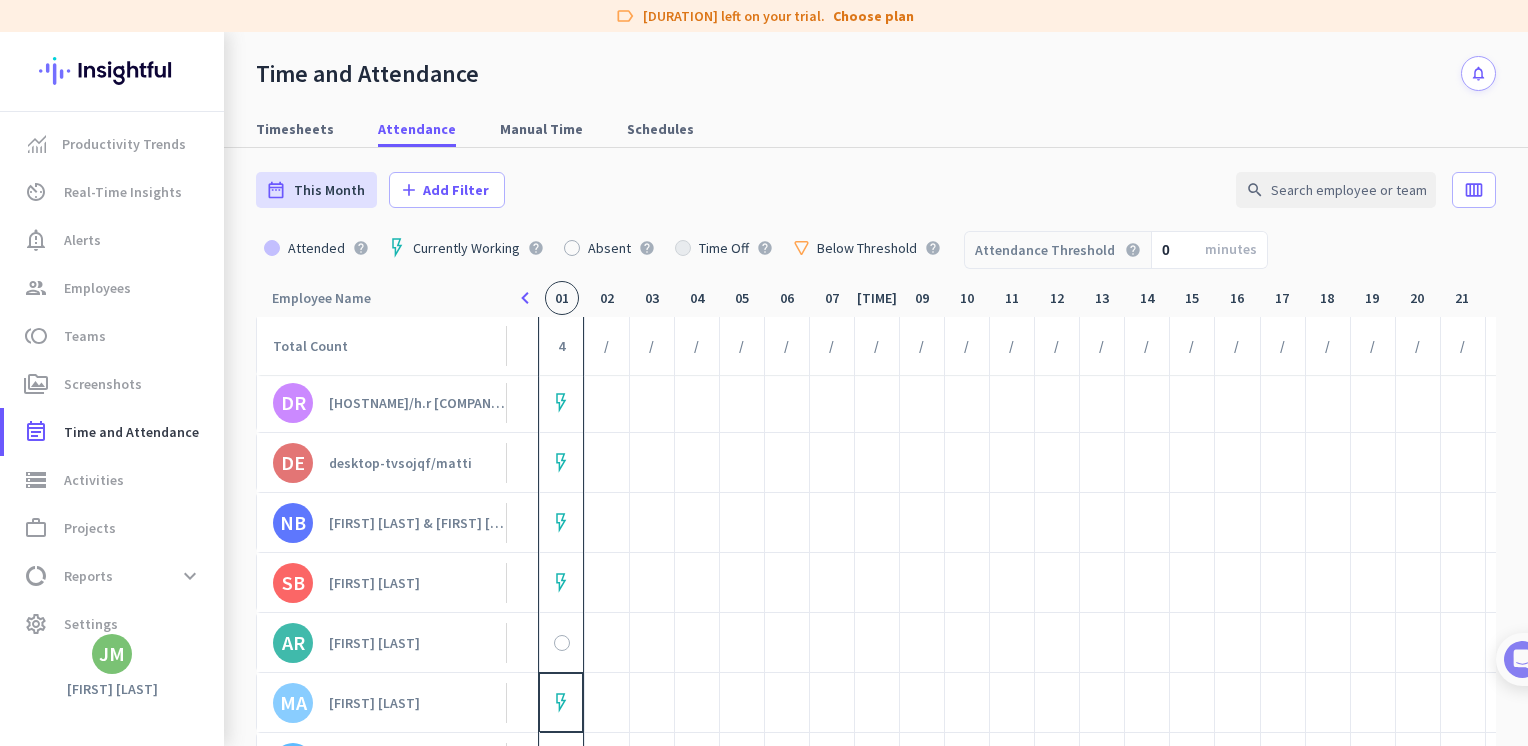 scroll, scrollTop: 0, scrollLeft: 0, axis: both 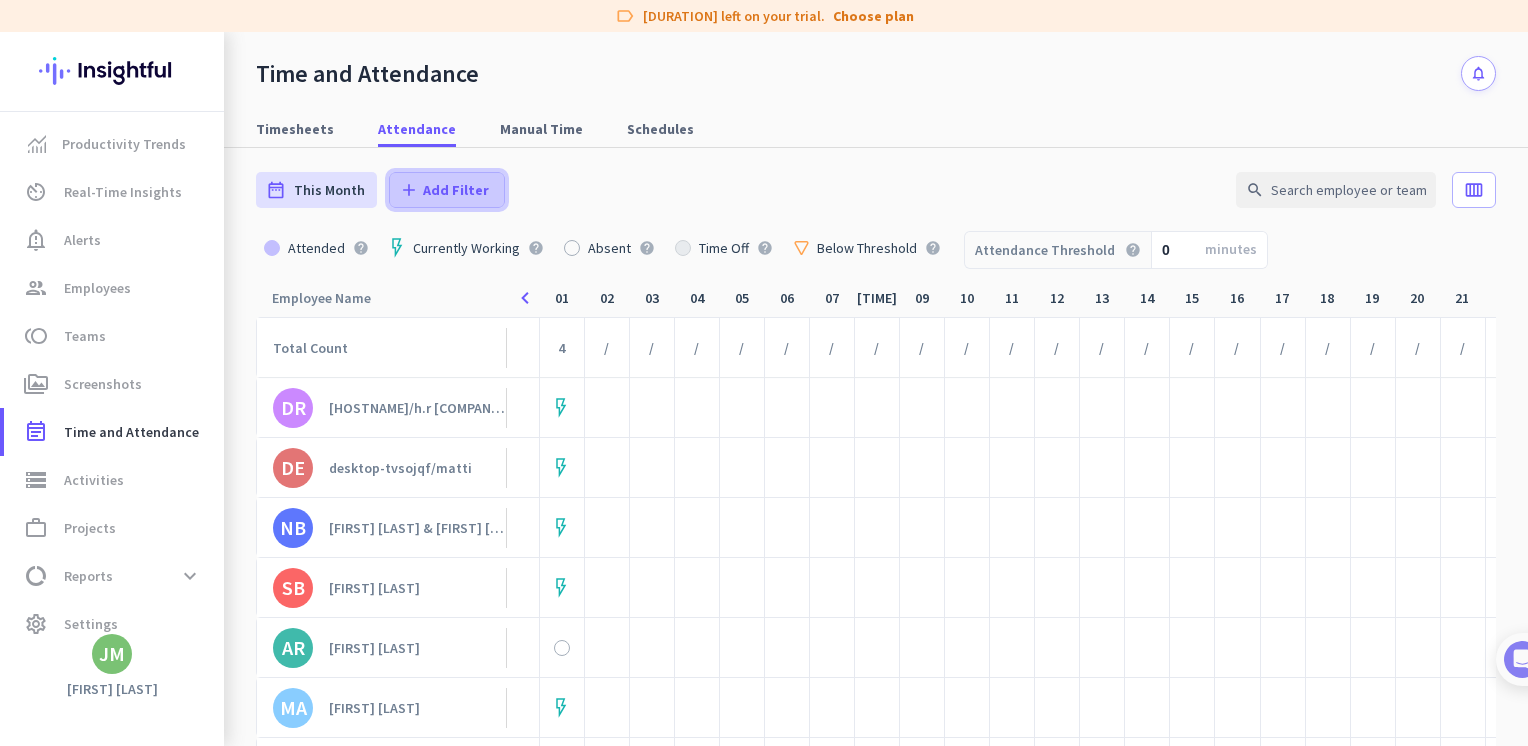 click on "add" 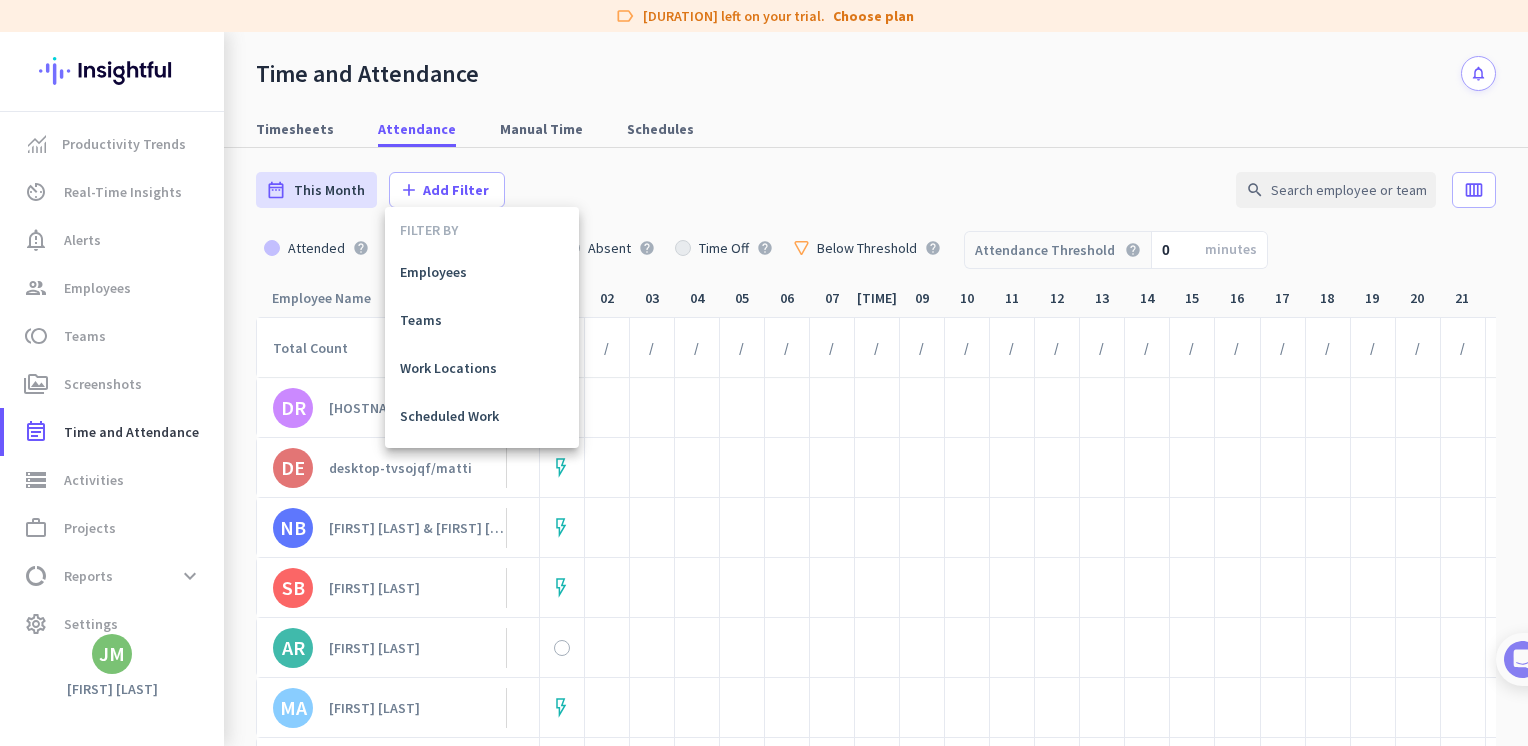 click at bounding box center [764, 373] 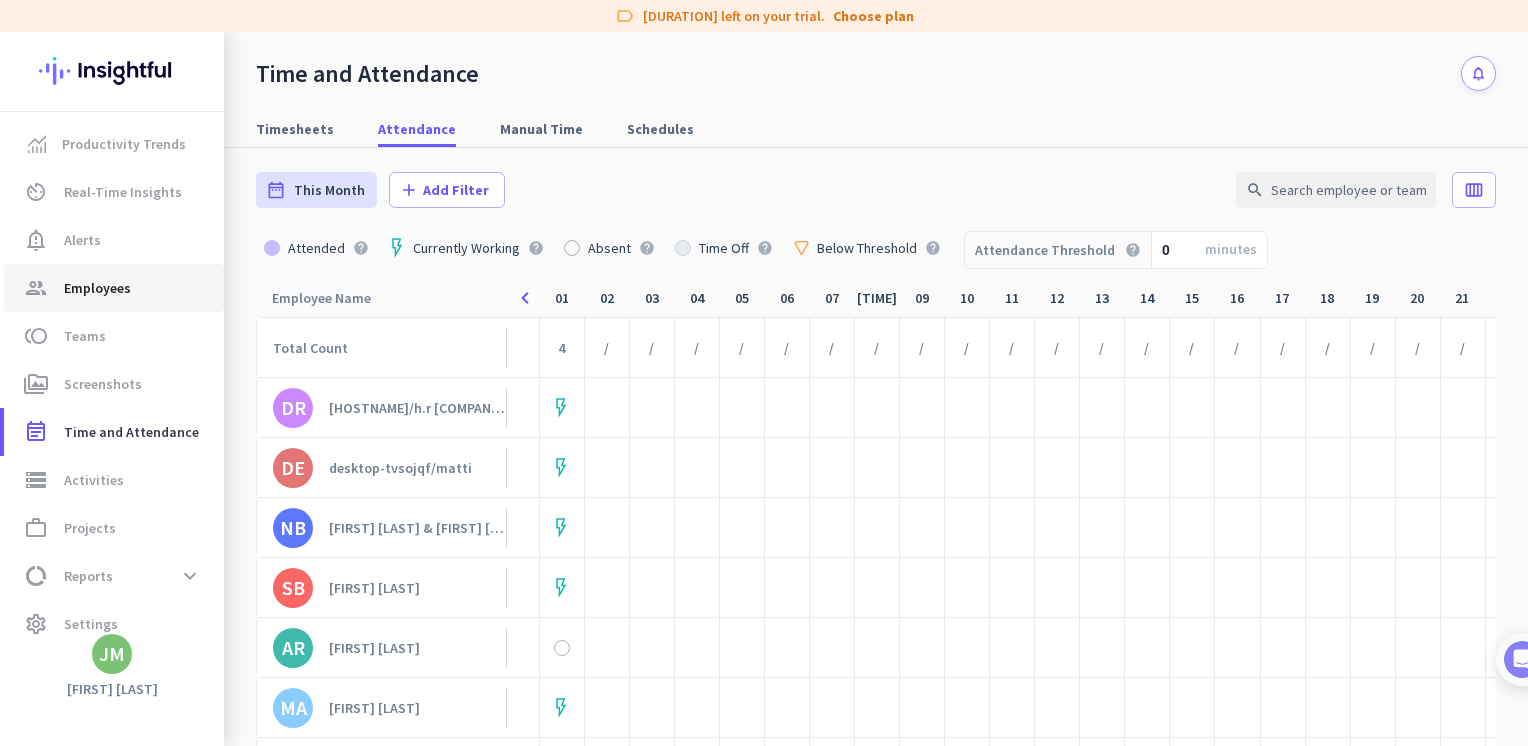 click on "Employees" 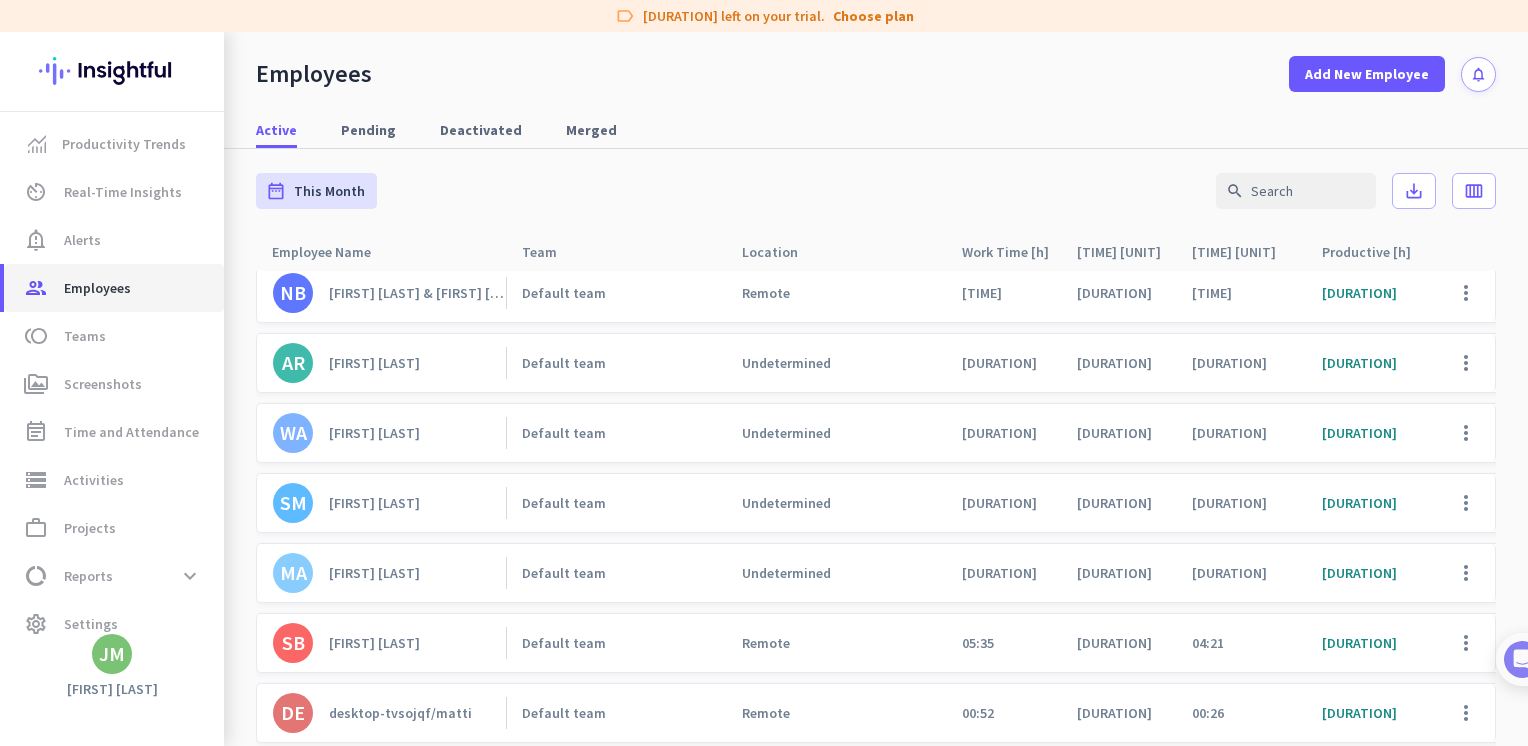 scroll, scrollTop: 163, scrollLeft: 0, axis: vertical 